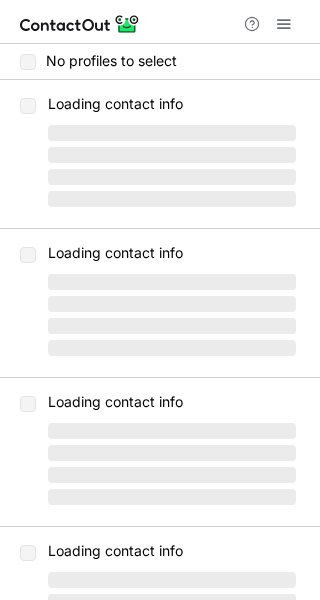 scroll, scrollTop: 0, scrollLeft: 0, axis: both 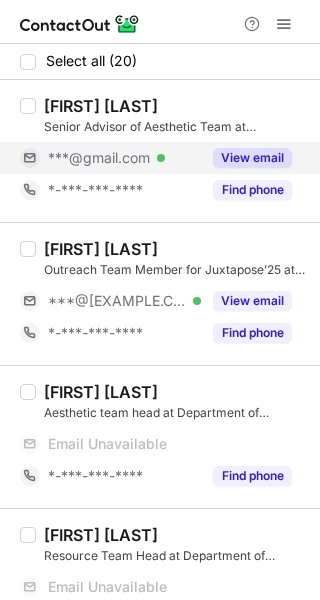 click on "View email" at bounding box center [252, 158] 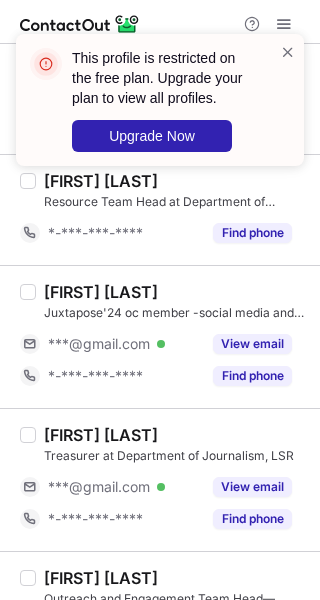 scroll, scrollTop: 400, scrollLeft: 0, axis: vertical 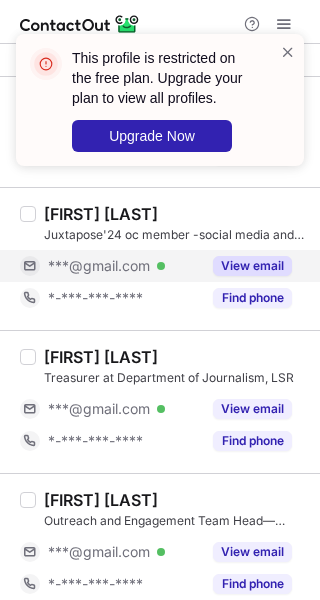 click on "View email" at bounding box center [252, 266] 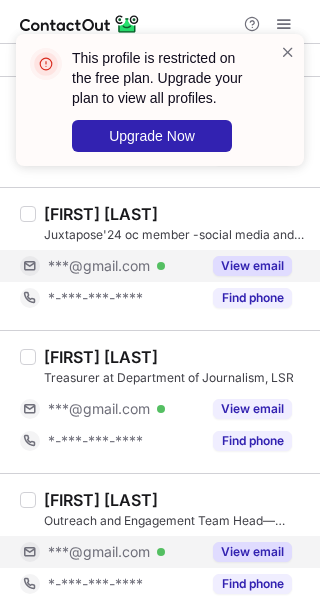 click on "View email" at bounding box center (252, 552) 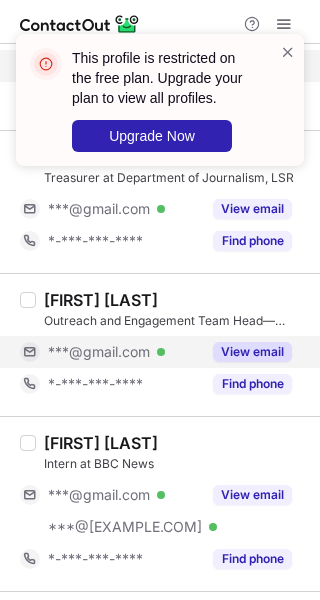 scroll, scrollTop: 700, scrollLeft: 0, axis: vertical 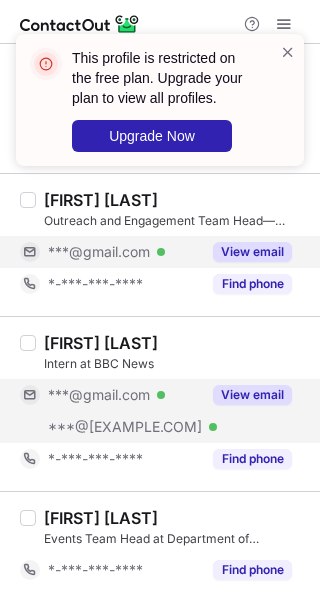 click on "View email" at bounding box center (252, 395) 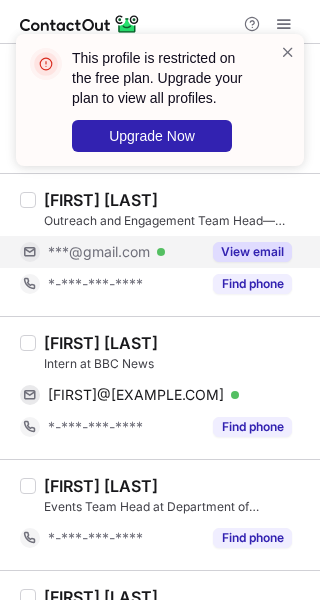 click on "[FIRST] [LAST]" at bounding box center (101, 343) 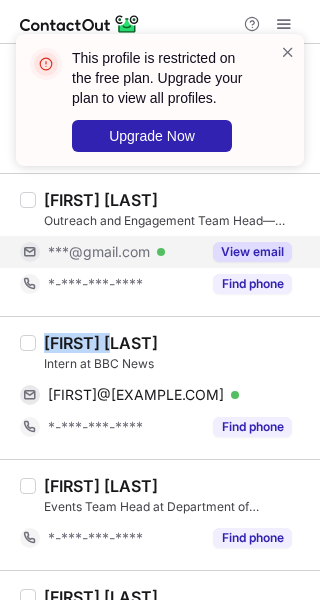 click on "[FIRST] [LAST]" at bounding box center [101, 343] 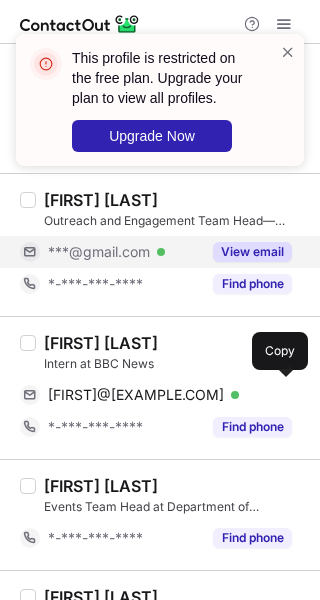 drag, startPoint x: 277, startPoint y: 380, endPoint x: 309, endPoint y: 374, distance: 32.55764 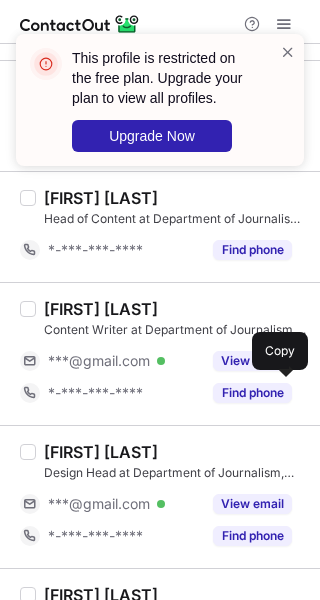 scroll, scrollTop: 1100, scrollLeft: 0, axis: vertical 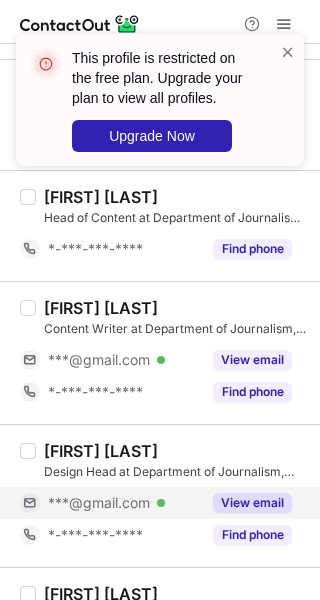 drag, startPoint x: 230, startPoint y: 361, endPoint x: 239, endPoint y: 499, distance: 138.29317 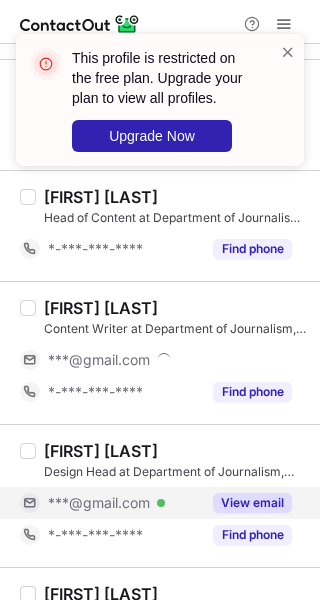 click on "View email" at bounding box center (252, 503) 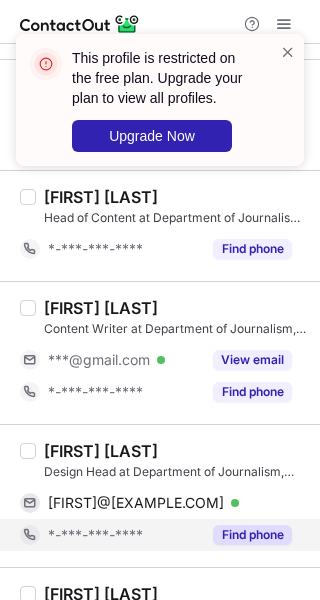 scroll, scrollTop: 1200, scrollLeft: 0, axis: vertical 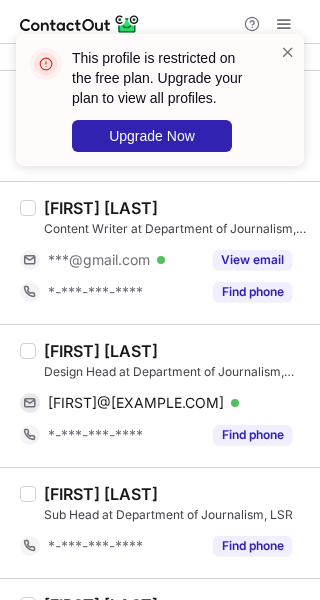 click on "[FIRST] [LAST]" at bounding box center [101, 351] 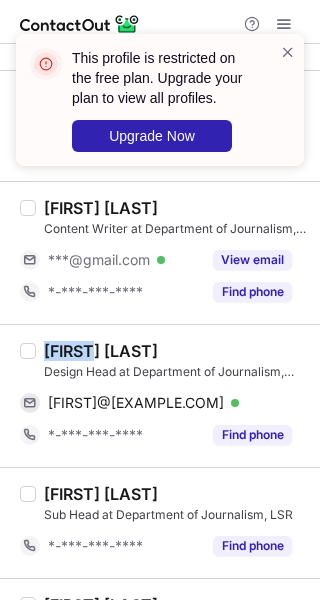 click on "[FIRST] [LAST]" at bounding box center (101, 351) 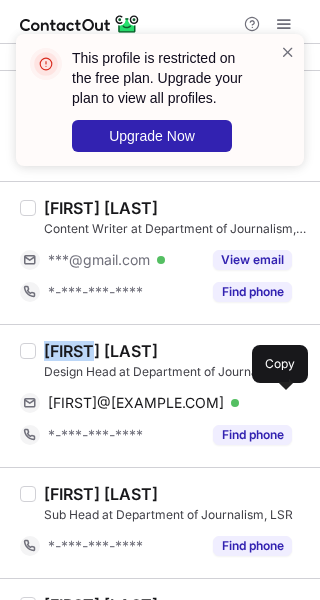drag, startPoint x: 277, startPoint y: 400, endPoint x: 312, endPoint y: 391, distance: 36.138622 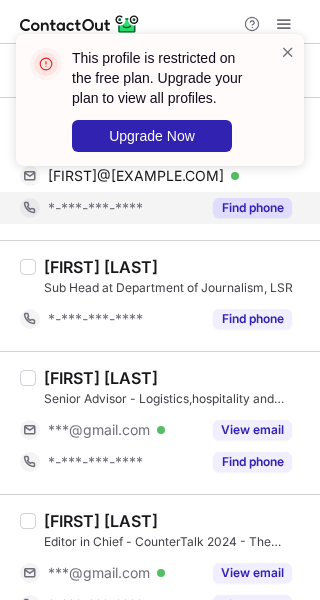 scroll, scrollTop: 1500, scrollLeft: 0, axis: vertical 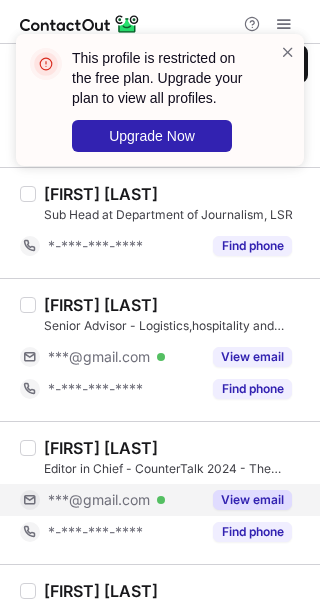 drag, startPoint x: 249, startPoint y: 356, endPoint x: 247, endPoint y: 494, distance: 138.0145 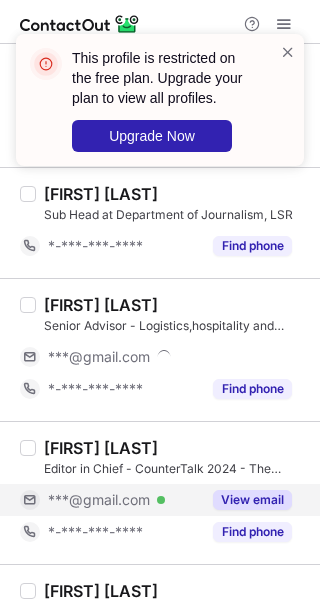 click on "View email" at bounding box center (252, 500) 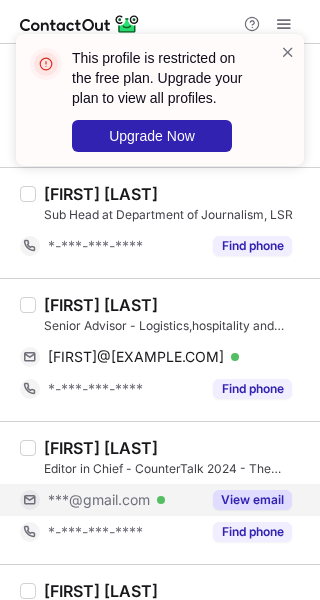 click on "View email" at bounding box center [252, 500] 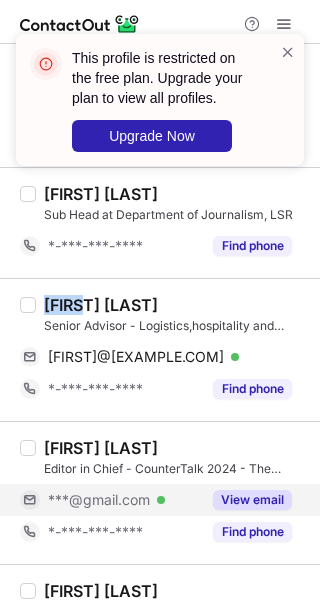 click on "[FIRST] [LAST]" at bounding box center [101, 305] 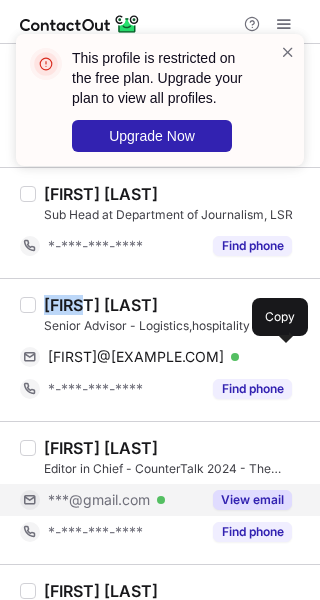 drag, startPoint x: 279, startPoint y: 351, endPoint x: 311, endPoint y: 348, distance: 32.140316 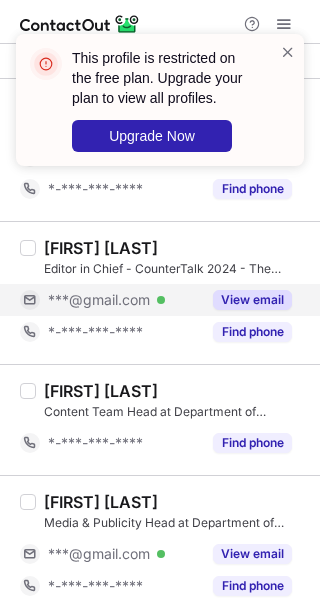 scroll, scrollTop: 1900, scrollLeft: 0, axis: vertical 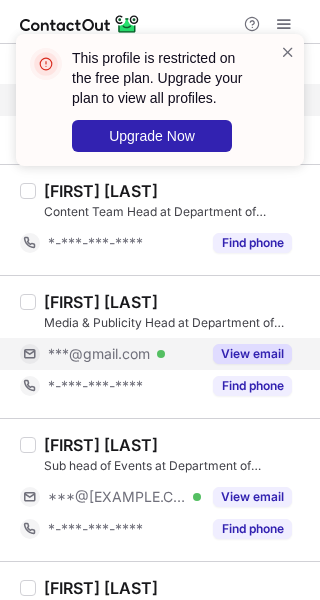 click on "View email" at bounding box center [246, 354] 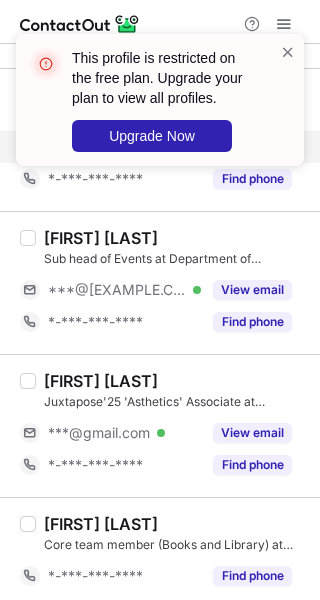 scroll, scrollTop: 2108, scrollLeft: 0, axis: vertical 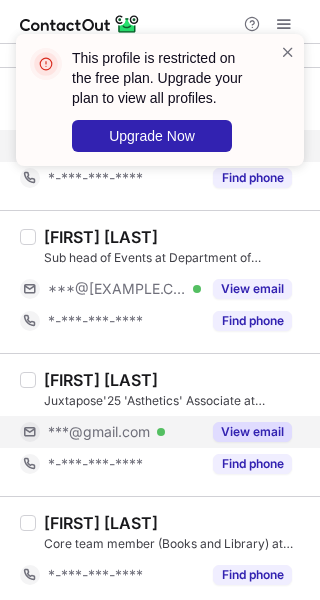 click on "View email" at bounding box center (252, 432) 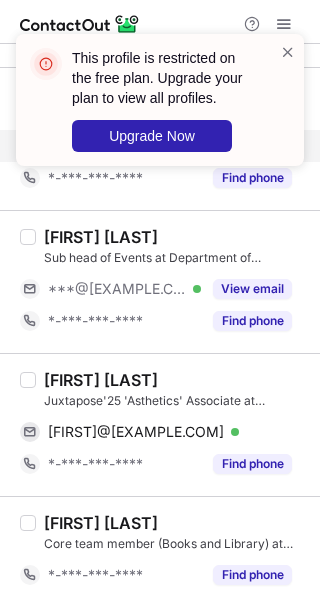 click on "[FIRST] [LAST]" at bounding box center (101, 380) 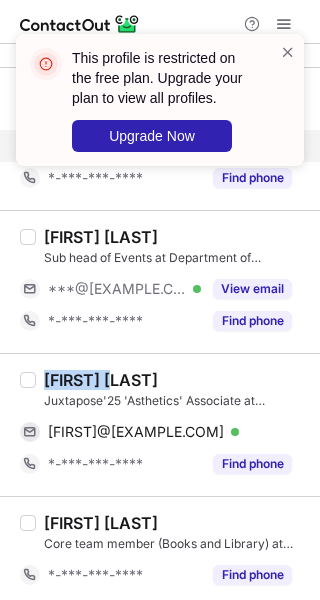 click on "[FIRST] [LAST]" at bounding box center [101, 380] 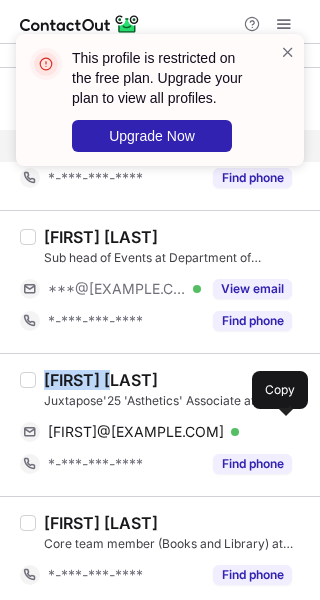 drag, startPoint x: 285, startPoint y: 423, endPoint x: 317, endPoint y: 423, distance: 32 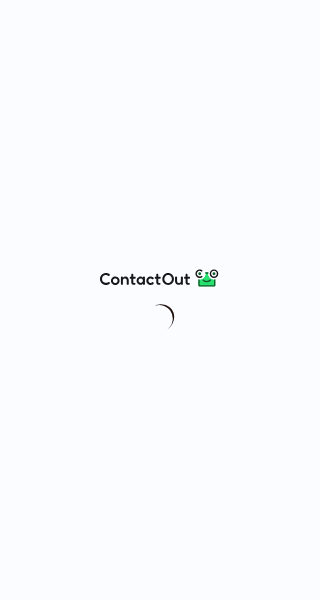 scroll, scrollTop: 0, scrollLeft: 0, axis: both 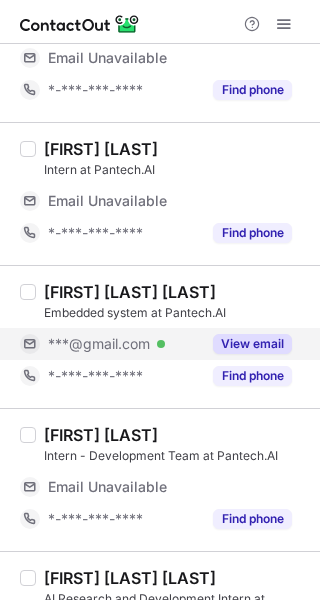 click on "View email" at bounding box center [252, 344] 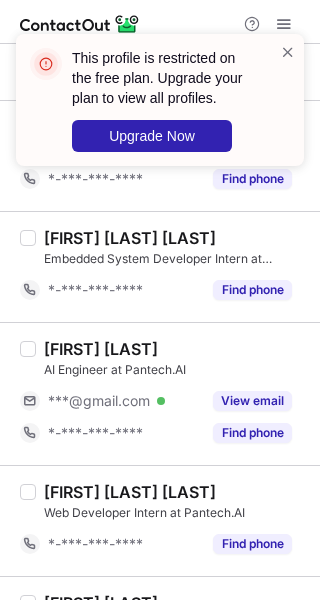 scroll, scrollTop: 1036, scrollLeft: 0, axis: vertical 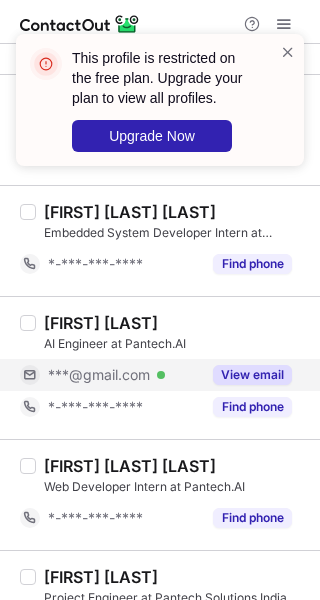 click on "View email" at bounding box center [252, 375] 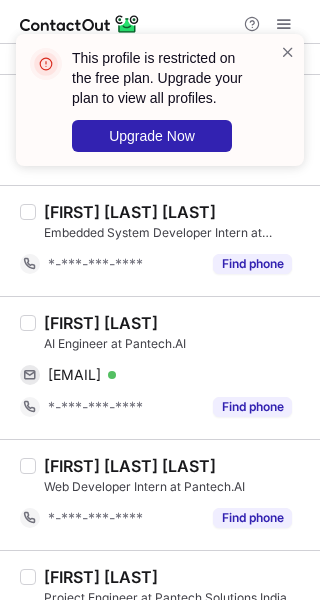 click on "Bishwajit Shil" at bounding box center (101, 323) 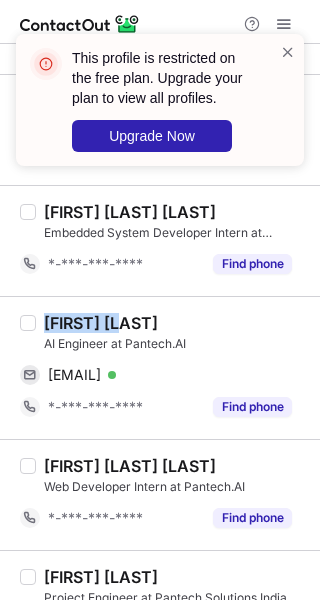 click on "Bishwajit Shil" at bounding box center (101, 323) 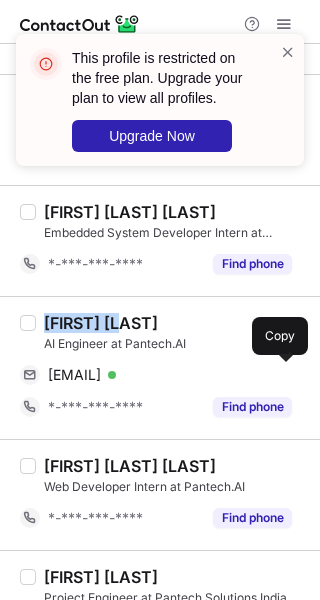 drag, startPoint x: 278, startPoint y: 361, endPoint x: 318, endPoint y: 340, distance: 45.17743 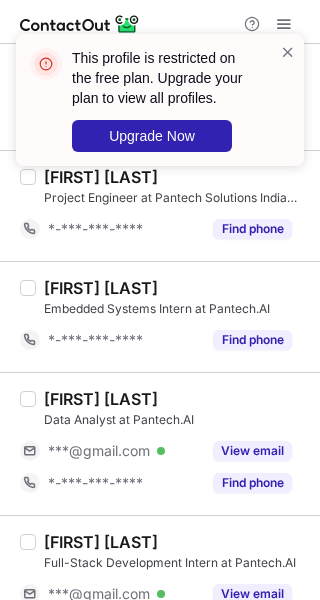 scroll, scrollTop: 1536, scrollLeft: 0, axis: vertical 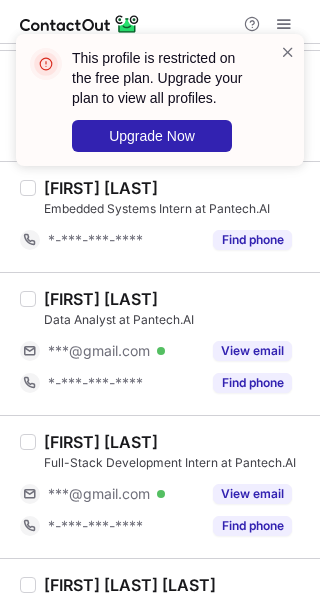 drag, startPoint x: 248, startPoint y: 349, endPoint x: 262, endPoint y: 471, distance: 122.80065 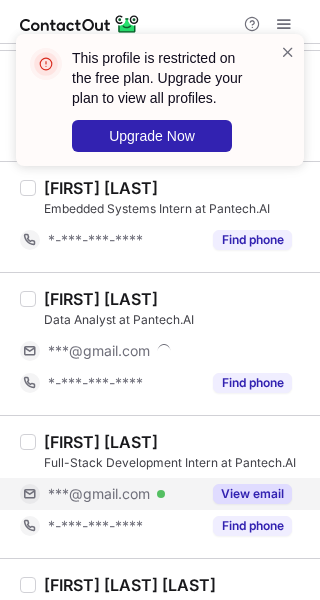 click on "View email" at bounding box center (252, 494) 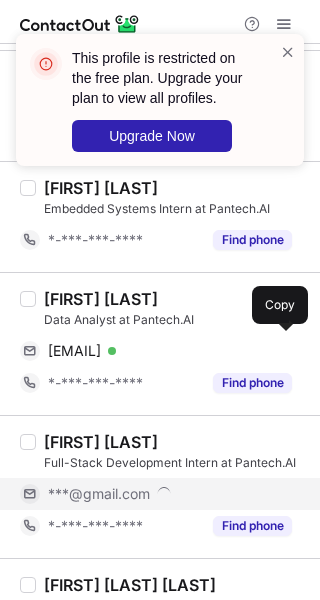 click on "Selvakumar Subramanian" at bounding box center (101, 299) 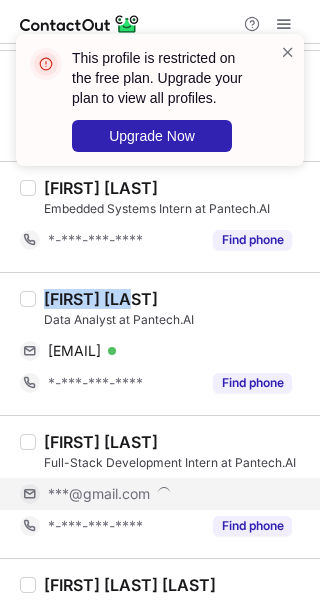 click on "Selvakumar Subramanian" at bounding box center (101, 299) 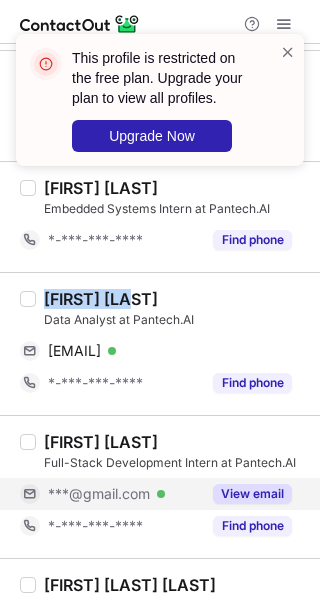 copy on "Selvakumar" 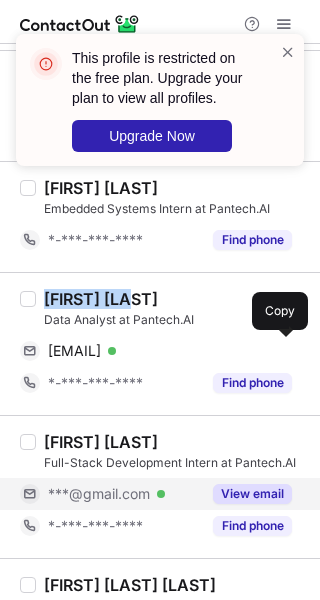 drag, startPoint x: 283, startPoint y: 349, endPoint x: 316, endPoint y: 345, distance: 33.24154 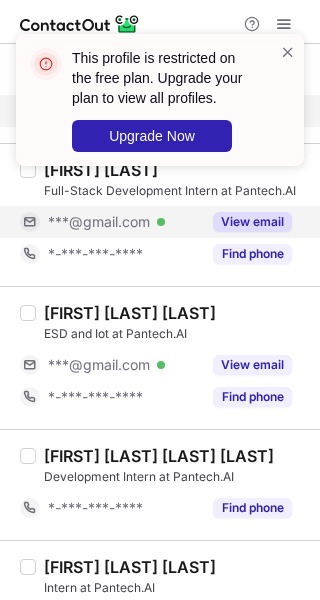 scroll, scrollTop: 1836, scrollLeft: 0, axis: vertical 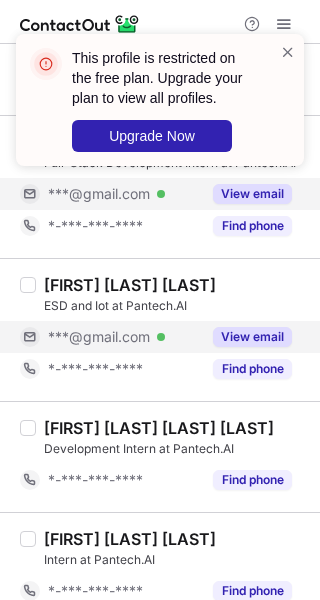 click on "View email" at bounding box center [252, 337] 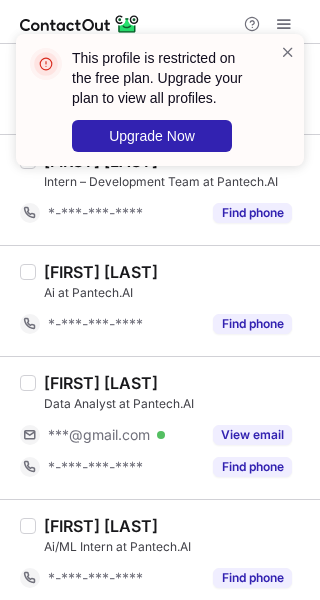 scroll, scrollTop: 2438, scrollLeft: 0, axis: vertical 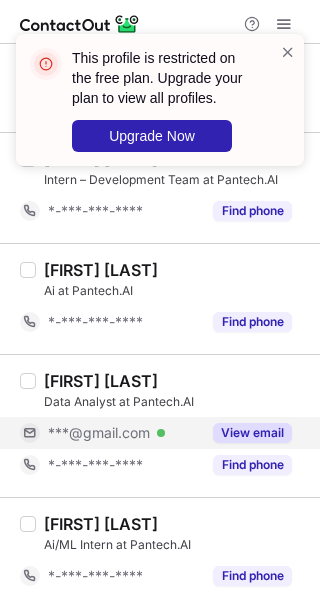 click on "View email" at bounding box center [252, 433] 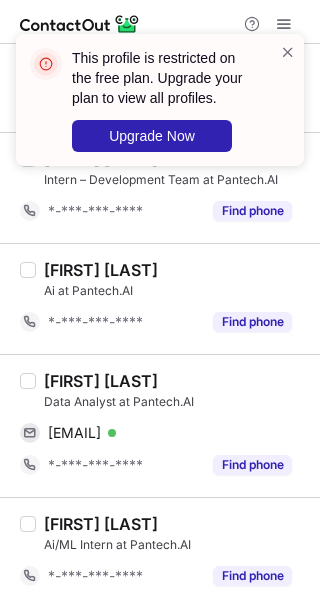 click on "Aryan Dubey" at bounding box center (101, 381) 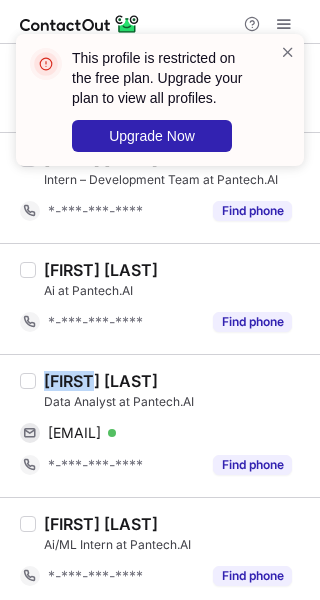 click on "Aryan Dubey" at bounding box center (101, 381) 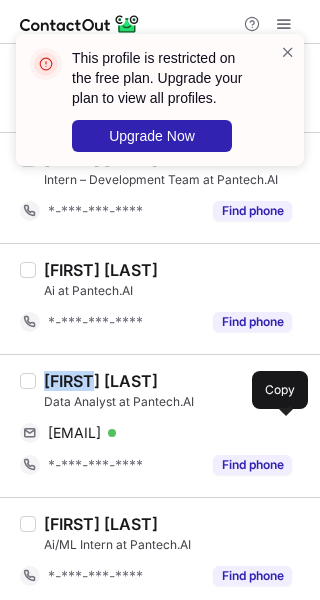 drag, startPoint x: 283, startPoint y: 427, endPoint x: 313, endPoint y: 398, distance: 41.725292 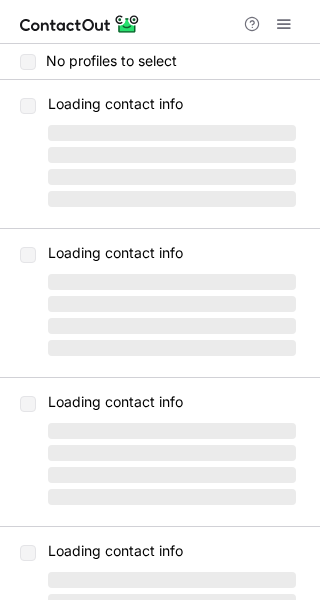 scroll, scrollTop: 0, scrollLeft: 0, axis: both 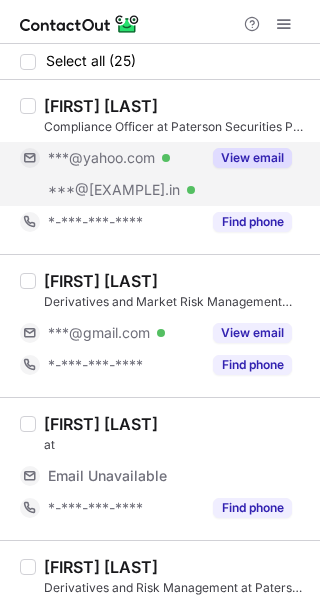 click on "View email" at bounding box center [252, 158] 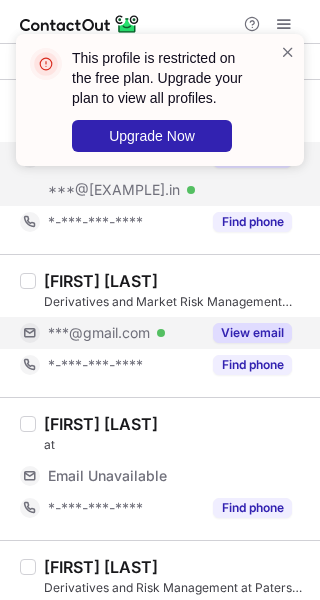 click on "View email" at bounding box center (252, 333) 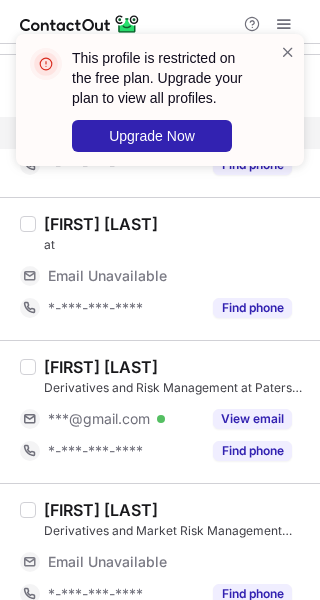 scroll, scrollTop: 300, scrollLeft: 0, axis: vertical 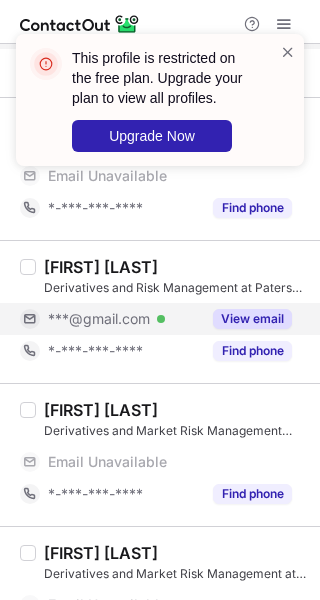 click on "View email" at bounding box center [252, 319] 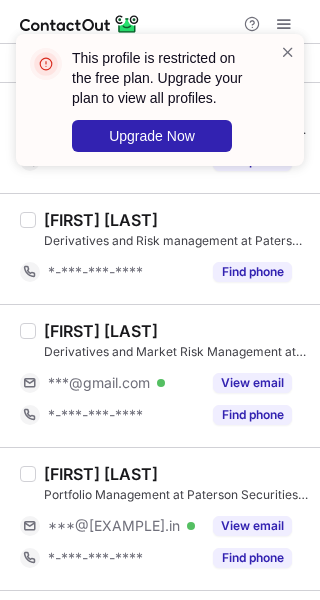 scroll, scrollTop: 700, scrollLeft: 0, axis: vertical 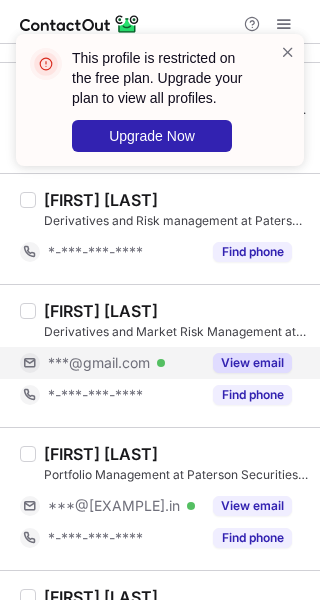 click on "View email" at bounding box center [252, 363] 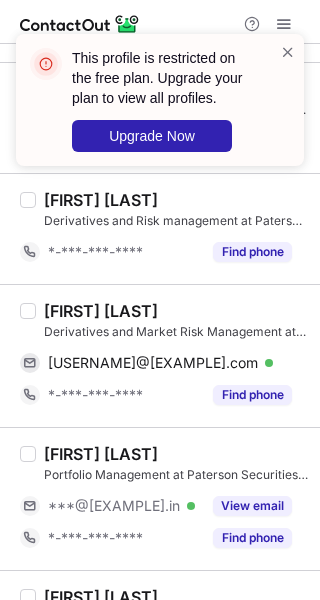 click on "Pallavi Tiwari" at bounding box center (101, 311) 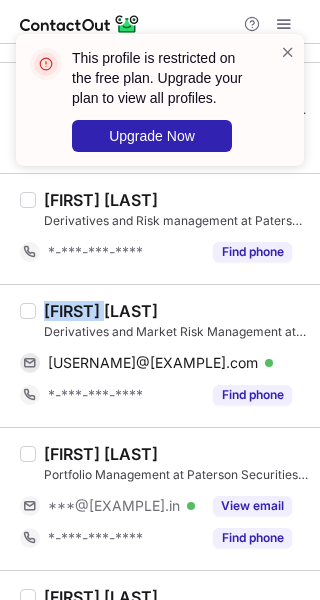 click on "Pallavi Tiwari" at bounding box center [101, 311] 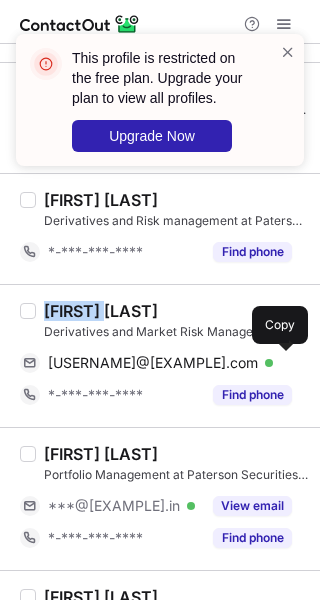 drag, startPoint x: 279, startPoint y: 353, endPoint x: 312, endPoint y: 345, distance: 33.955853 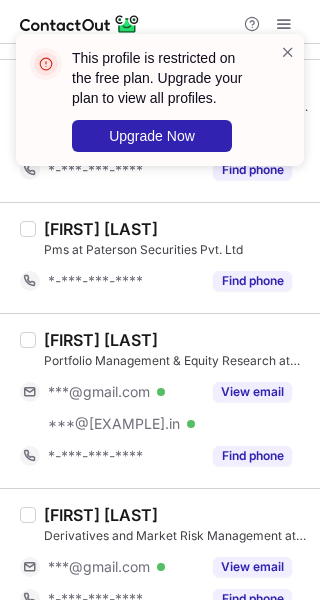 scroll, scrollTop: 1100, scrollLeft: 0, axis: vertical 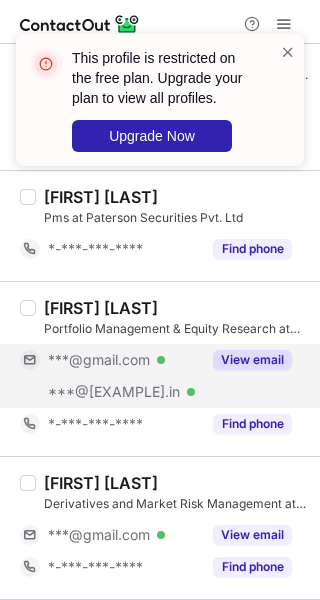 click on "View email" at bounding box center [252, 360] 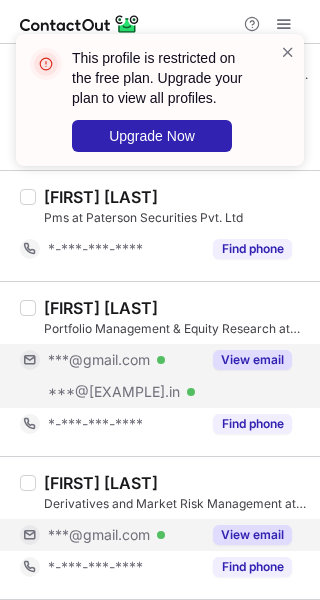 click on "View email" at bounding box center (252, 535) 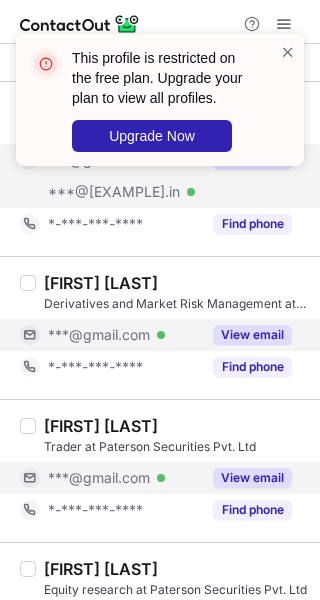 scroll, scrollTop: 1500, scrollLeft: 0, axis: vertical 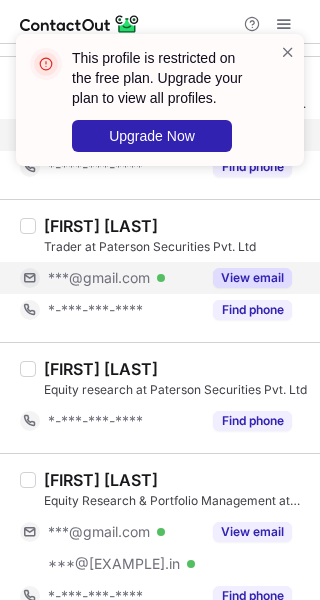 click on "View email" at bounding box center [252, 278] 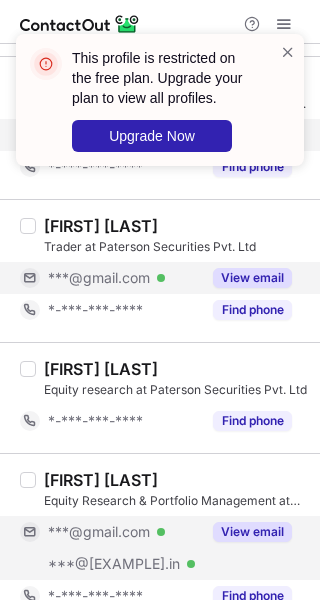 click on "View email" at bounding box center (252, 532) 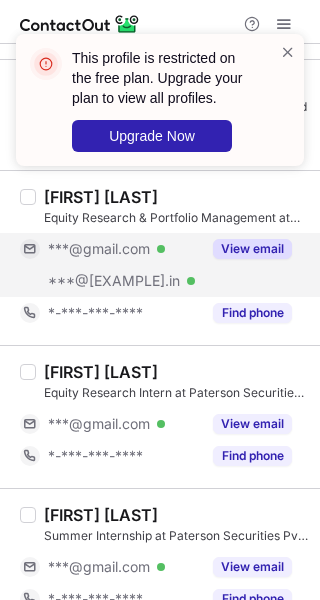 scroll, scrollTop: 1900, scrollLeft: 0, axis: vertical 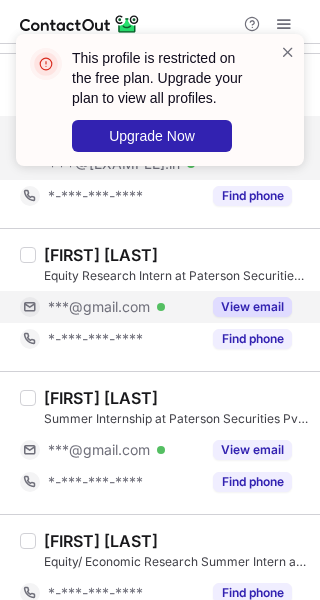click on "View email" at bounding box center (252, 307) 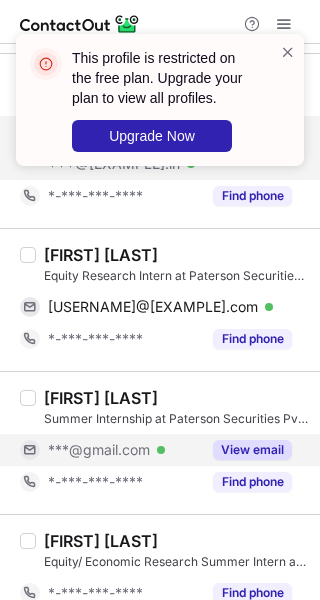 click on "View email" at bounding box center [252, 450] 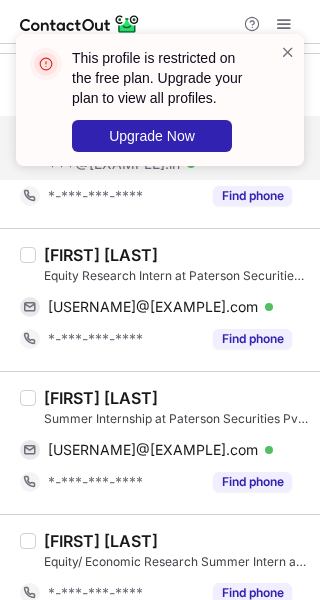 click on "Kavya Sharma" at bounding box center (101, 255) 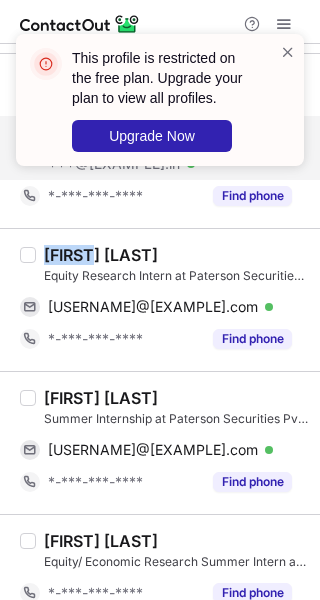 click on "Kavya Sharma" at bounding box center (101, 255) 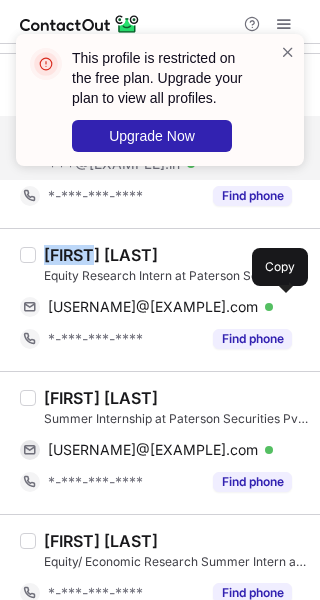 drag, startPoint x: 280, startPoint y: 303, endPoint x: 311, endPoint y: 303, distance: 31 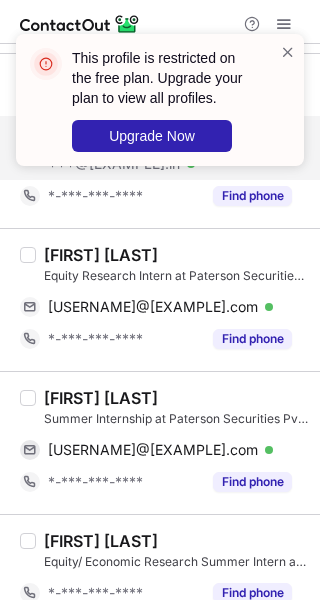 click on "Aakriti Pareek" at bounding box center [101, 398] 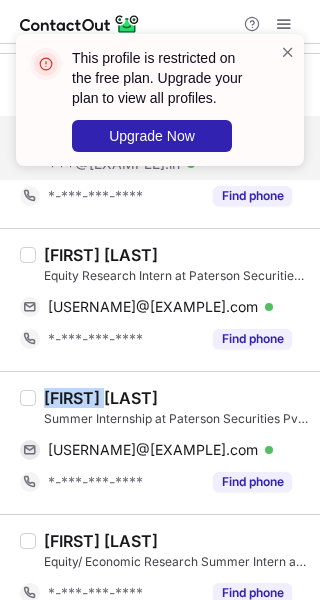 click on "Aakriti Pareek" at bounding box center (101, 398) 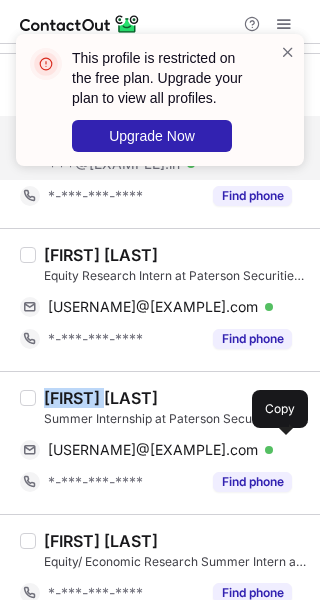 drag, startPoint x: 288, startPoint y: 442, endPoint x: 309, endPoint y: 435, distance: 22.135944 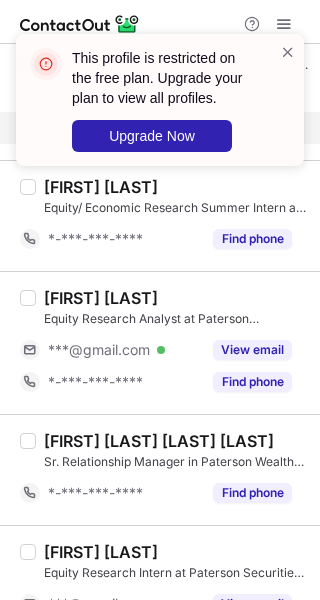 scroll, scrollTop: 2300, scrollLeft: 0, axis: vertical 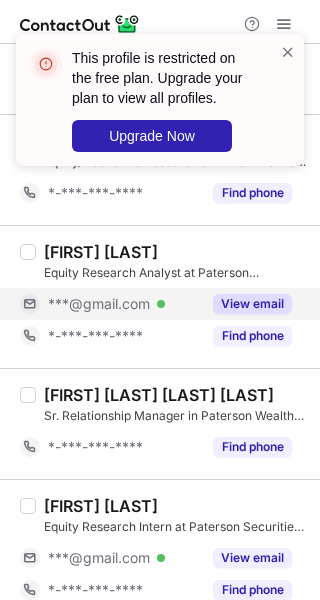 click on "View email" at bounding box center [252, 304] 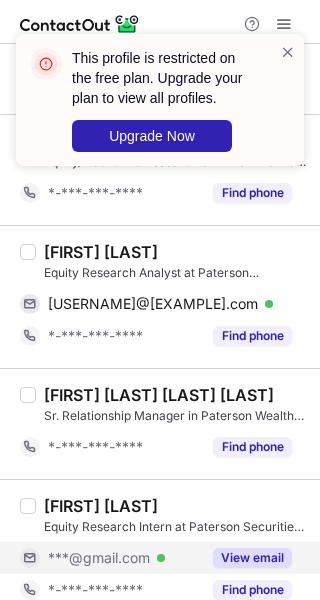 click on "View email" at bounding box center (252, 558) 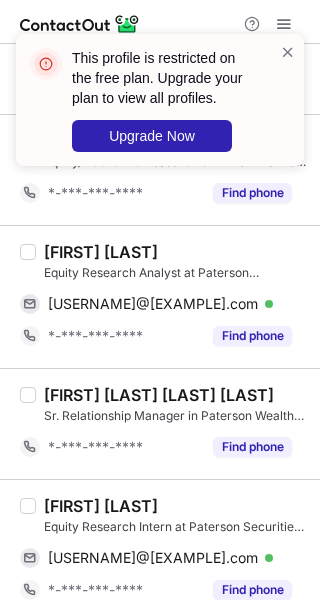 click on "Aabha Jatakia" at bounding box center [101, 252] 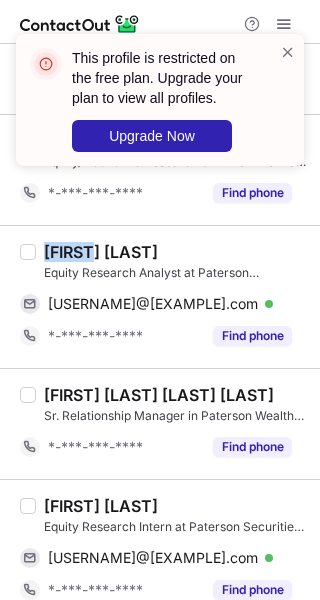 click on "Aabha Jatakia" at bounding box center (101, 252) 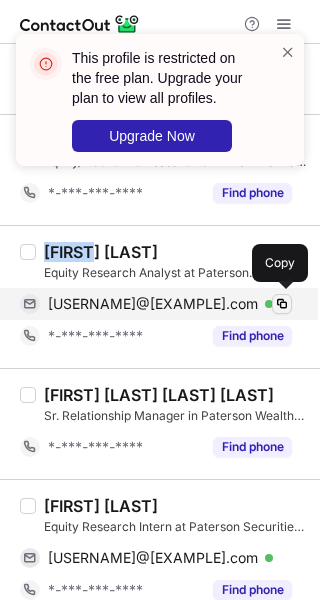 click at bounding box center (282, 304) 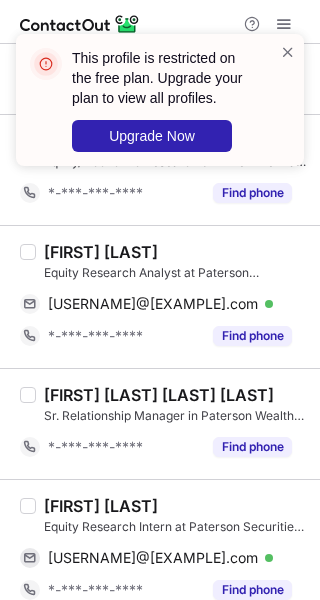 click on "Yug Shah" at bounding box center (101, 506) 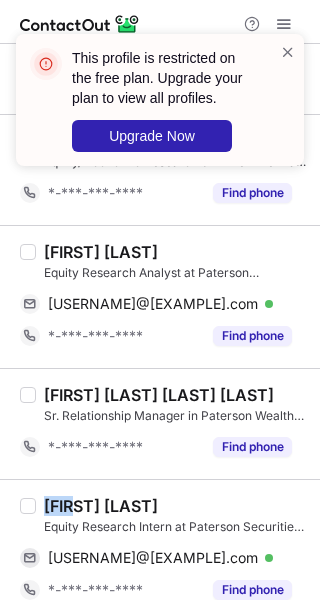 click on "Yug Shah" at bounding box center [101, 506] 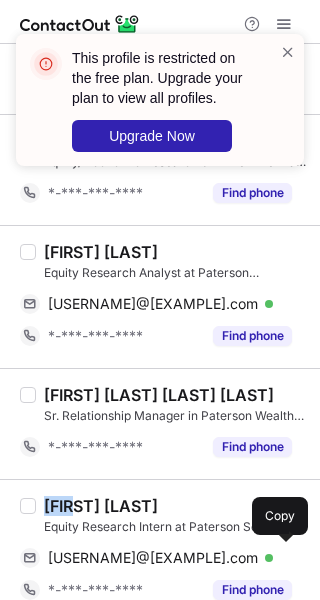drag, startPoint x: 280, startPoint y: 548, endPoint x: 311, endPoint y: 546, distance: 31.06445 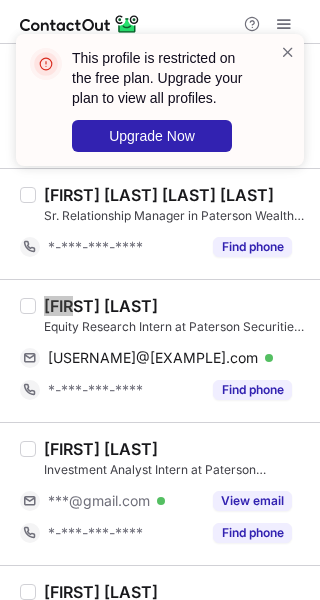 scroll, scrollTop: 2600, scrollLeft: 0, axis: vertical 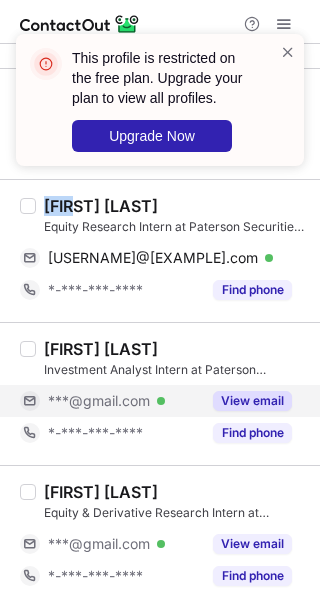 click on "View email" at bounding box center [252, 401] 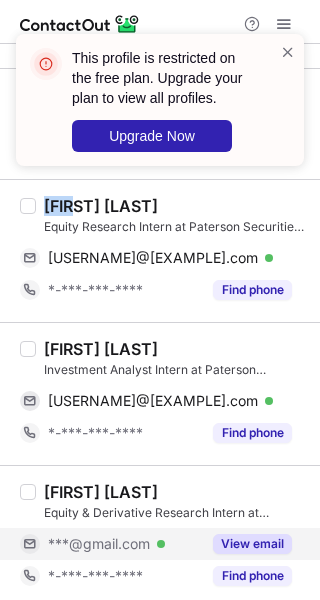 click on "View email" at bounding box center (252, 544) 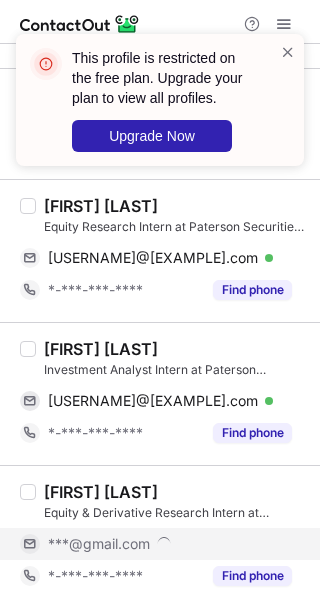 click on "Sanskar Ladha" at bounding box center [101, 349] 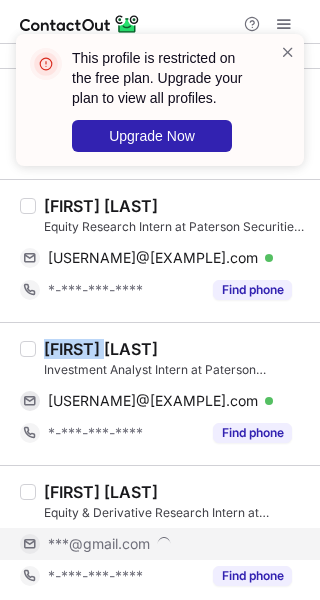 click on "Sanskar Ladha" at bounding box center [101, 349] 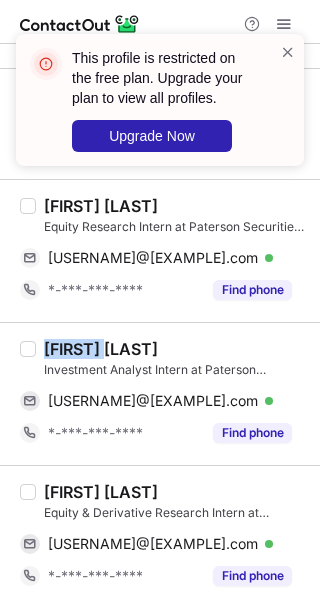 copy on "Sanskar" 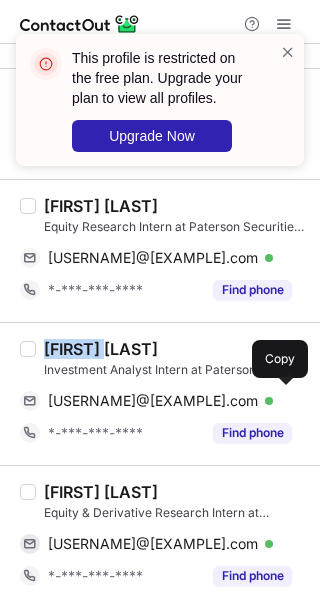 drag, startPoint x: 288, startPoint y: 393, endPoint x: 314, endPoint y: 407, distance: 29.529646 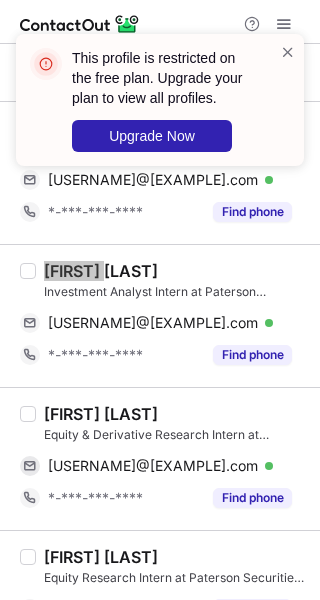 scroll, scrollTop: 2800, scrollLeft: 0, axis: vertical 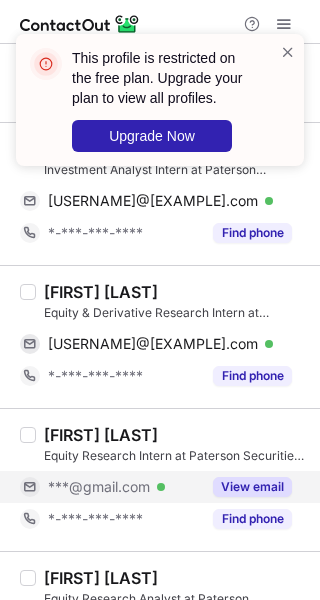 click on "View email" at bounding box center (252, 487) 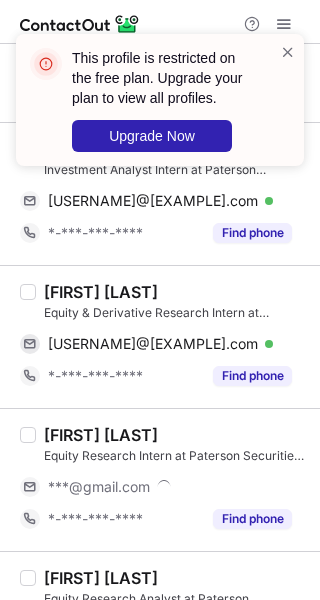 click on "Srishti Saw" at bounding box center (101, 292) 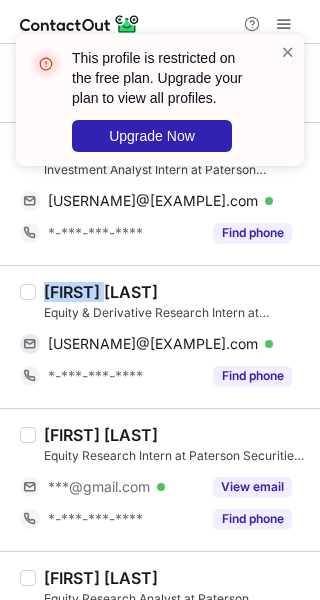 click on "Srishti Saw" at bounding box center [101, 292] 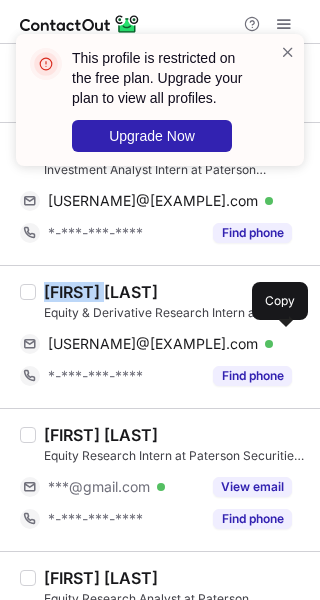 drag, startPoint x: 289, startPoint y: 339, endPoint x: 307, endPoint y: 373, distance: 38.470768 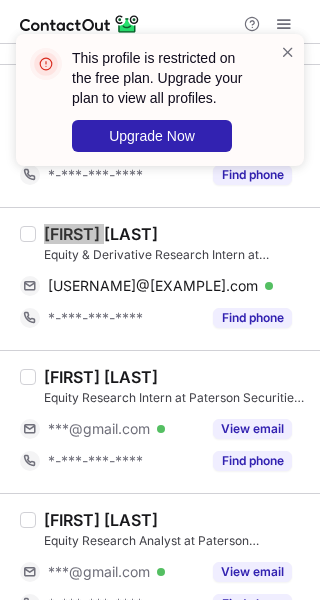 scroll, scrollTop: 2886, scrollLeft: 0, axis: vertical 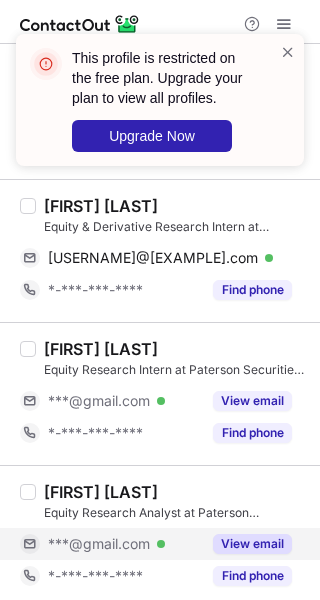 click on "View email" at bounding box center [246, 544] 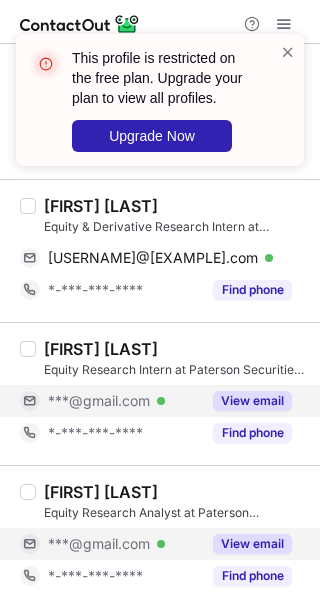 click on "View email" at bounding box center (252, 401) 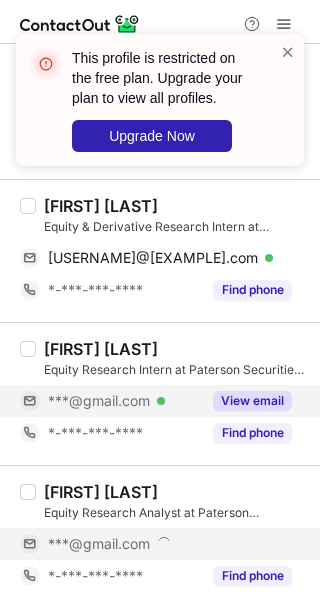 click on "View email" at bounding box center (246, 401) 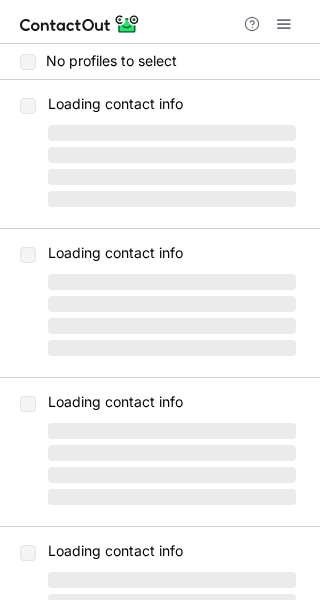 scroll, scrollTop: 0, scrollLeft: 0, axis: both 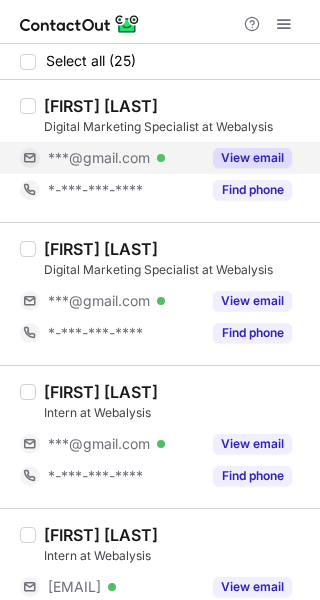 click on "View email" at bounding box center (252, 158) 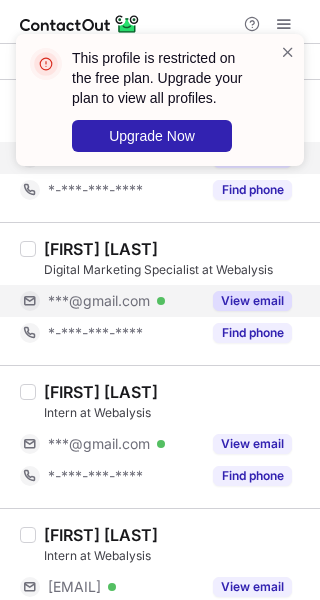 click on "View email" at bounding box center [252, 301] 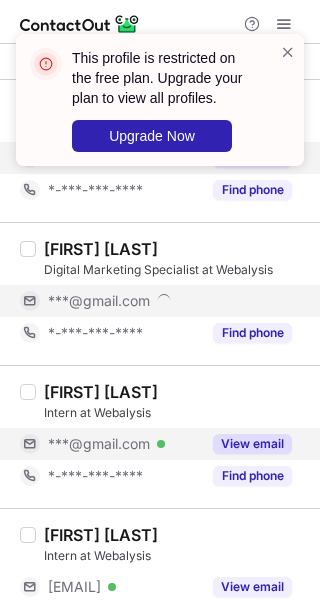 click on "View email" at bounding box center [252, 444] 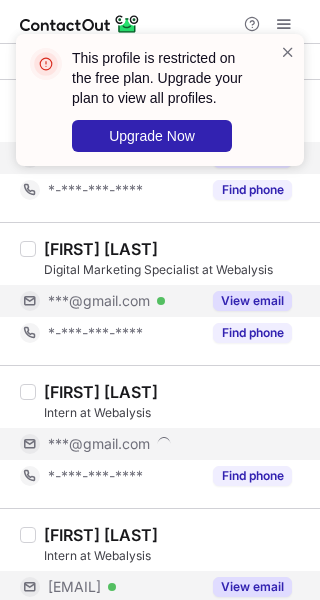 click on "View email" at bounding box center [252, 587] 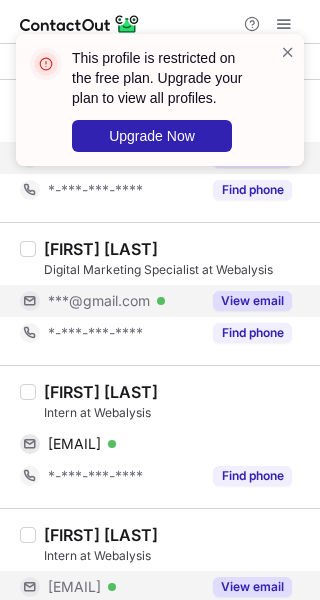 click on "Harshil Mehta" at bounding box center (101, 392) 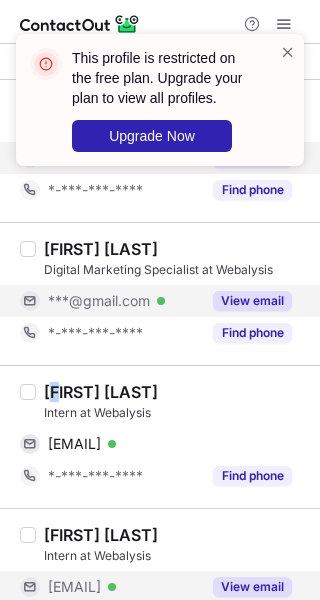 click on "Harshil Mehta" at bounding box center (101, 392) 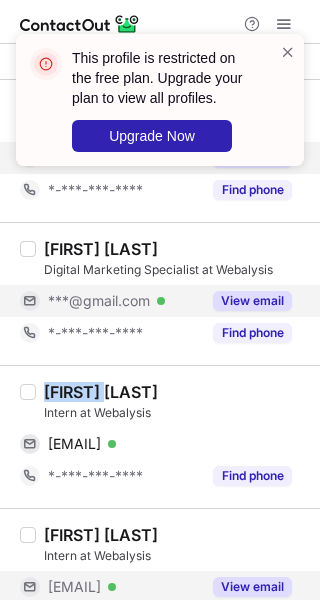 click on "Harshil Mehta" at bounding box center [101, 392] 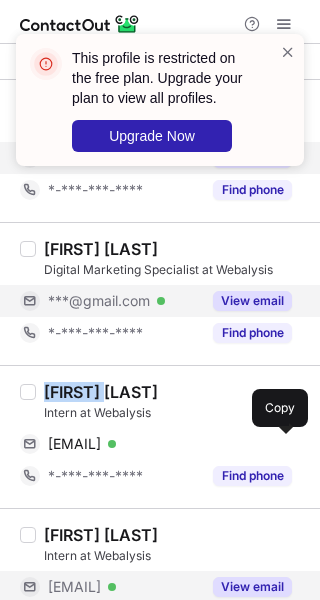drag, startPoint x: 277, startPoint y: 441, endPoint x: 312, endPoint y: 435, distance: 35.510563 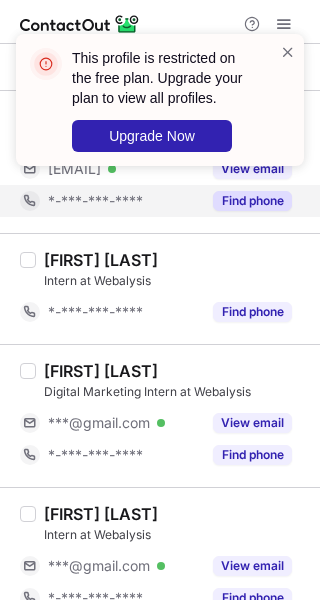 scroll, scrollTop: 600, scrollLeft: 0, axis: vertical 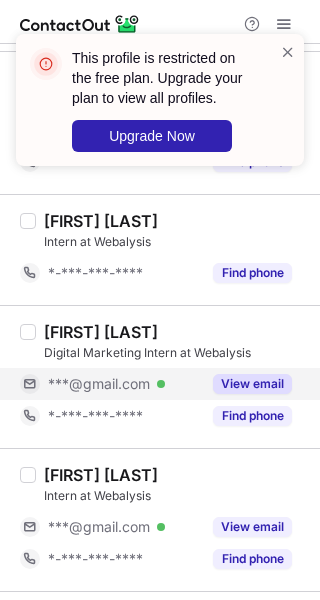 click on "View email" at bounding box center [252, 384] 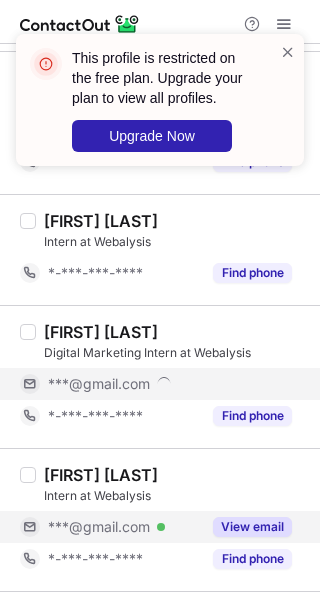 click on "View email" at bounding box center (252, 527) 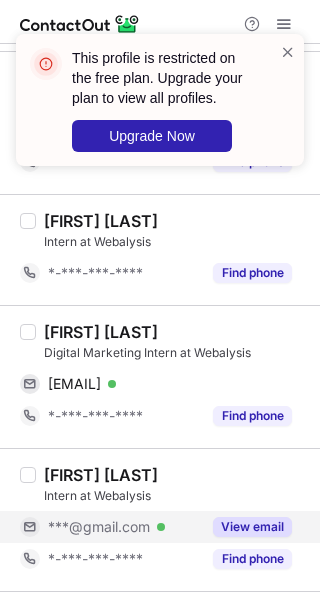 click on "Geet Dube" at bounding box center [101, 332] 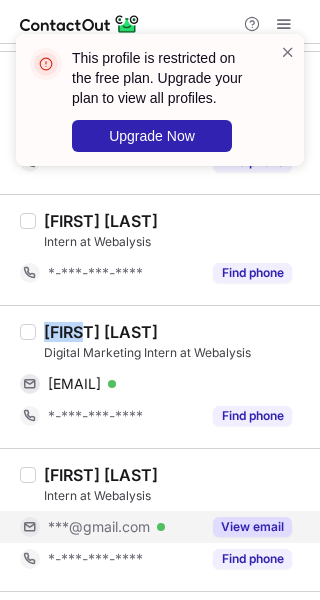 click on "Geet Dube" at bounding box center [101, 332] 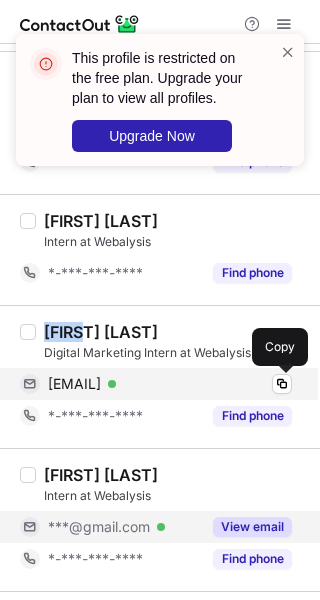 drag, startPoint x: 286, startPoint y: 386, endPoint x: 303, endPoint y: 379, distance: 18.384777 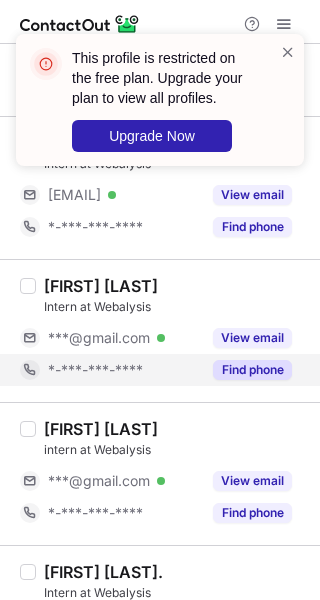 scroll, scrollTop: 1200, scrollLeft: 0, axis: vertical 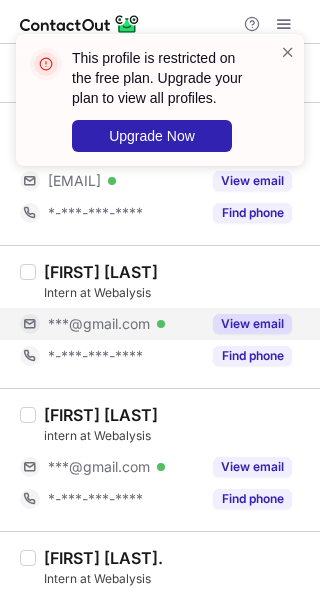 click on "View email" at bounding box center [252, 324] 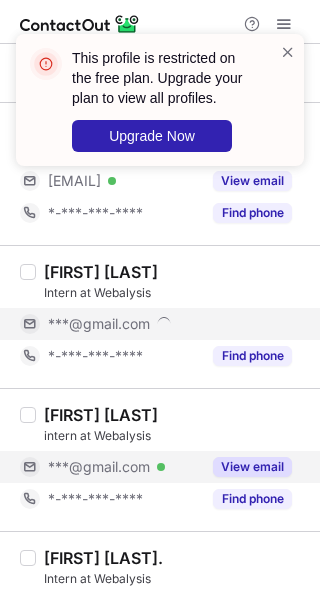 click on "View email" at bounding box center [252, 467] 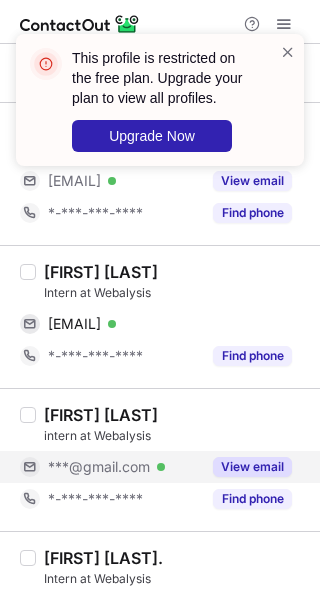 click on "Nimit Jain" at bounding box center (101, 272) 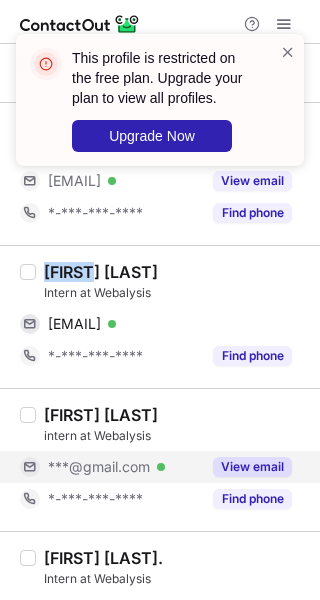 click on "Nimit Jain" at bounding box center (101, 272) 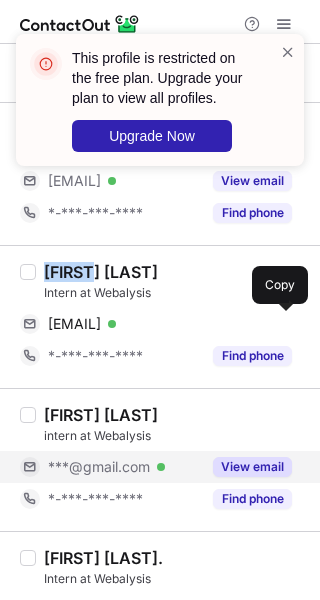 drag, startPoint x: 276, startPoint y: 317, endPoint x: 315, endPoint y: 319, distance: 39.051247 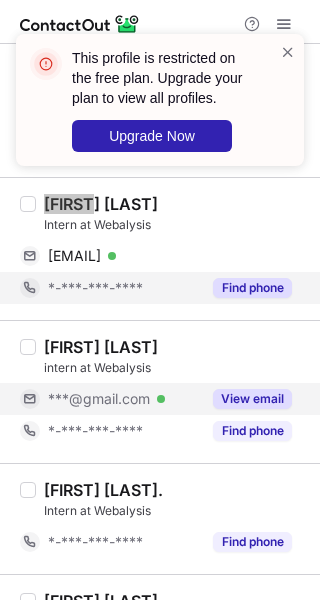 scroll, scrollTop: 1300, scrollLeft: 0, axis: vertical 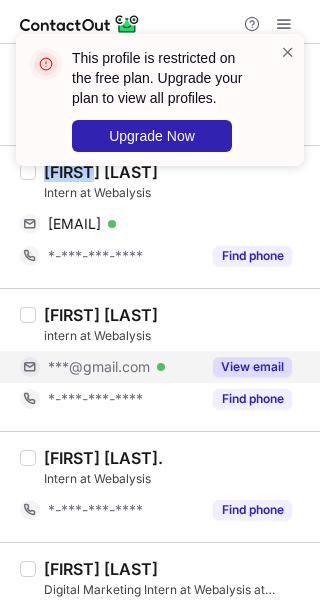 click on "View email" at bounding box center (252, 367) 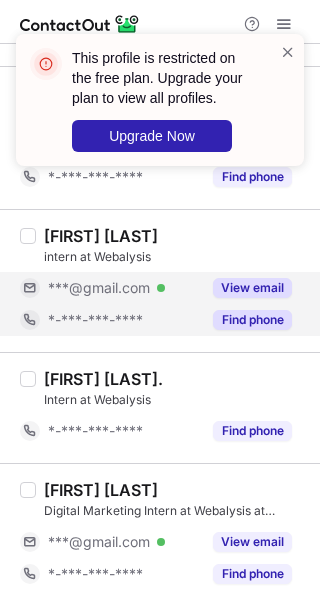 scroll, scrollTop: 1500, scrollLeft: 0, axis: vertical 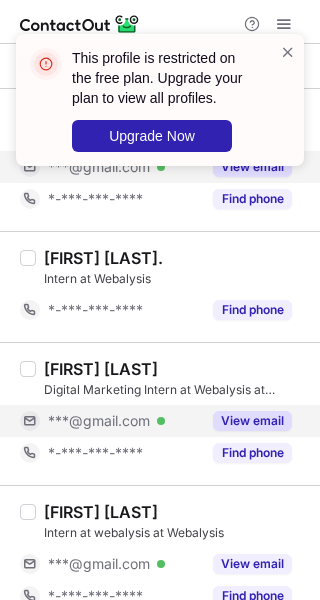 click on "View email" at bounding box center (252, 421) 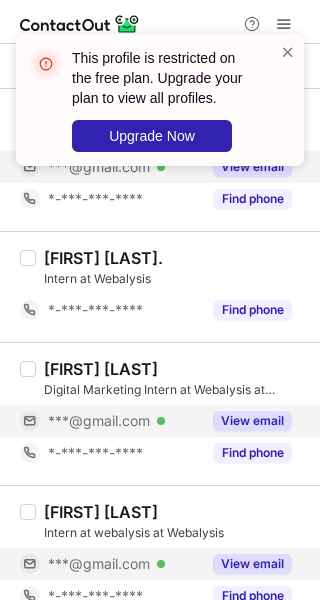 click on "View email" at bounding box center [252, 564] 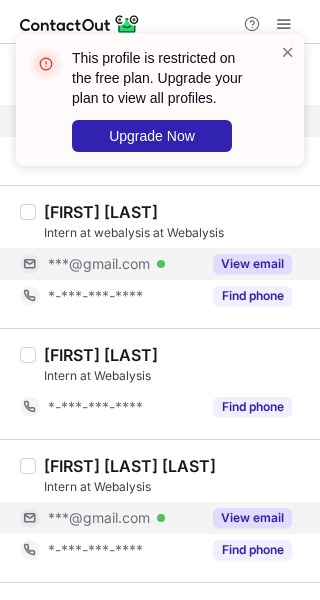 scroll, scrollTop: 2000, scrollLeft: 0, axis: vertical 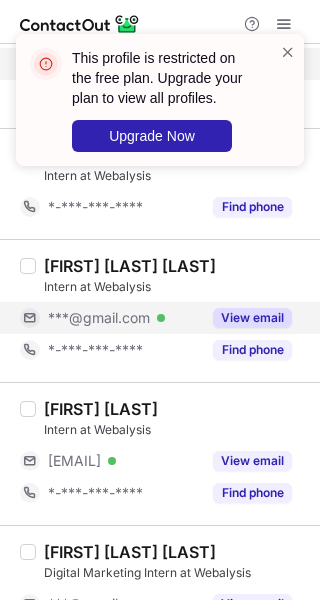 click on "View email" at bounding box center (252, 318) 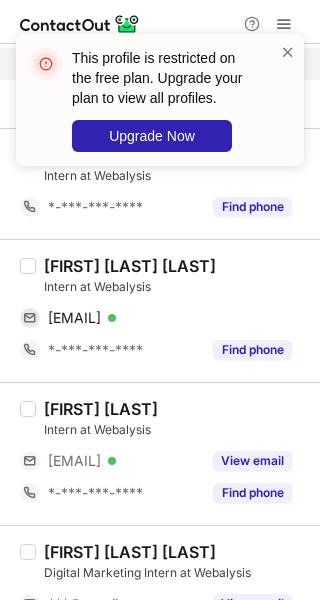 click on "Chitwan Raj Singh Chouhan" at bounding box center (130, 266) 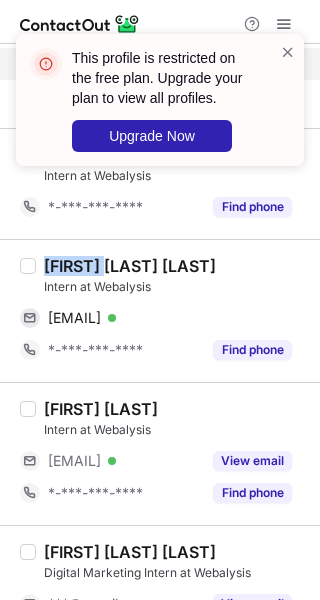 click on "Chitwan Raj Singh Chouhan" at bounding box center [130, 266] 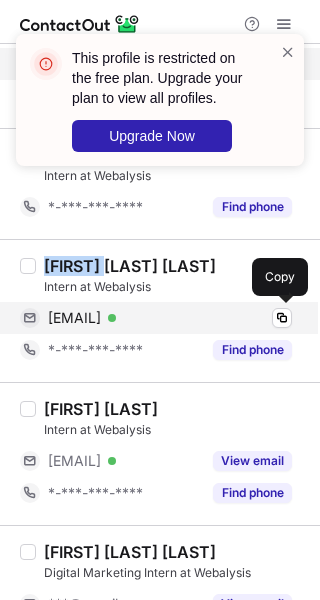 click at bounding box center [282, 318] 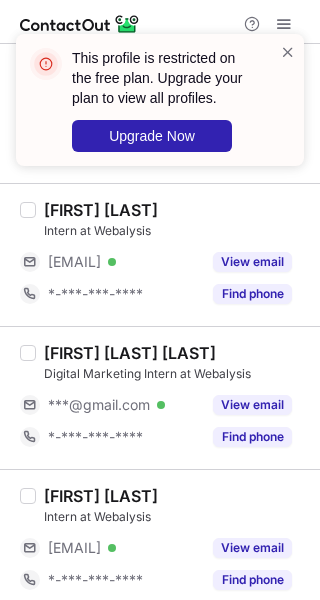 scroll, scrollTop: 2200, scrollLeft: 0, axis: vertical 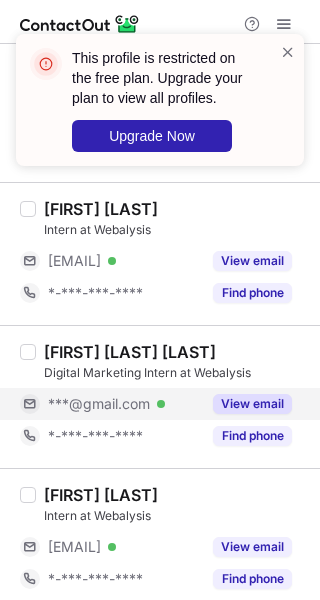 click on "View email" at bounding box center [252, 404] 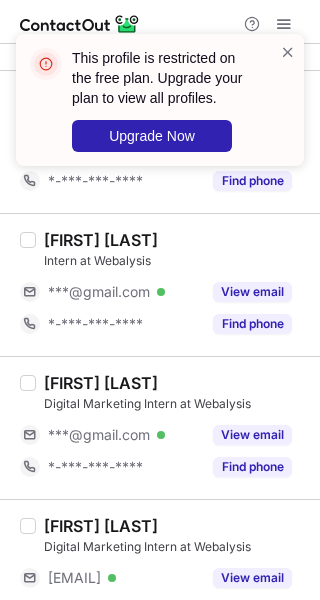 scroll, scrollTop: 2600, scrollLeft: 0, axis: vertical 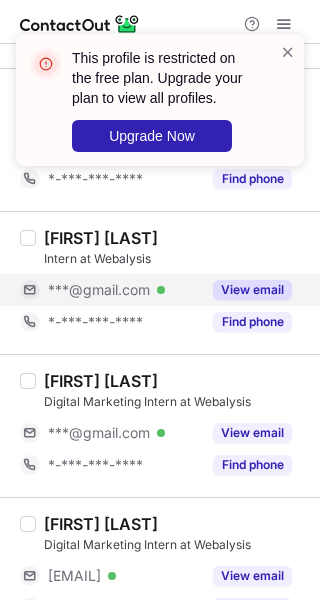 click on "View email" at bounding box center (246, 290) 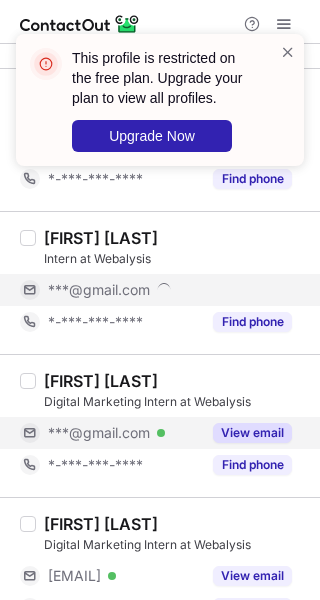 click on "View email" at bounding box center (252, 433) 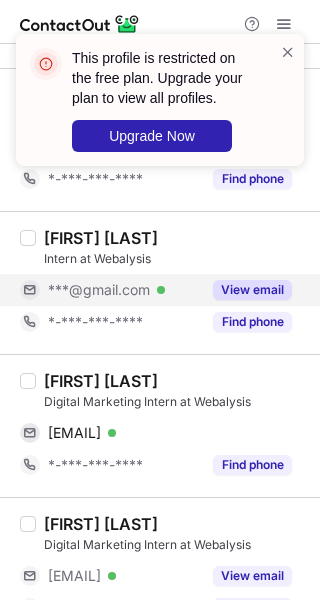 click on "Mohit khatri" at bounding box center (101, 381) 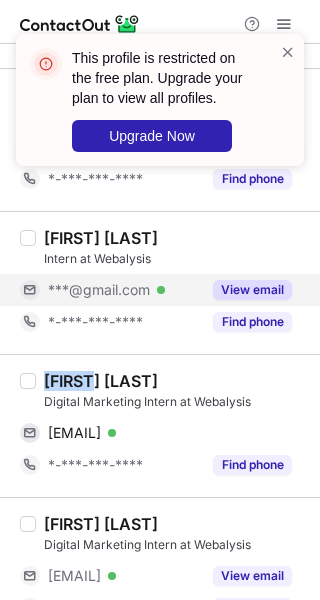 click on "Mohit khatri" at bounding box center (101, 381) 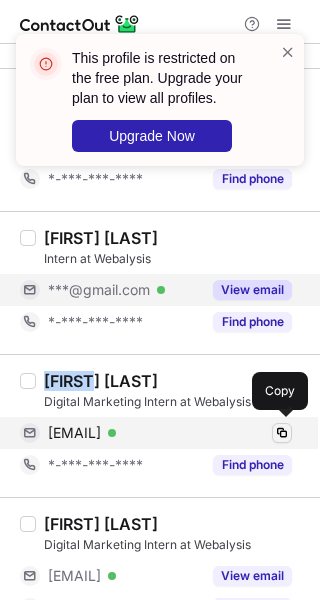 click at bounding box center (282, 433) 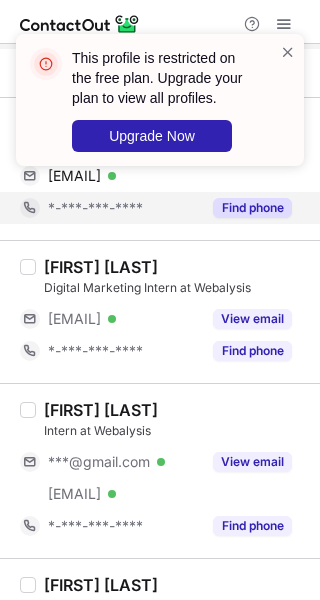 scroll, scrollTop: 2900, scrollLeft: 0, axis: vertical 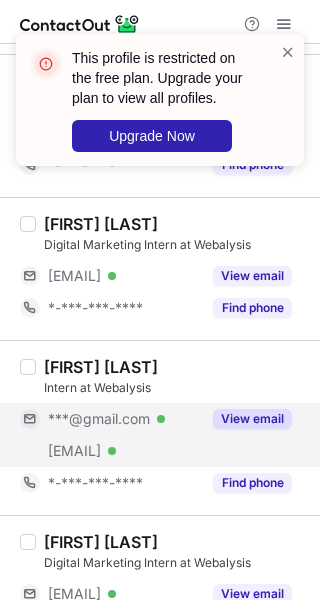 click on "View email" at bounding box center (252, 419) 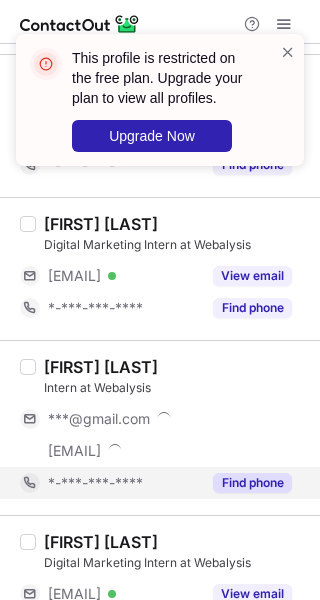 scroll, scrollTop: 2950, scrollLeft: 0, axis: vertical 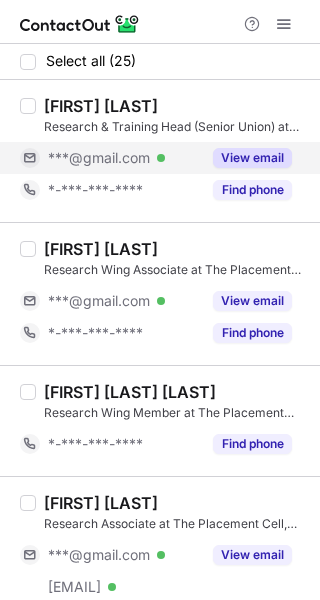 click on "View email" at bounding box center [252, 158] 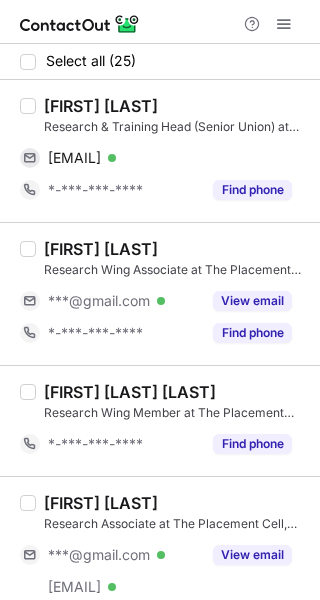 click on "[FIRST] [LAST]" at bounding box center (101, 106) 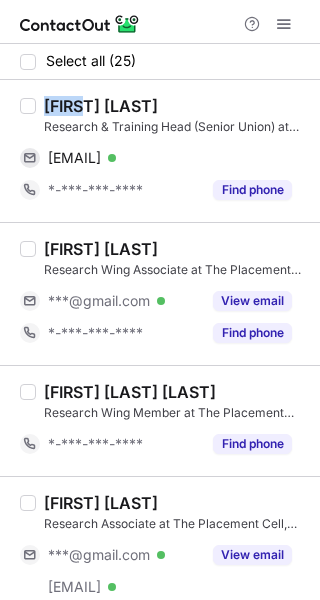 click on "[FIRST] [LAST]" at bounding box center (101, 106) 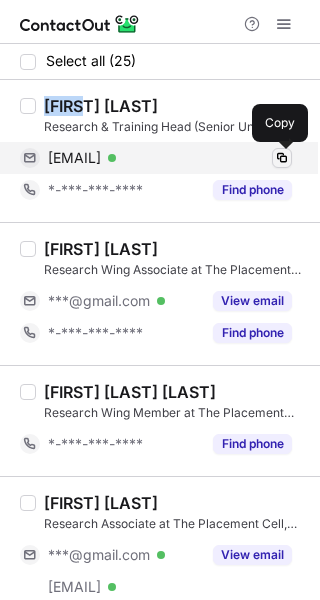 click at bounding box center [282, 158] 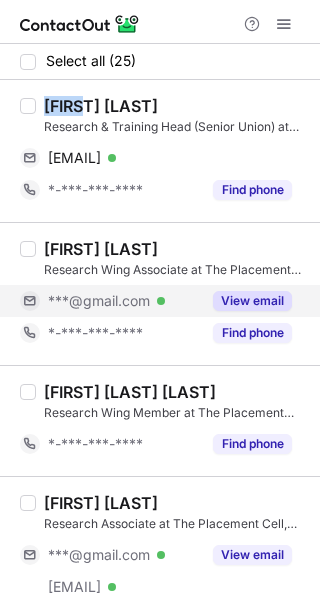 drag, startPoint x: 238, startPoint y: 297, endPoint x: 237, endPoint y: 307, distance: 10.049875 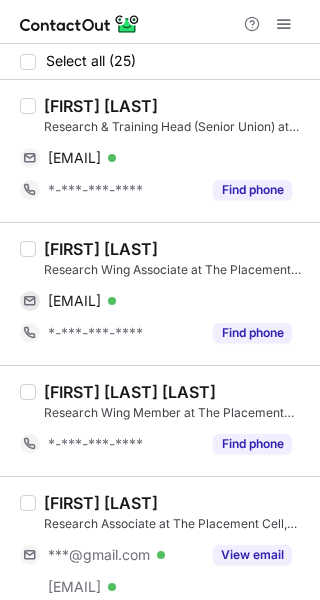 click on "Research Associate at The Placement Cell, Lady Shri Ram College for Women" at bounding box center (176, 524) 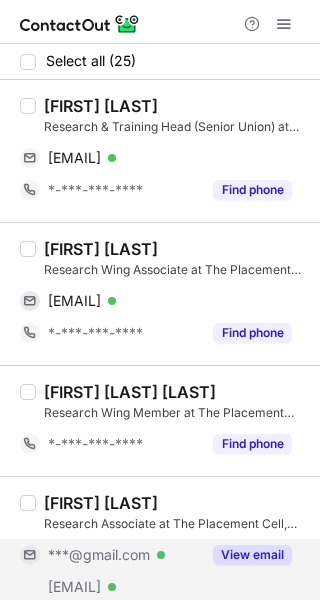 click on "View email" at bounding box center [252, 555] 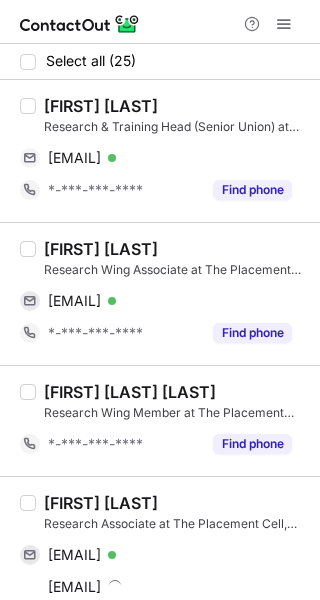 click on "Mishka Narang" at bounding box center [101, 249] 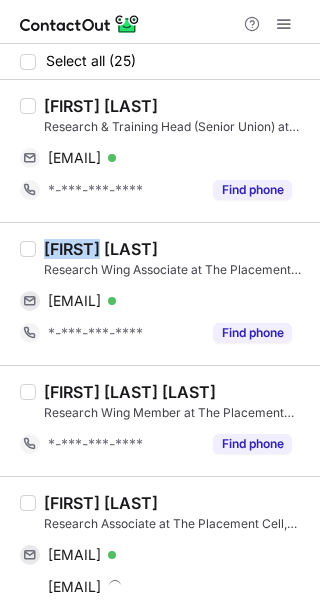 click on "Mishka Narang" at bounding box center [101, 249] 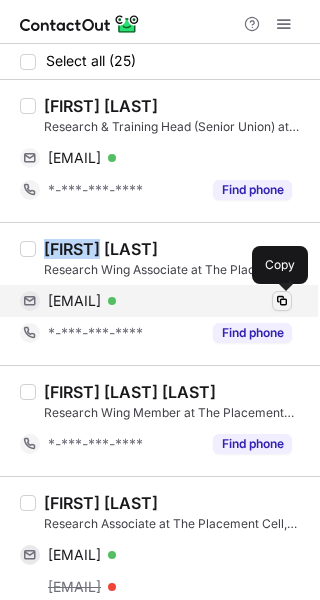 click at bounding box center [282, 301] 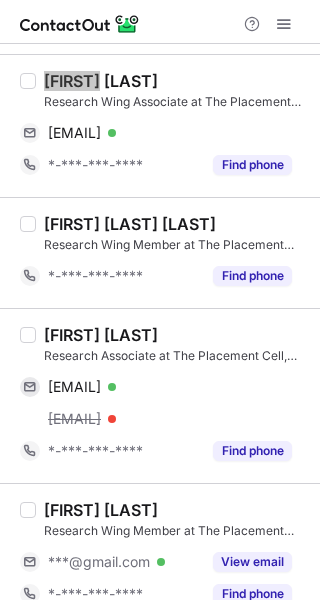 scroll, scrollTop: 200, scrollLeft: 0, axis: vertical 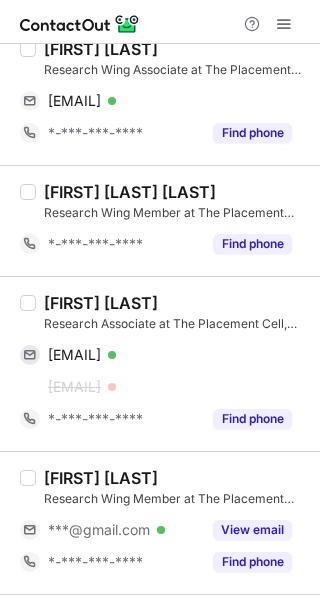 click on "Chehak Bansal" at bounding box center (101, 303) 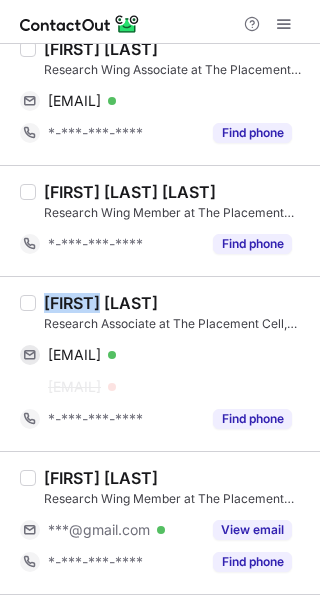 click on "Chehak Bansal" at bounding box center [101, 303] 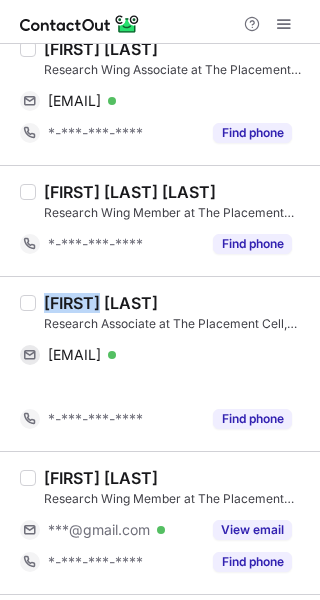 copy on "Chehak" 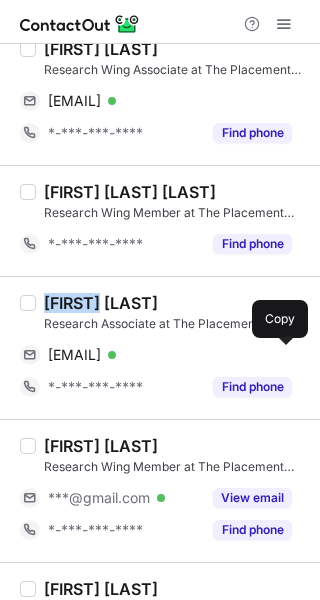 drag, startPoint x: 283, startPoint y: 346, endPoint x: 315, endPoint y: 347, distance: 32.01562 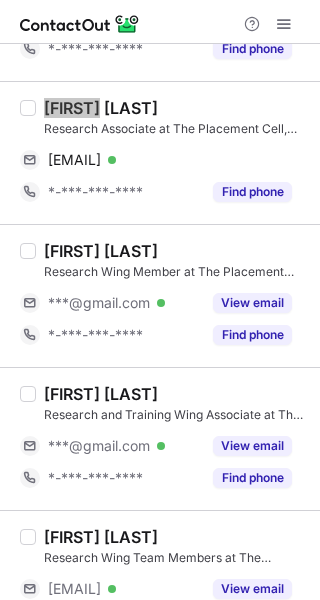 scroll, scrollTop: 400, scrollLeft: 0, axis: vertical 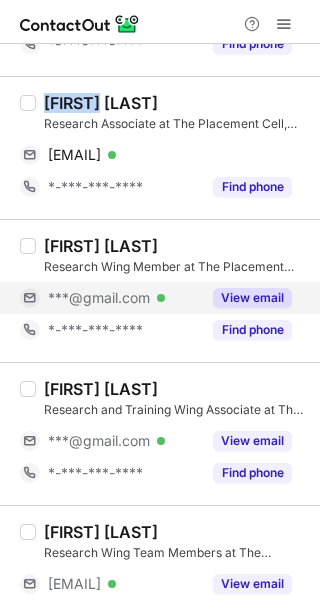 click on "View email" at bounding box center [252, 298] 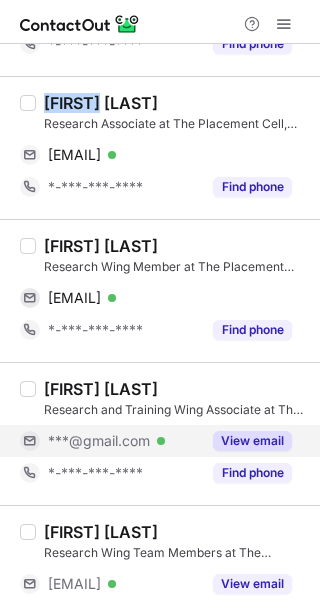 drag, startPoint x: 253, startPoint y: 439, endPoint x: 231, endPoint y: 425, distance: 26.076809 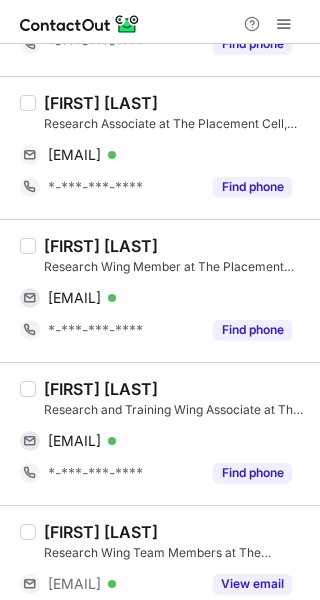 click on "Vidhi Kumawat" at bounding box center [101, 246] 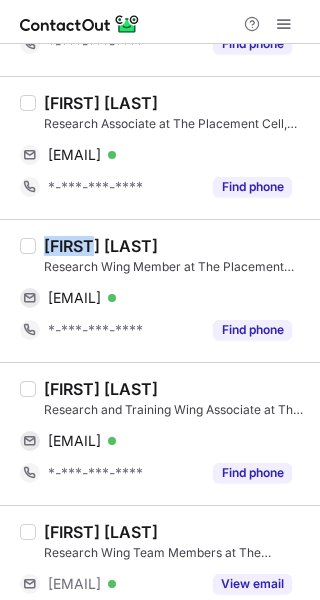 click on "Vidhi Kumawat" at bounding box center (101, 246) 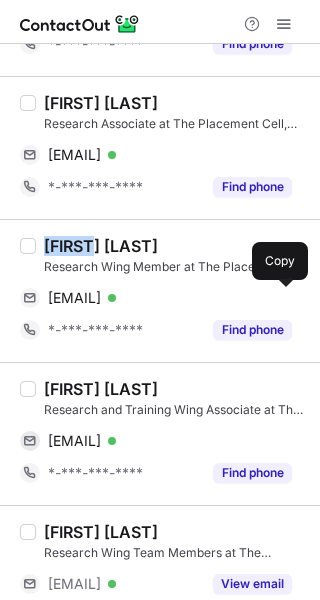 drag, startPoint x: 282, startPoint y: 296, endPoint x: 318, endPoint y: 303, distance: 36.67424 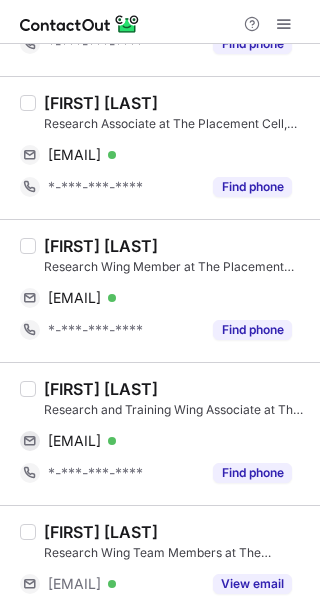 click on "Siddhi Chandak" at bounding box center [101, 389] 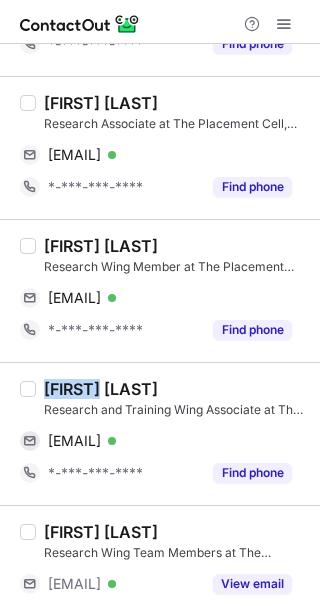 click on "Siddhi Chandak" at bounding box center (101, 389) 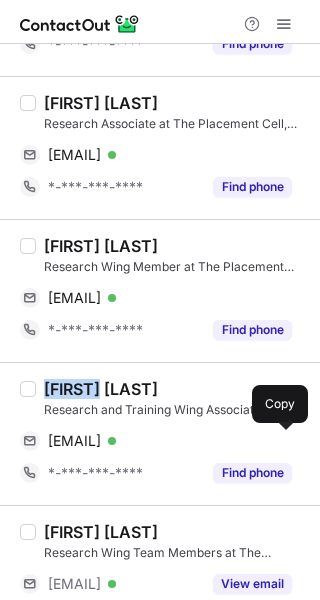 drag, startPoint x: 284, startPoint y: 440, endPoint x: 306, endPoint y: 439, distance: 22.022715 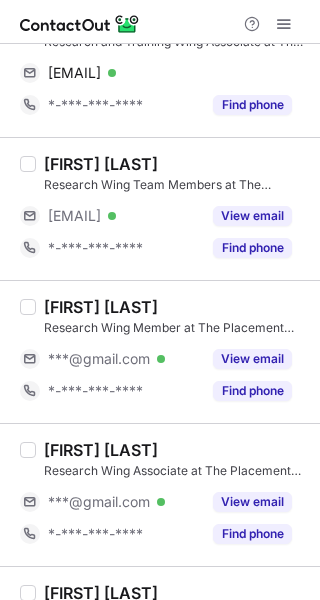 scroll, scrollTop: 800, scrollLeft: 0, axis: vertical 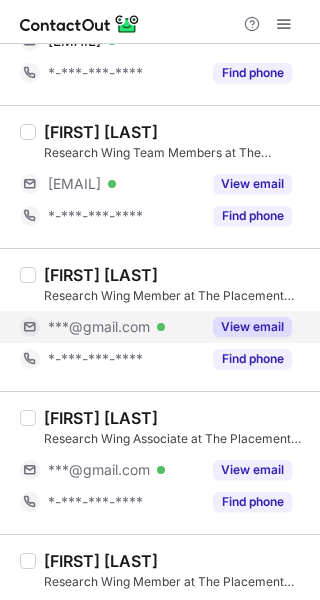 click on "View email" at bounding box center (252, 327) 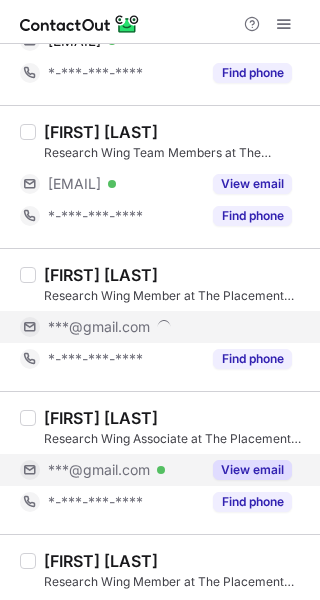 click on "View email" at bounding box center [252, 470] 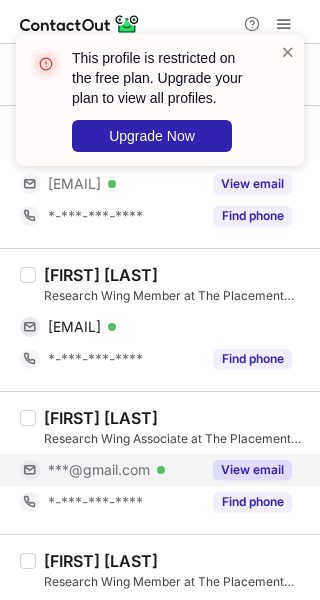 click on "Anjali Singh" at bounding box center (101, 275) 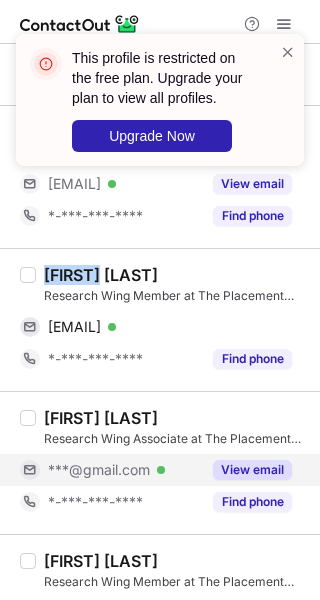 click on "Anjali Singh" at bounding box center (101, 275) 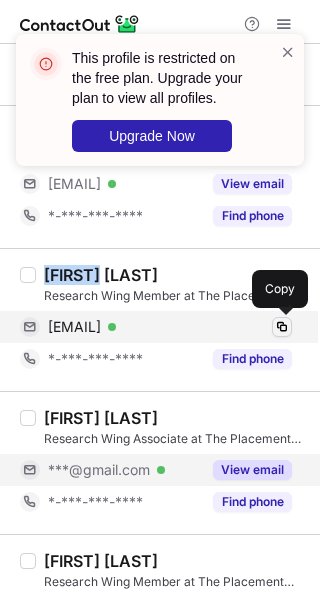 drag, startPoint x: 285, startPoint y: 323, endPoint x: 307, endPoint y: 337, distance: 26.076809 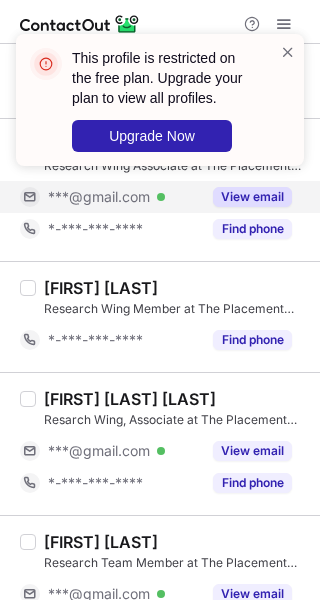 scroll, scrollTop: 1100, scrollLeft: 0, axis: vertical 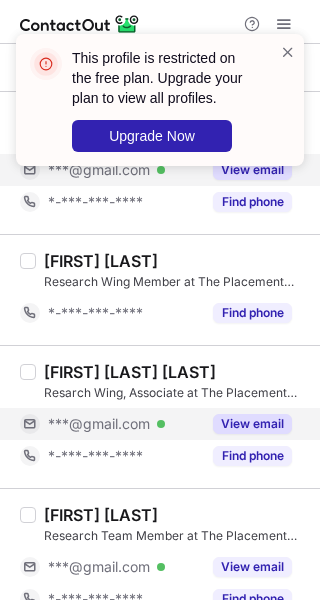 click on "View email" at bounding box center [252, 424] 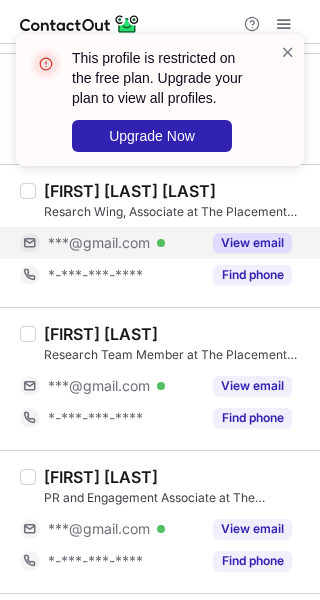 scroll, scrollTop: 1300, scrollLeft: 0, axis: vertical 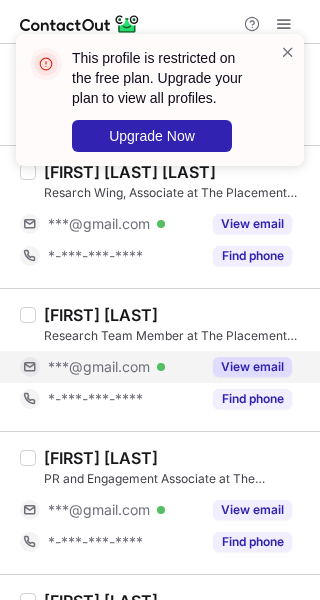 click on "View email" at bounding box center [252, 367] 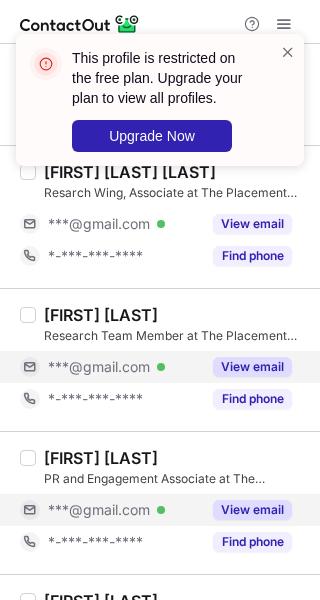 click on "View email" at bounding box center (252, 510) 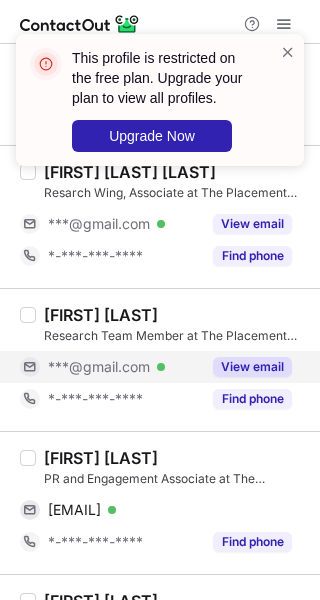 click on "Khushi Razdan" at bounding box center [101, 458] 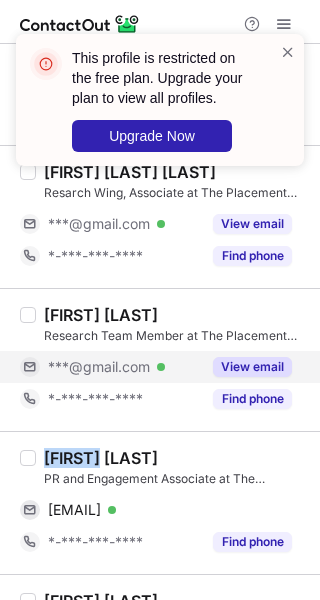 click on "Khushi Razdan" at bounding box center (101, 458) 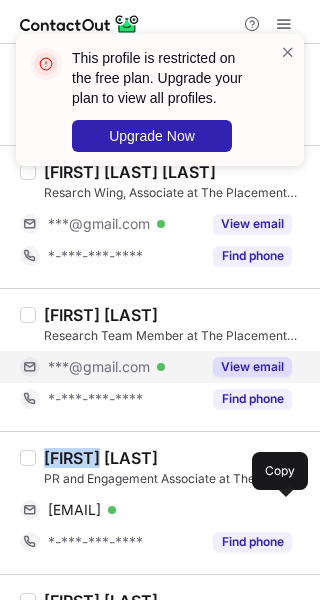 drag, startPoint x: 285, startPoint y: 499, endPoint x: 308, endPoint y: 499, distance: 23 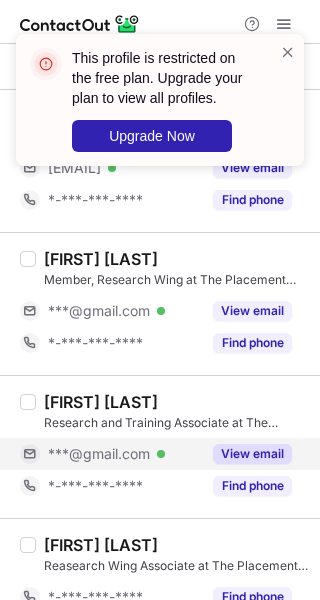 scroll, scrollTop: 1800, scrollLeft: 0, axis: vertical 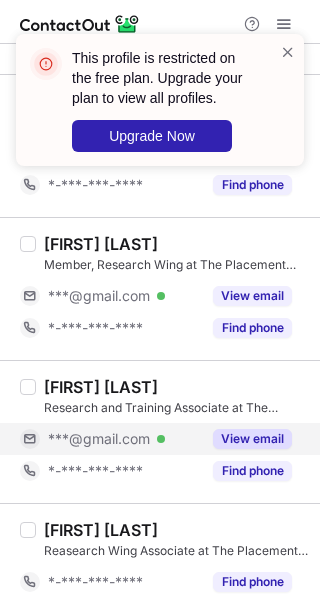 click on "View email" at bounding box center (252, 439) 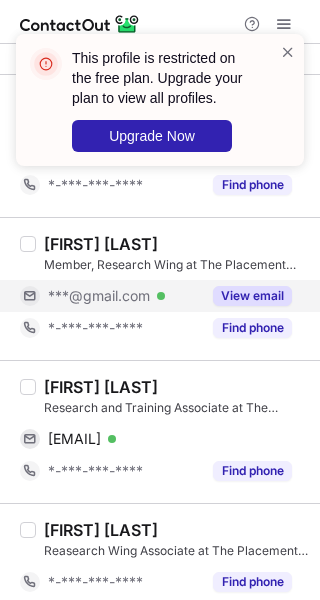 click on "View email" at bounding box center (252, 296) 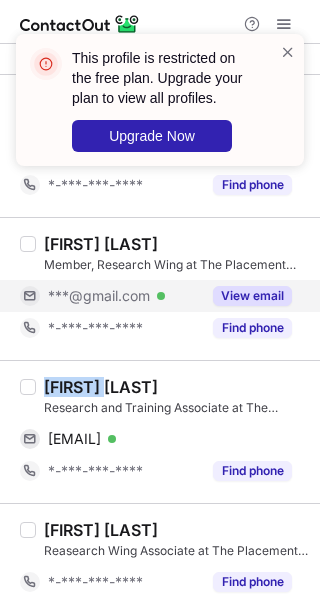 click on "Tushika Mittal" at bounding box center (101, 387) 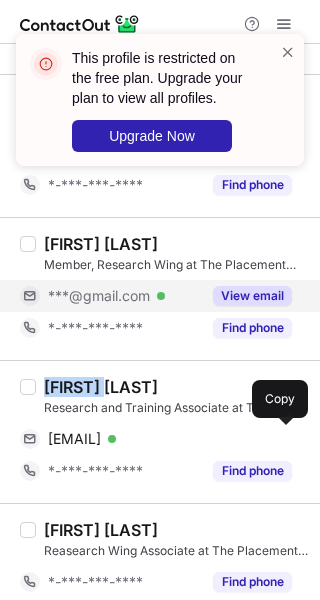 drag, startPoint x: 276, startPoint y: 435, endPoint x: 319, endPoint y: 440, distance: 43.289722 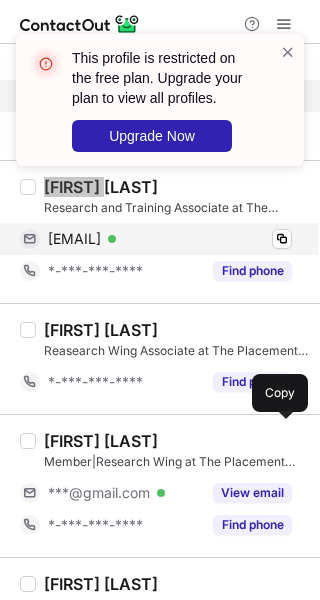 scroll, scrollTop: 2100, scrollLeft: 0, axis: vertical 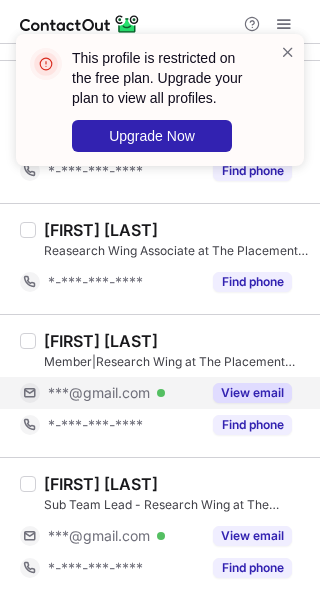 click on "View email" at bounding box center (246, 393) 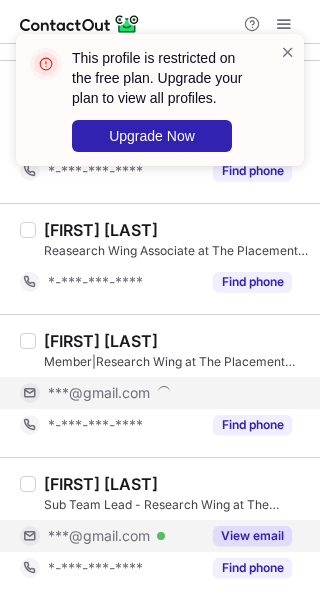 click on "View email" at bounding box center [252, 536] 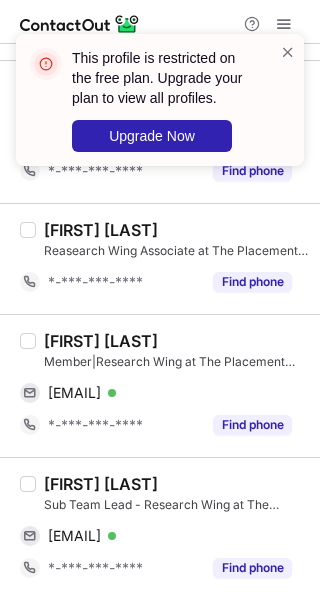 click on "Khyati Elwadhi" at bounding box center [101, 341] 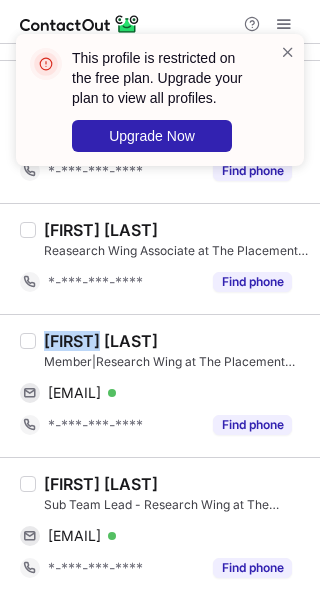 click on "Khyati Elwadhi" at bounding box center (101, 341) 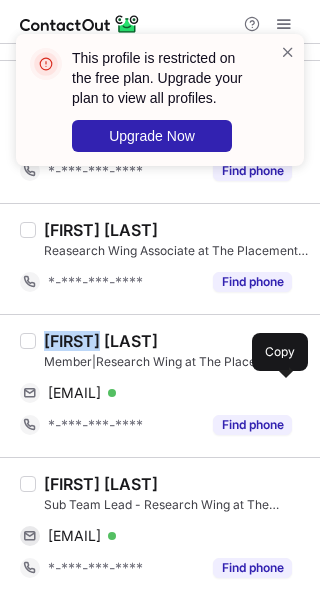 drag, startPoint x: 279, startPoint y: 383, endPoint x: 315, endPoint y: 410, distance: 45 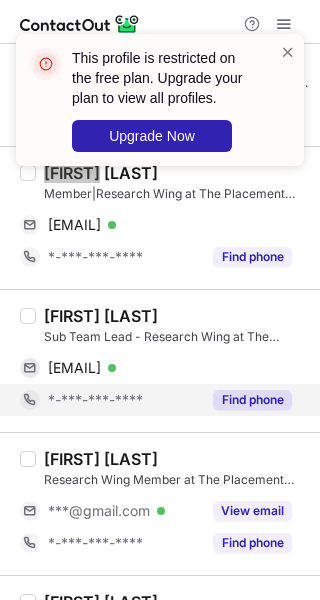 scroll, scrollTop: 2300, scrollLeft: 0, axis: vertical 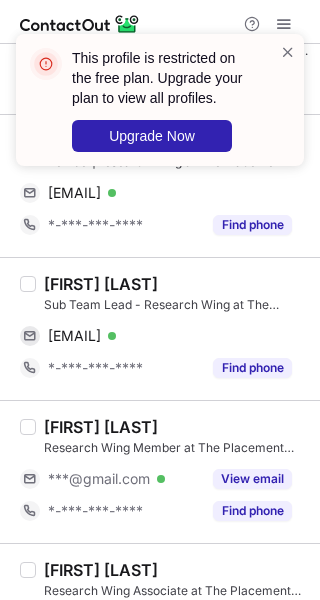 click on "Varsha T" at bounding box center (101, 284) 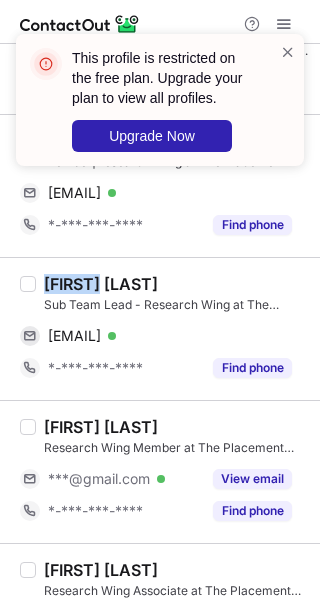 click on "Varsha T" at bounding box center (101, 284) 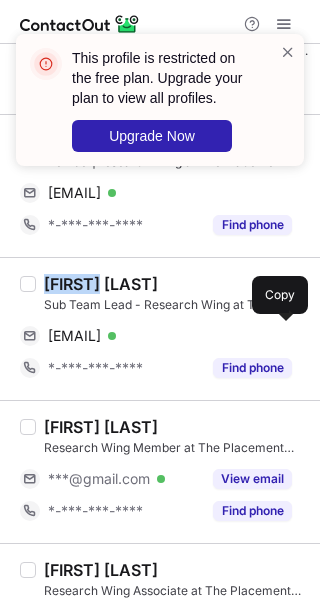 drag, startPoint x: 281, startPoint y: 329, endPoint x: 311, endPoint y: 335, distance: 30.594116 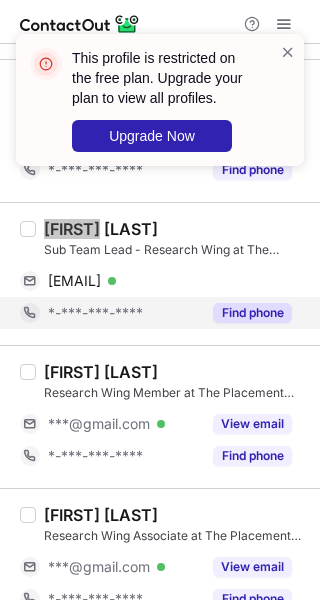 scroll, scrollTop: 2400, scrollLeft: 0, axis: vertical 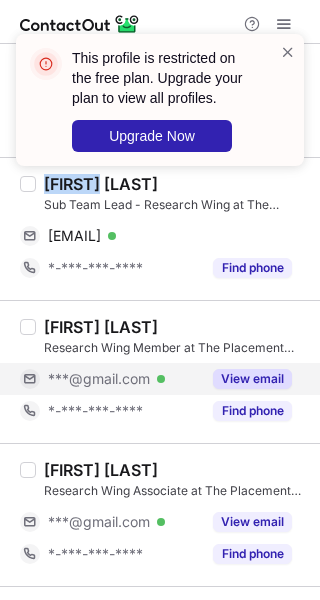 click on "View email" at bounding box center [252, 379] 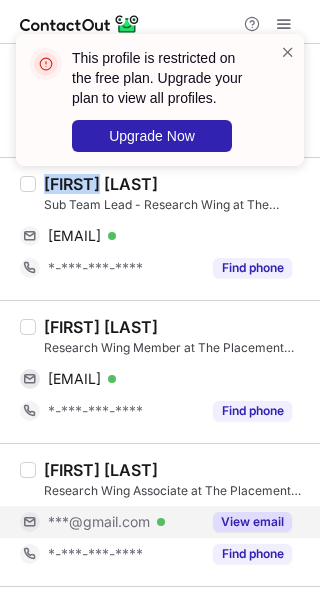 click on "View email" at bounding box center (252, 522) 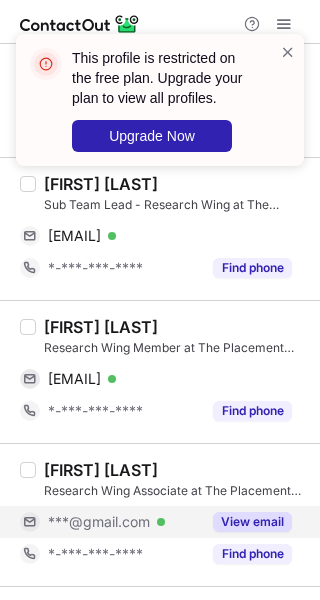 click on "Khushi Yadav" at bounding box center [101, 327] 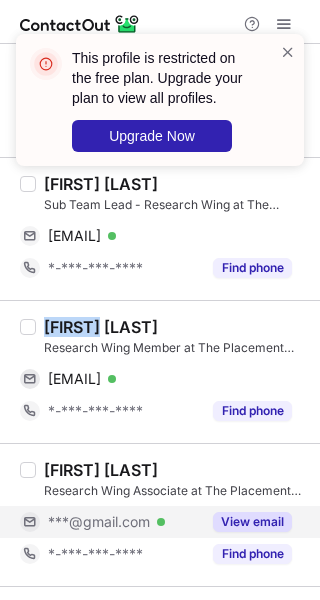 click on "Khushi Yadav" at bounding box center [101, 327] 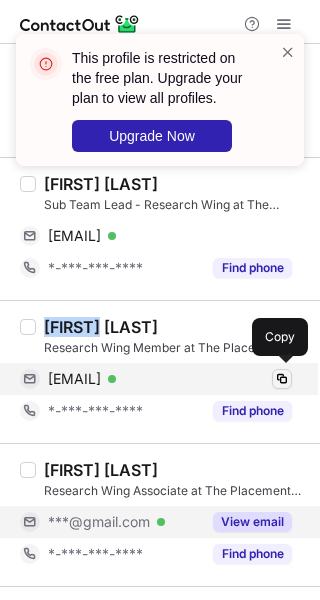 click at bounding box center [282, 379] 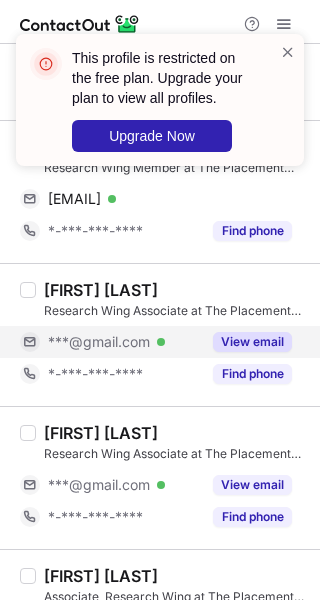 scroll, scrollTop: 2600, scrollLeft: 0, axis: vertical 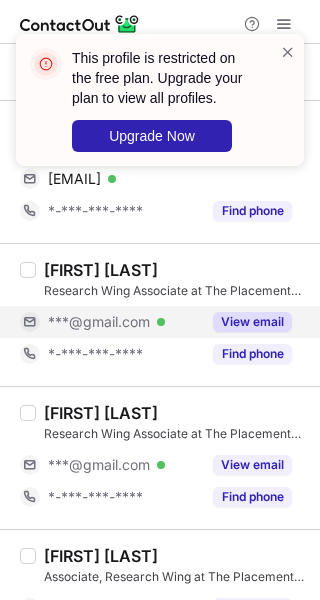 click on "View email" at bounding box center (246, 322) 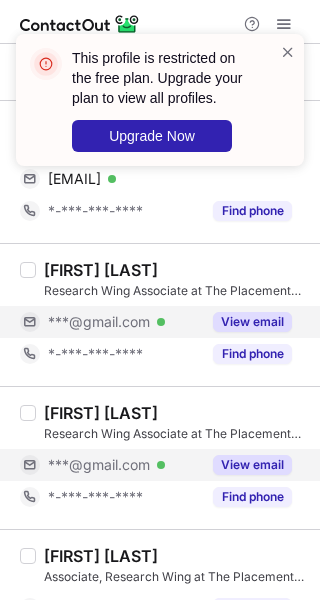 click on "View email" at bounding box center [252, 465] 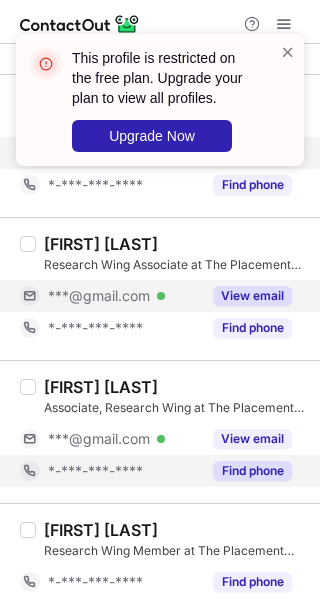 scroll, scrollTop: 2800, scrollLeft: 0, axis: vertical 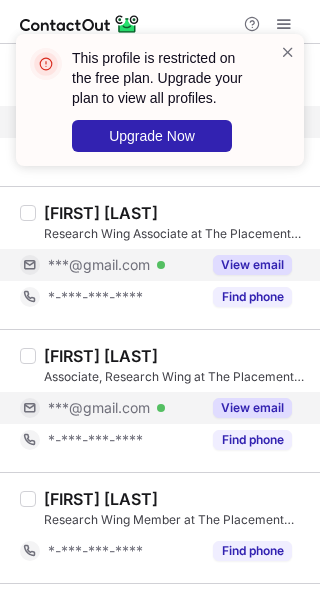 click on "View email" at bounding box center (252, 408) 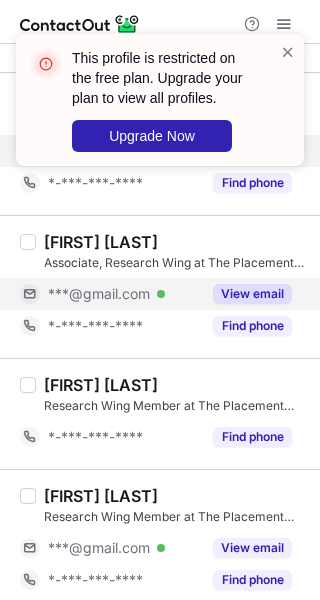 scroll, scrollTop: 2918, scrollLeft: 0, axis: vertical 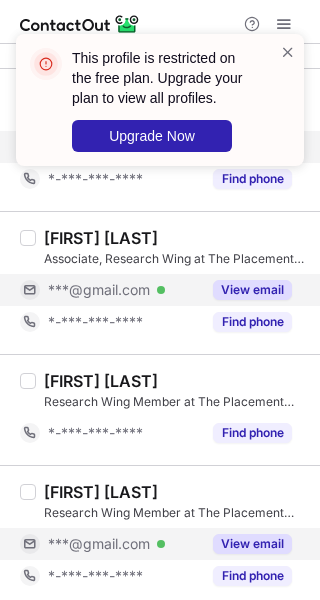 click on "View email" at bounding box center (252, 544) 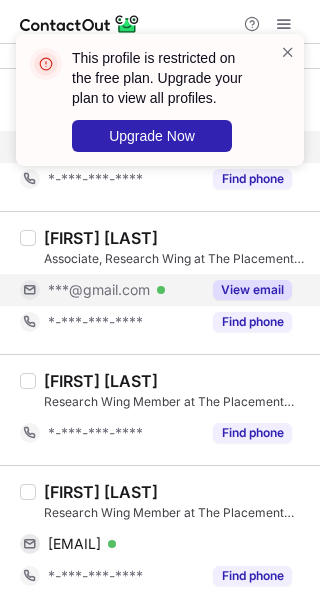 click on "Vridhi Modi" at bounding box center (101, 492) 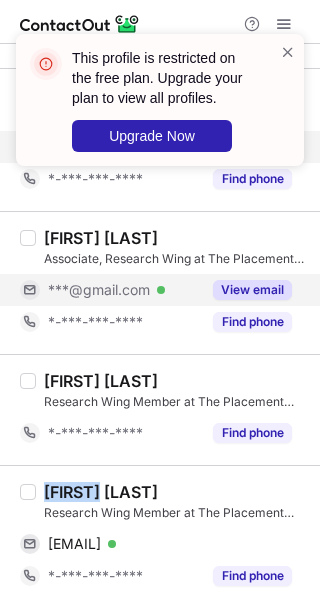 click on "Vridhi Modi" at bounding box center [101, 492] 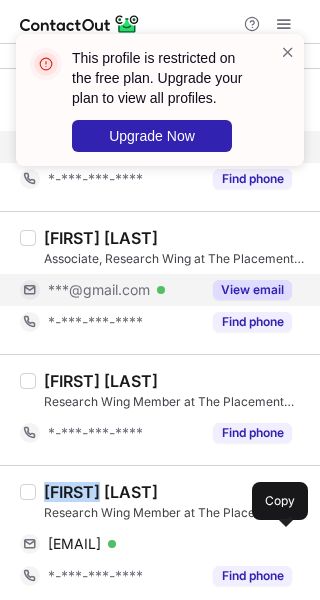 drag, startPoint x: 279, startPoint y: 534, endPoint x: 319, endPoint y: 537, distance: 40.112343 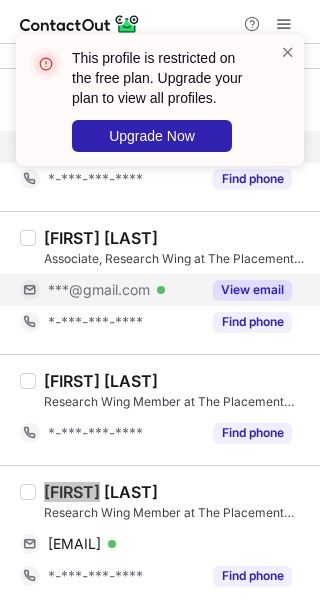 scroll, scrollTop: 2718, scrollLeft: 0, axis: vertical 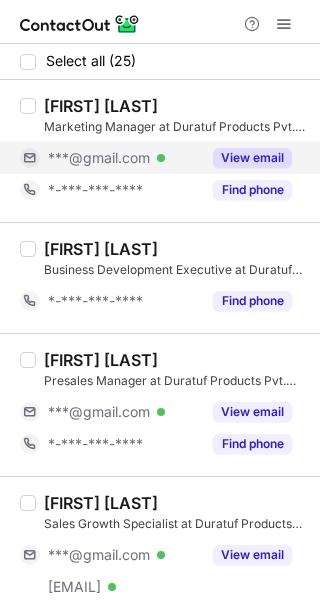 click on "View email" at bounding box center (252, 158) 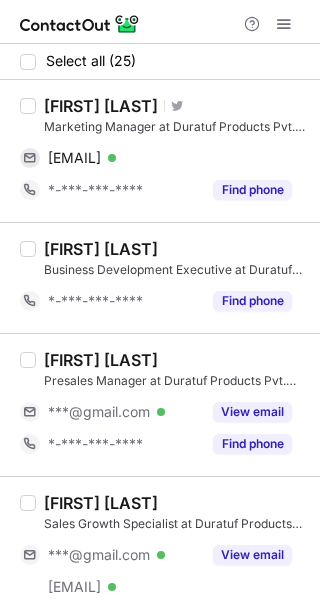 click on "Bikash Burnwal" at bounding box center [101, 106] 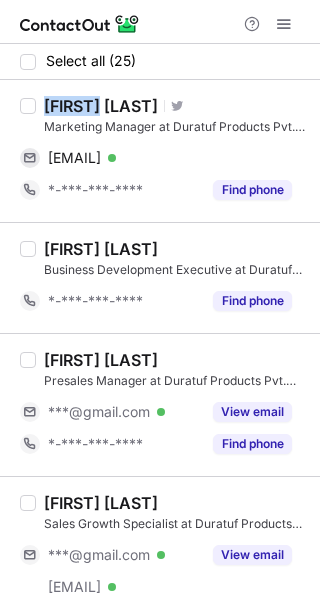 click on "Bikash Burnwal" at bounding box center (101, 106) 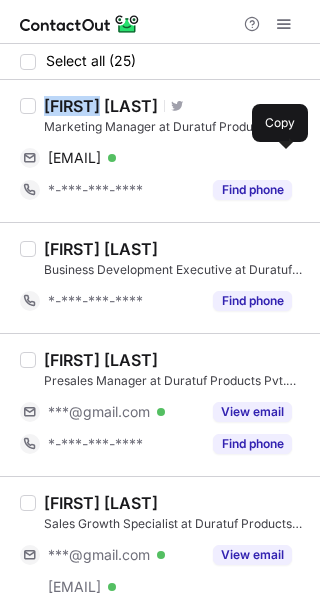 drag, startPoint x: 281, startPoint y: 156, endPoint x: 315, endPoint y: 163, distance: 34.713108 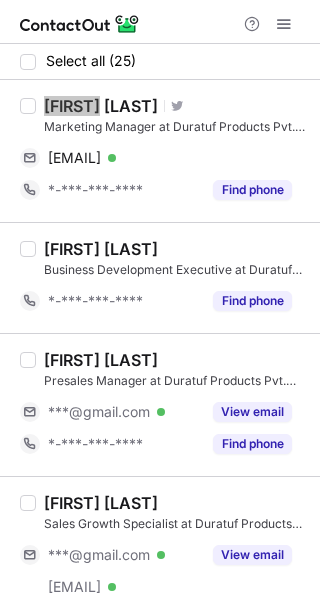scroll, scrollTop: 200, scrollLeft: 0, axis: vertical 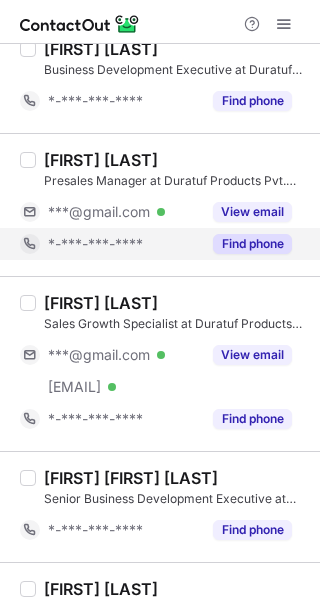click on "View email" at bounding box center [252, 212] 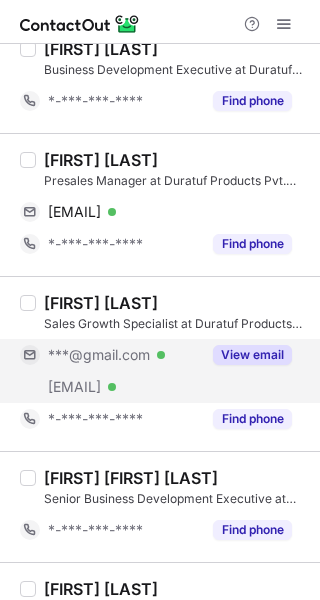 click on "View email" at bounding box center (246, 355) 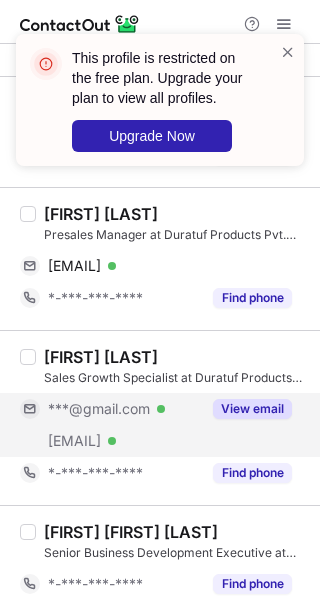 scroll, scrollTop: 100, scrollLeft: 0, axis: vertical 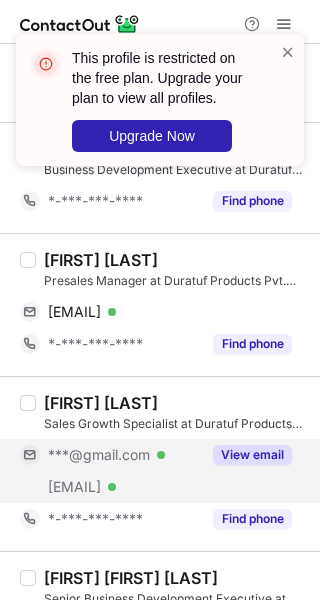 click on "Anindita Bhandary" at bounding box center [101, 260] 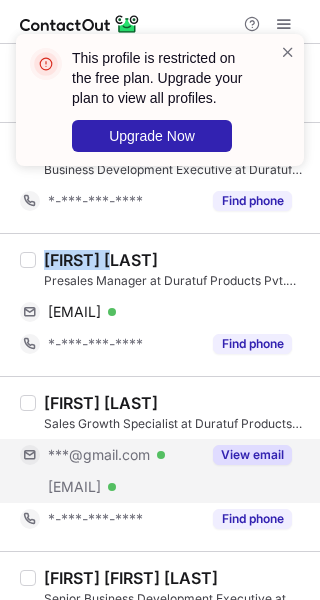 click on "Anindita Bhandary" at bounding box center (101, 260) 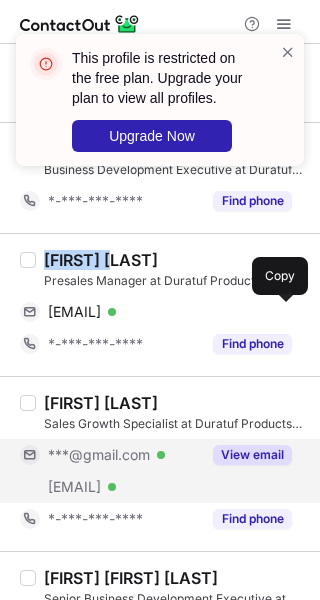 drag, startPoint x: 287, startPoint y: 305, endPoint x: 310, endPoint y: 305, distance: 23 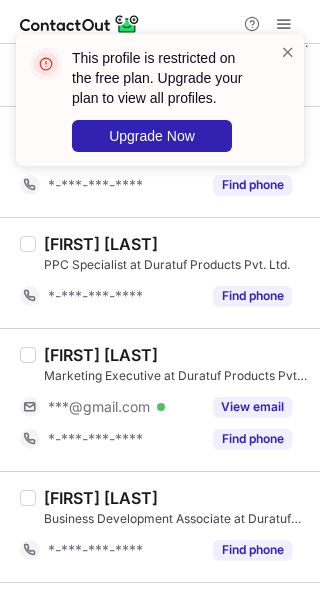 scroll, scrollTop: 1300, scrollLeft: 0, axis: vertical 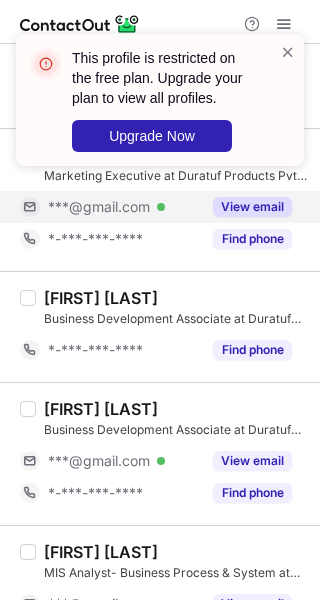 click on "View email" at bounding box center (252, 207) 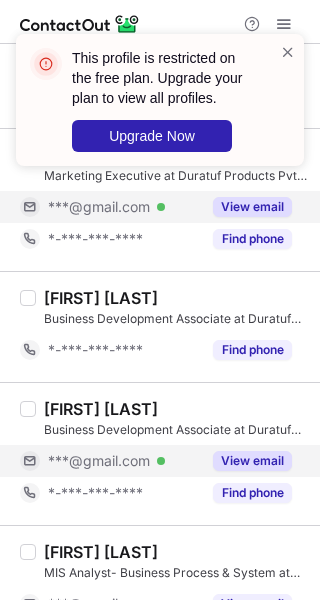 click on "View email" at bounding box center [252, 461] 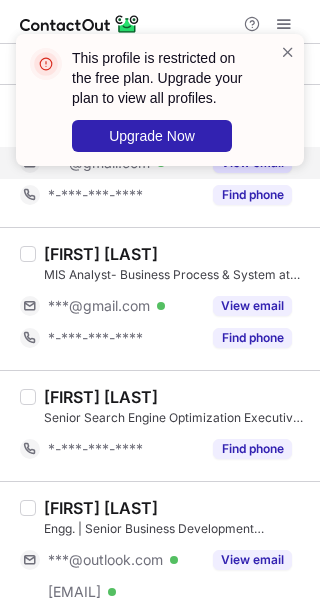 scroll, scrollTop: 1600, scrollLeft: 0, axis: vertical 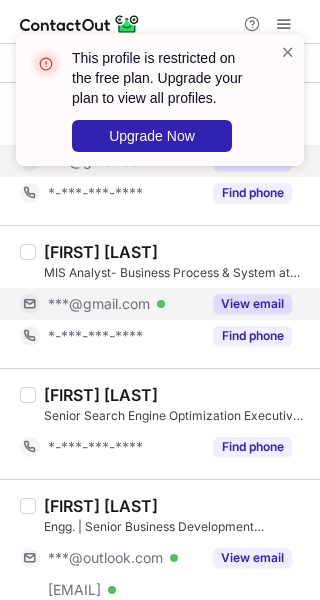 click on "View email" at bounding box center (252, 304) 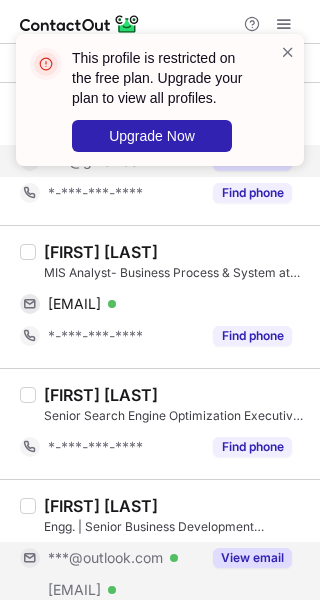 click on "View email" at bounding box center (252, 558) 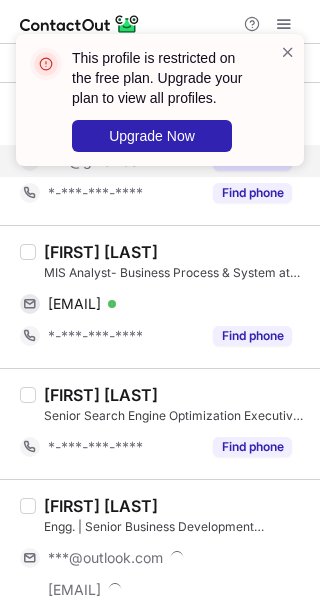 click on "Kaushlesh Kumar" at bounding box center [101, 252] 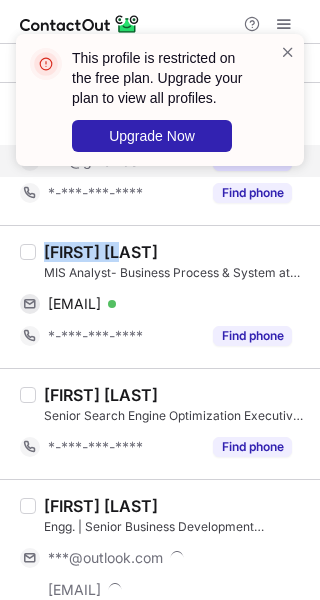 click on "Kaushlesh Kumar" at bounding box center (101, 252) 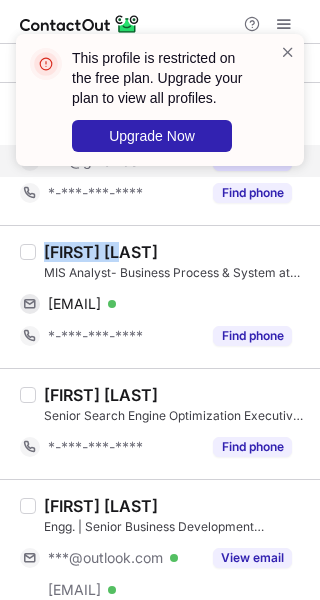 copy on "Kaushlesh" 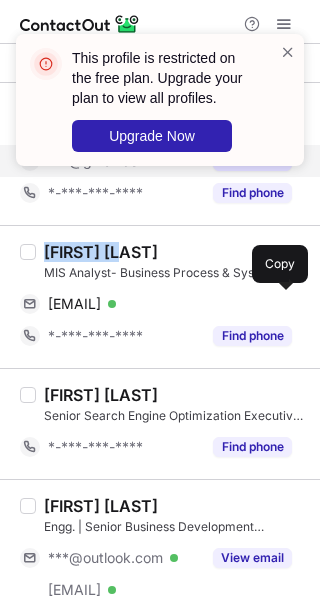 drag, startPoint x: 275, startPoint y: 301, endPoint x: 316, endPoint y: 307, distance: 41.4367 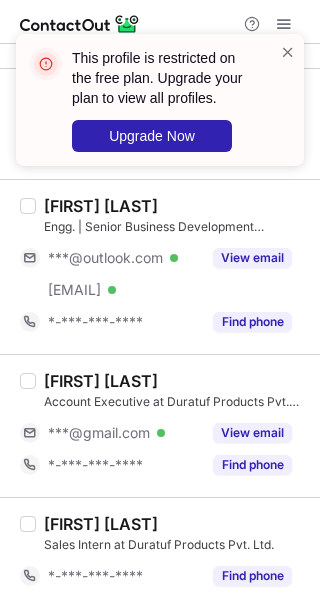 scroll, scrollTop: 2000, scrollLeft: 0, axis: vertical 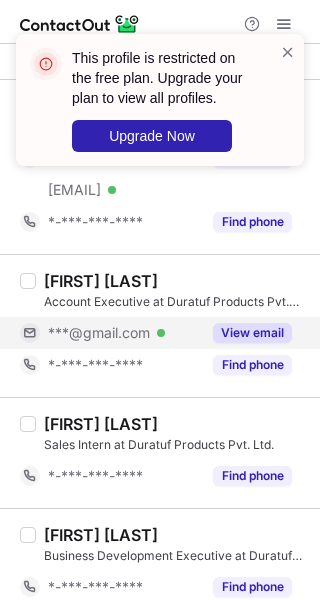 click on "View email" at bounding box center (252, 333) 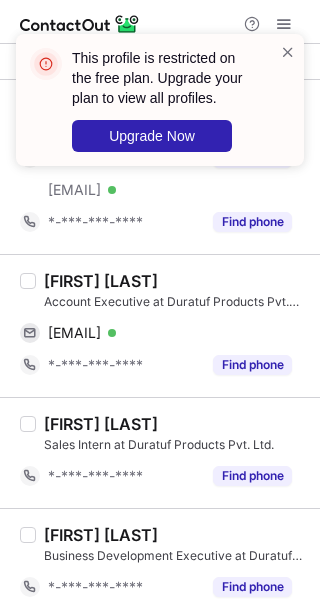 click on "Mousom Roy" at bounding box center (101, 281) 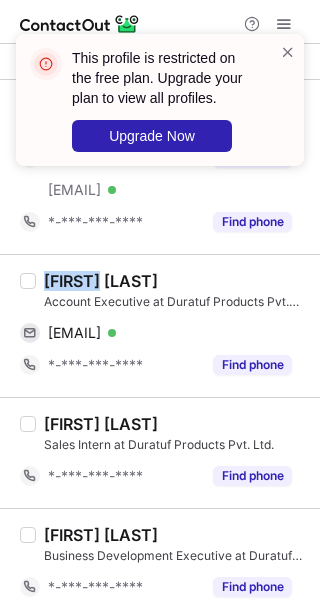 click on "Mousom Roy" at bounding box center (101, 281) 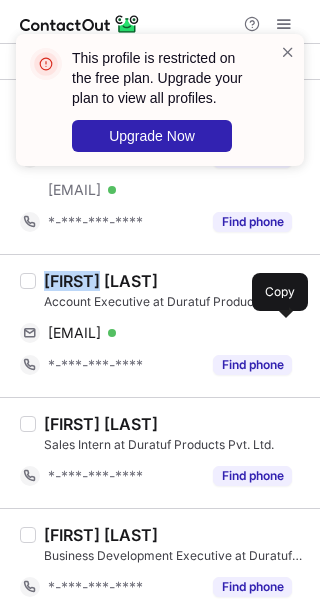 drag, startPoint x: 284, startPoint y: 328, endPoint x: 317, endPoint y: 331, distance: 33.13608 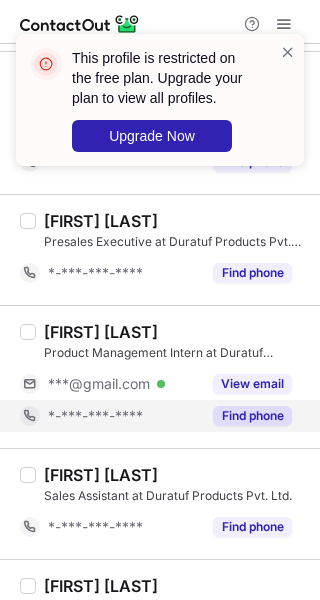 scroll, scrollTop: 2600, scrollLeft: 0, axis: vertical 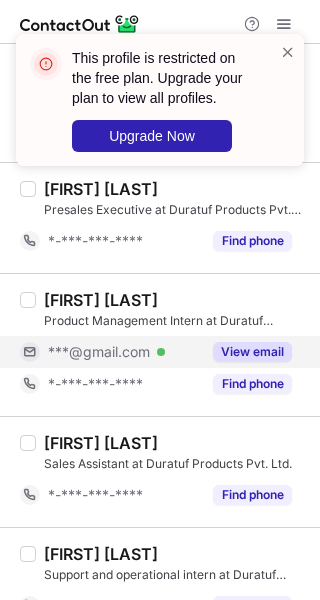 click on "View email" at bounding box center [252, 352] 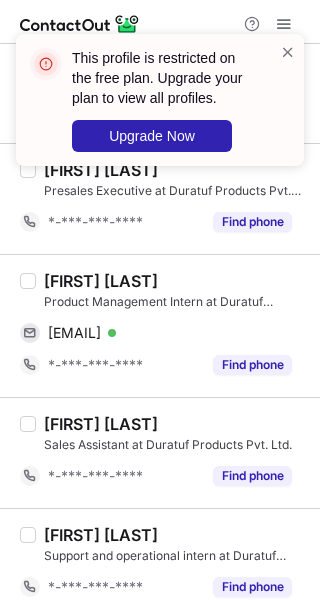 scroll, scrollTop: 2630, scrollLeft: 0, axis: vertical 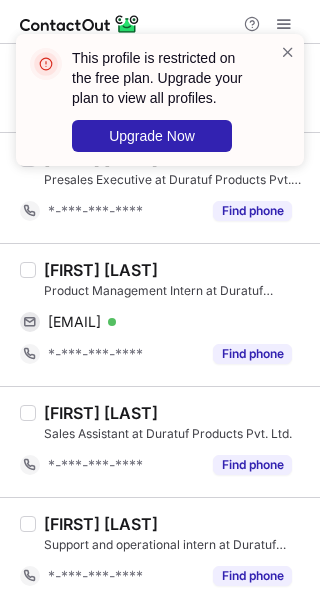 click on "Adityesh Biswas" at bounding box center (101, 270) 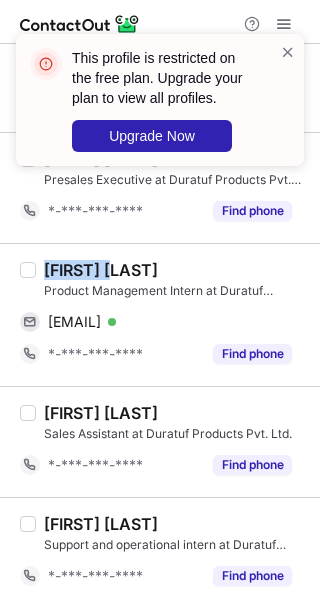 click on "Adityesh Biswas" at bounding box center (101, 270) 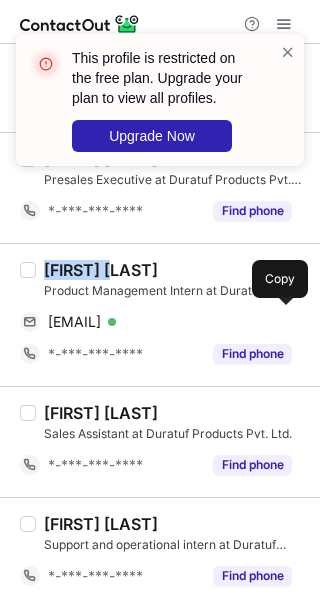 drag, startPoint x: 285, startPoint y: 319, endPoint x: 317, endPoint y: 330, distance: 33.83785 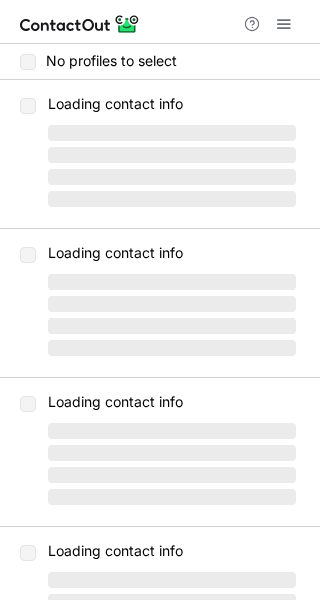 scroll, scrollTop: 0, scrollLeft: 0, axis: both 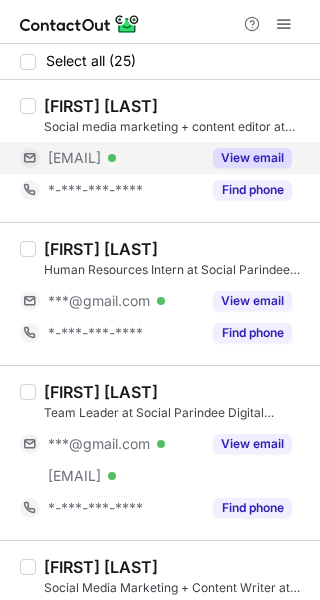 click on "View email" at bounding box center [252, 158] 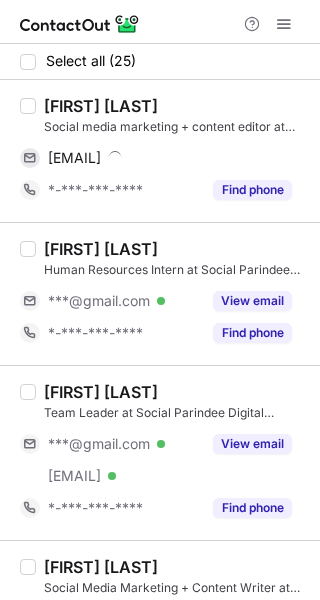 click on "[FIRST] [LAST]" at bounding box center (101, 106) 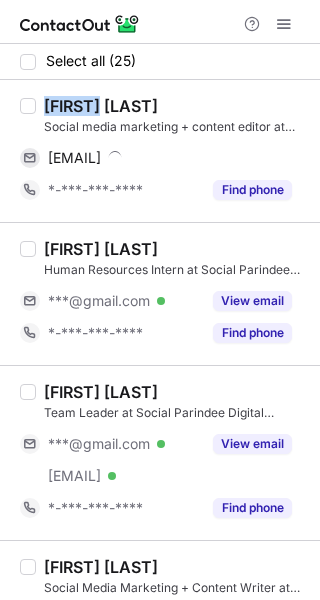 click on "Anjana Devi" at bounding box center (101, 106) 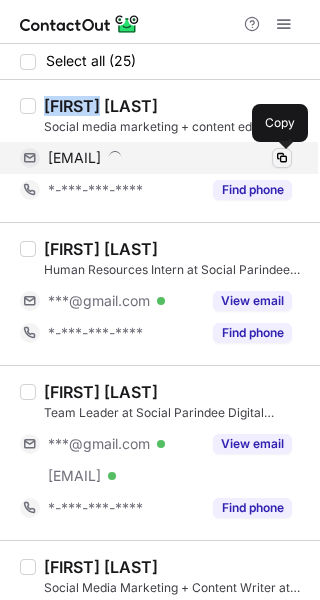click at bounding box center [282, 158] 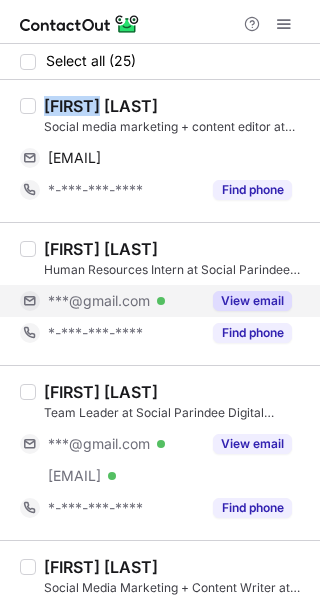 click on "View email" at bounding box center (252, 301) 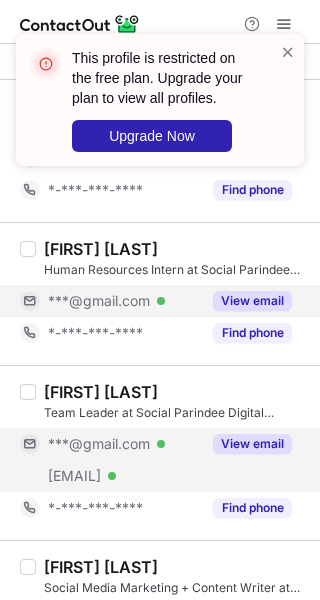 click on "View email" at bounding box center (252, 444) 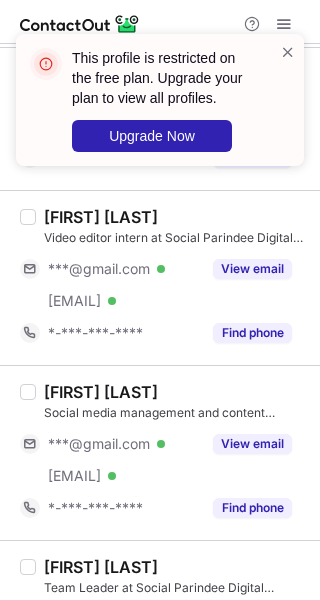 scroll, scrollTop: 1900, scrollLeft: 0, axis: vertical 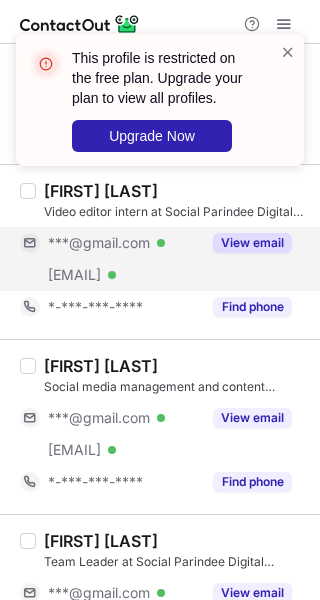click on "View email" at bounding box center [252, 243] 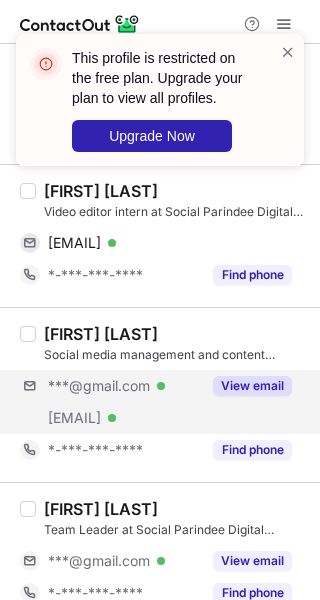 click on "***@gmail.com Verified ***@socialparindee.com Verified View email" at bounding box center (164, 402) 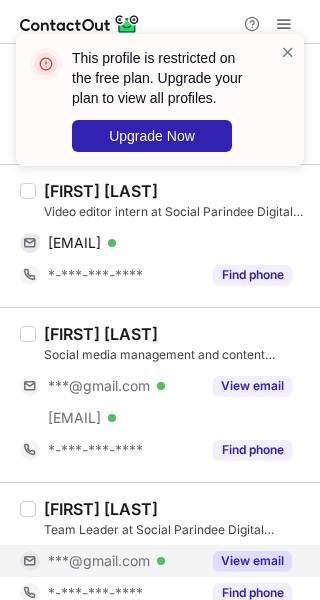 click on "View email" at bounding box center (252, 561) 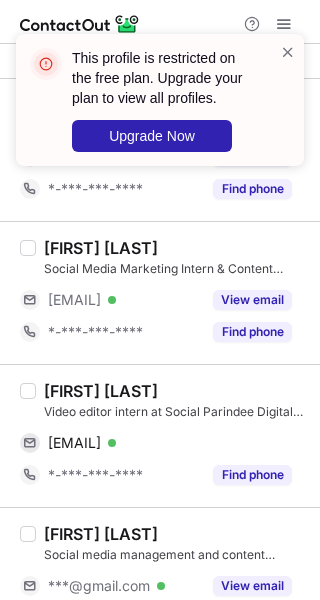 scroll, scrollTop: 1700, scrollLeft: 0, axis: vertical 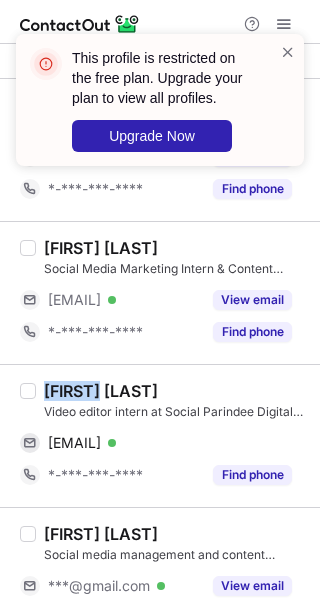 click on "Siddhi Soni" at bounding box center (101, 391) 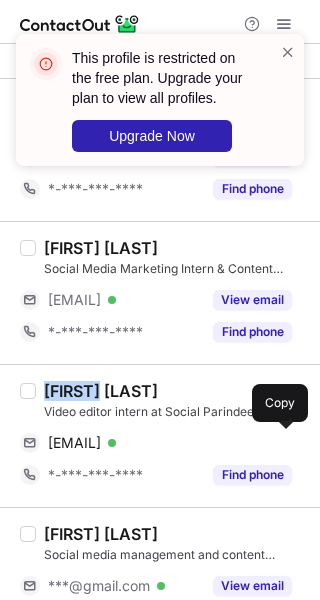drag, startPoint x: 279, startPoint y: 433, endPoint x: 310, endPoint y: 429, distance: 31.257 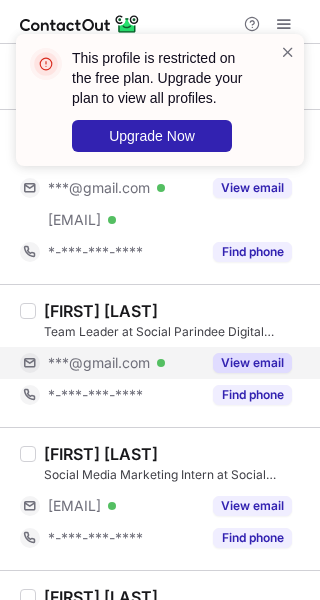 scroll, scrollTop: 2100, scrollLeft: 0, axis: vertical 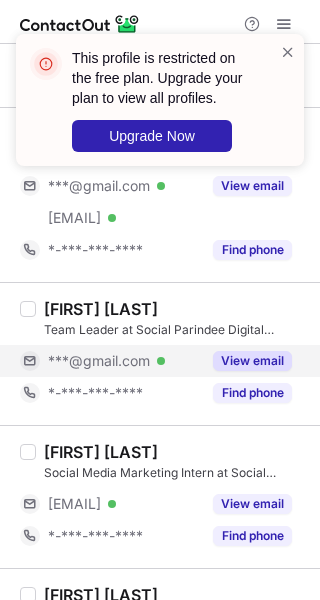 click on "View email" at bounding box center (252, 361) 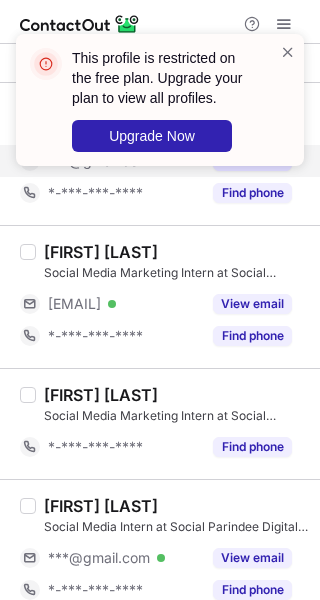 scroll, scrollTop: 2500, scrollLeft: 0, axis: vertical 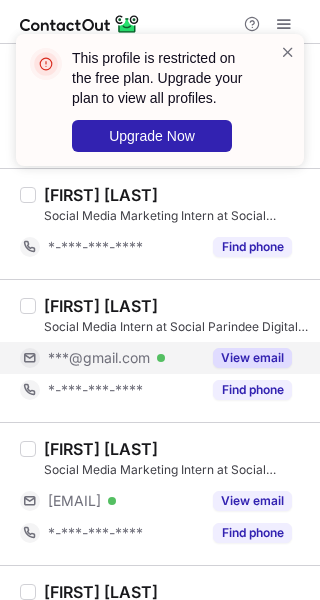 click on "View email" at bounding box center [252, 358] 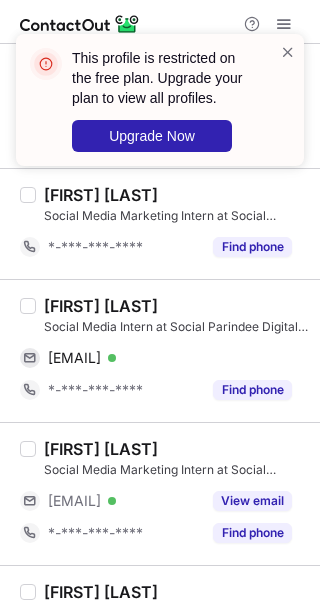 click on "Tanishka Chauhan" at bounding box center (101, 306) 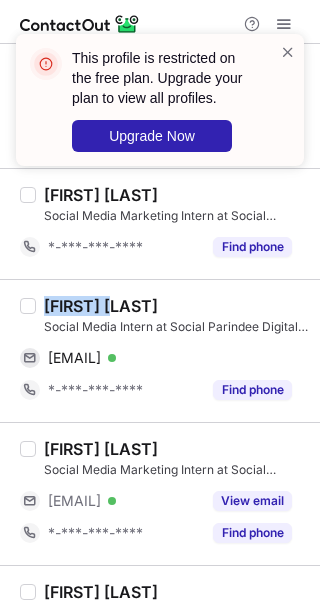 click on "Tanishka Chauhan" at bounding box center (101, 306) 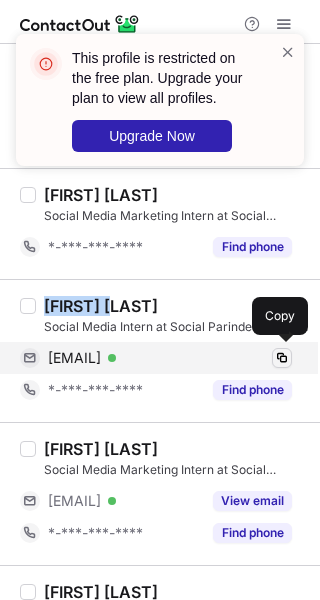 click at bounding box center [282, 358] 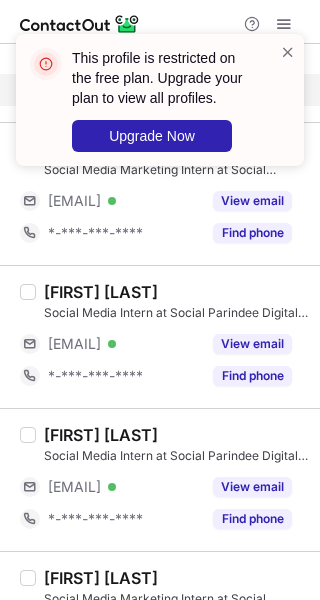 scroll, scrollTop: 2854, scrollLeft: 0, axis: vertical 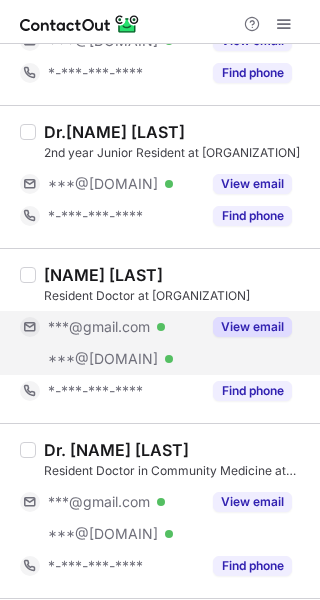 click on "View email" at bounding box center [246, 327] 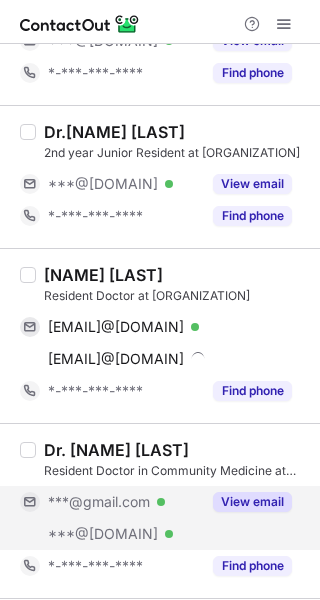 click on "View email" at bounding box center (252, 502) 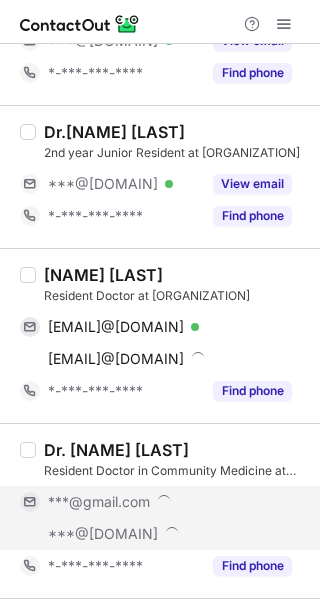 click on "[NAME] [LAST]" at bounding box center [103, 275] 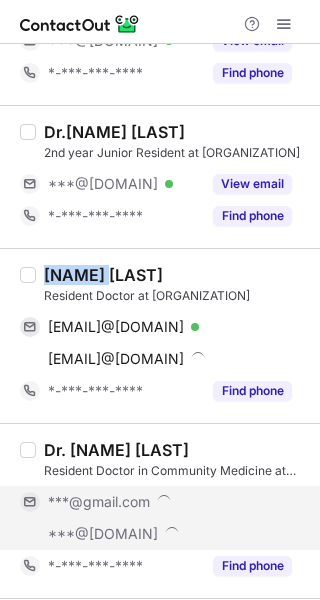 click on "[NAME] [LAST]" at bounding box center (103, 275) 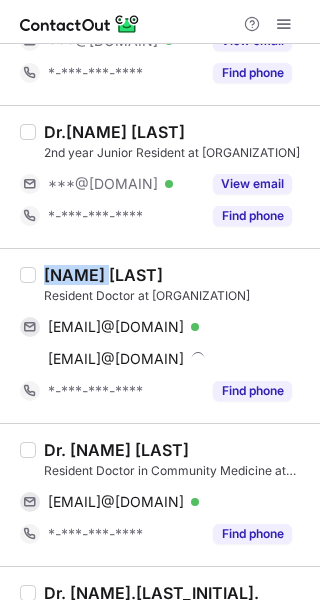 copy on "[NAME]" 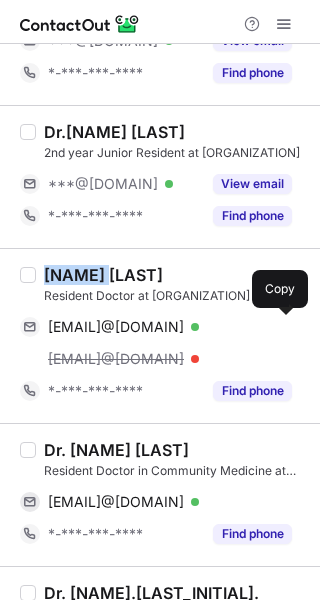 drag, startPoint x: 275, startPoint y: 323, endPoint x: 313, endPoint y: 328, distance: 38.327538 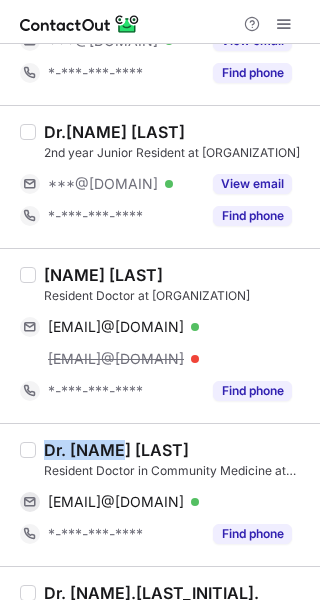 drag, startPoint x: 46, startPoint y: 447, endPoint x: 115, endPoint y: 439, distance: 69.46222 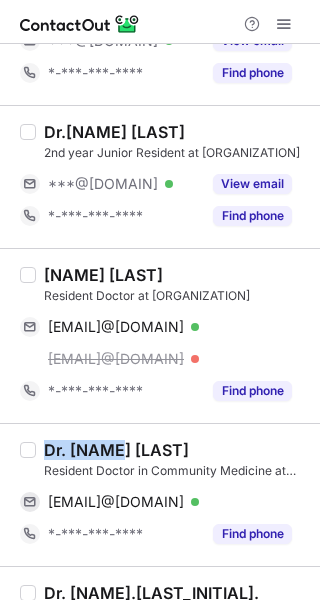 copy on "Dr. [NAME]" 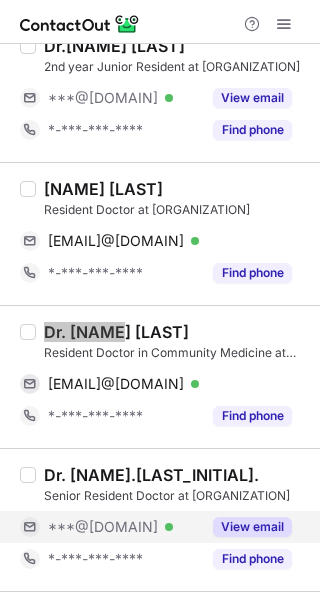scroll, scrollTop: 968, scrollLeft: 0, axis: vertical 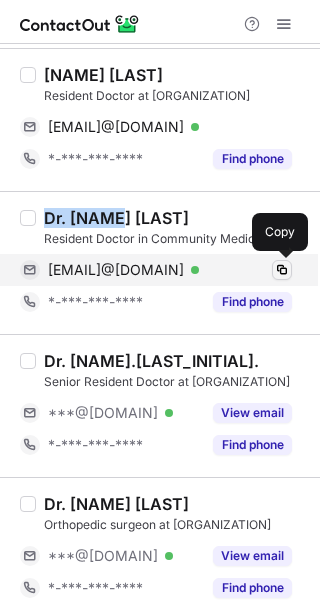 click at bounding box center [282, 270] 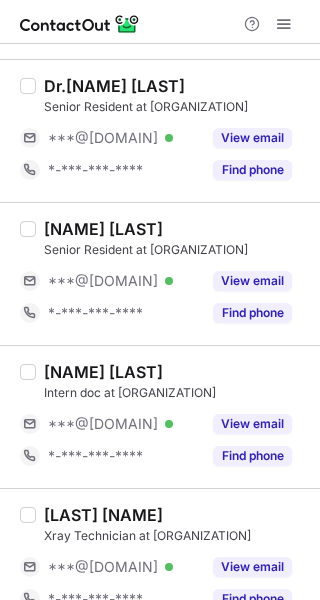 scroll, scrollTop: 1840, scrollLeft: 0, axis: vertical 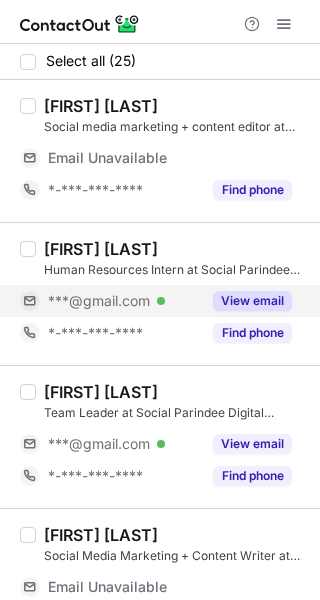click on "View email" at bounding box center (252, 301) 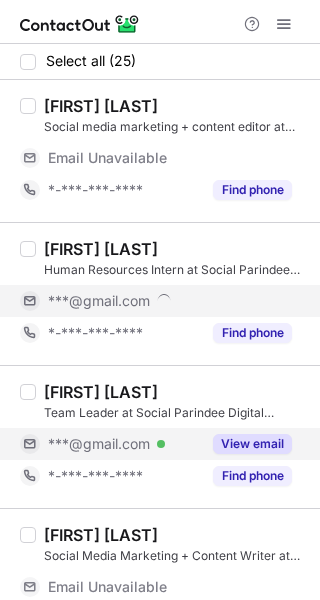 click on "View email" at bounding box center (252, 444) 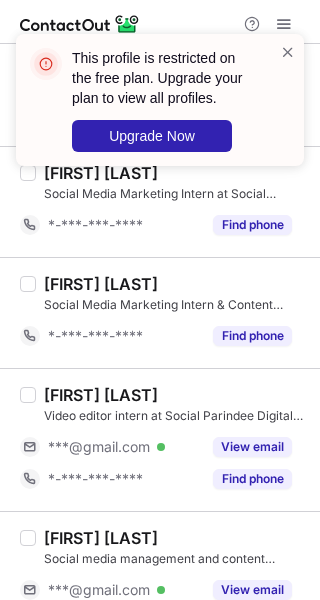 scroll, scrollTop: 1500, scrollLeft: 0, axis: vertical 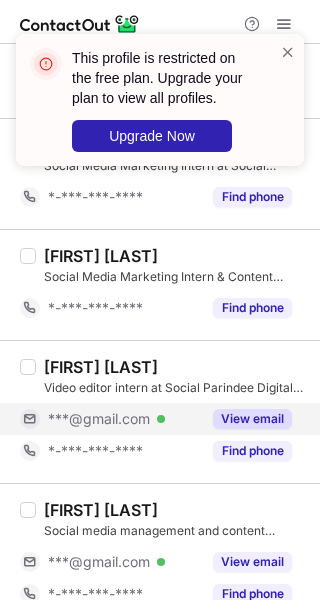 click on "View email" at bounding box center [252, 419] 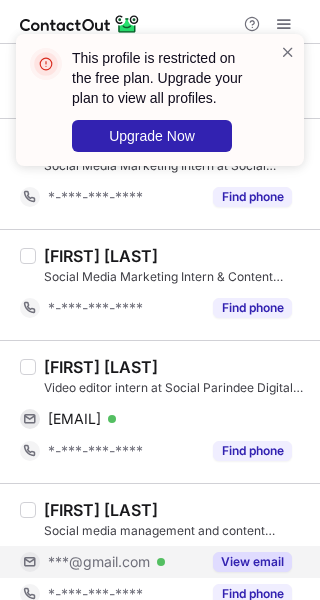click on "View email" at bounding box center (252, 562) 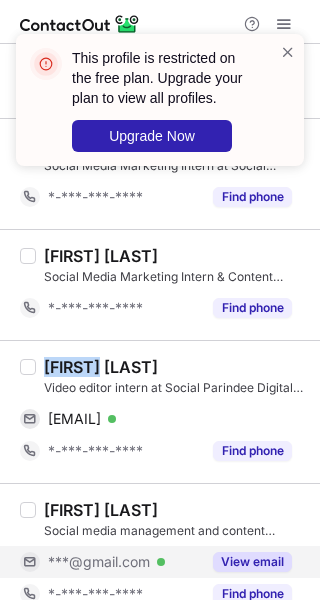 click on "[FIRST] [LAST]" at bounding box center (101, 367) 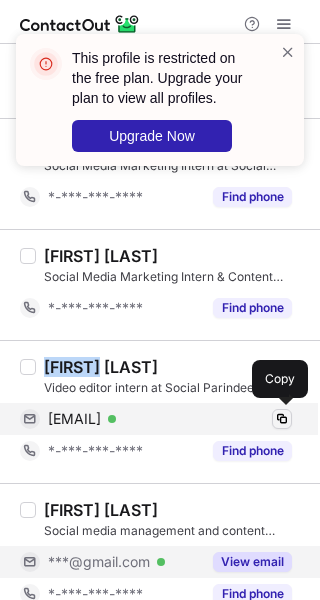 click at bounding box center [282, 419] 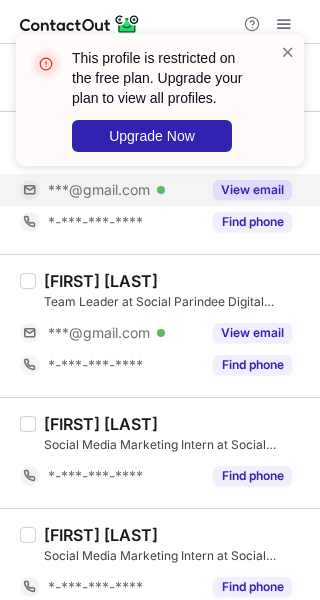 scroll, scrollTop: 1900, scrollLeft: 0, axis: vertical 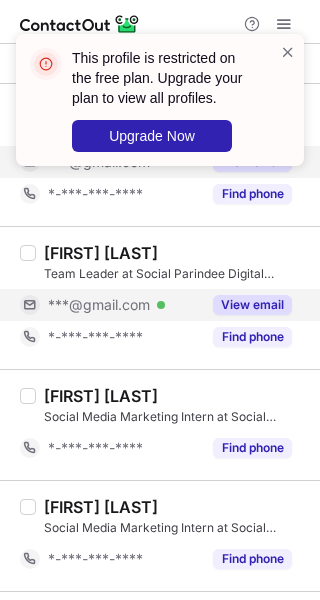 click on "View email" at bounding box center [252, 305] 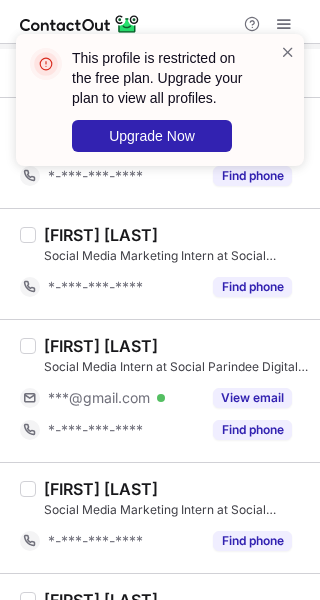 scroll, scrollTop: 2200, scrollLeft: 0, axis: vertical 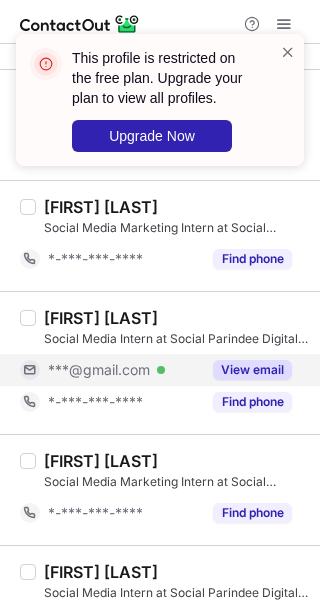 click on "View email" at bounding box center (252, 370) 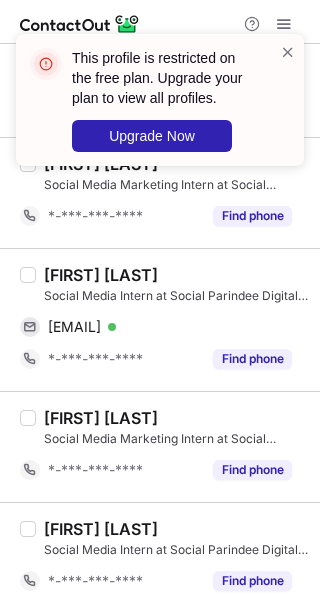 scroll, scrollTop: 2170, scrollLeft: 0, axis: vertical 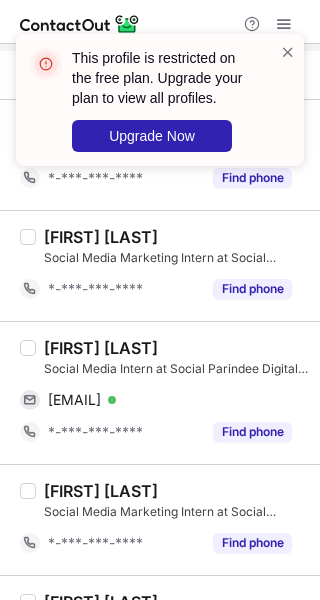 click on "[FIRST] [LAST]" at bounding box center (101, 348) 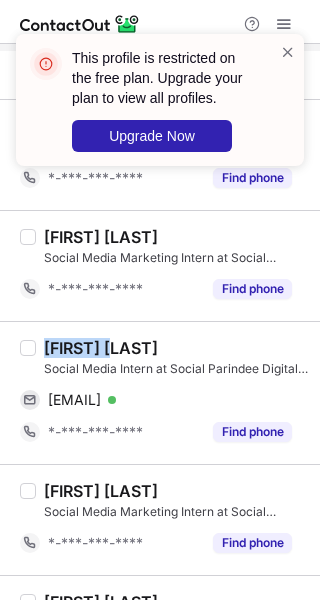 click on "[FIRST] [LAST]" at bounding box center (101, 348) 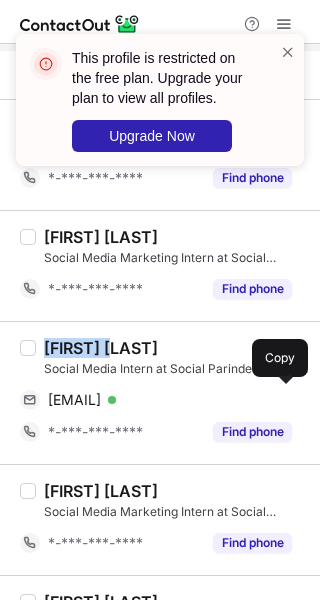 drag, startPoint x: 282, startPoint y: 392, endPoint x: 309, endPoint y: 385, distance: 27.89265 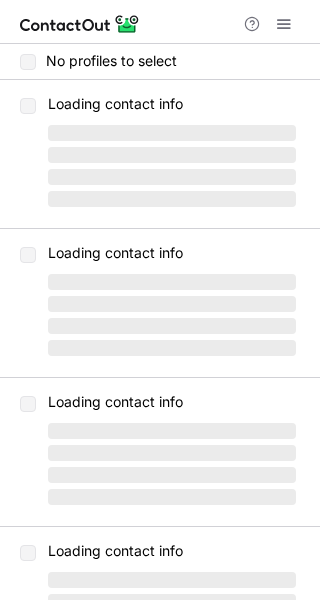 scroll, scrollTop: 0, scrollLeft: 0, axis: both 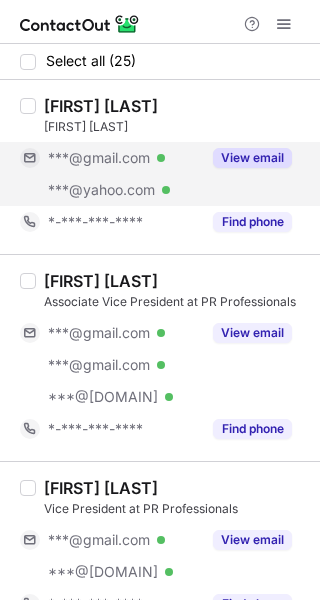 click on "View email" at bounding box center (252, 158) 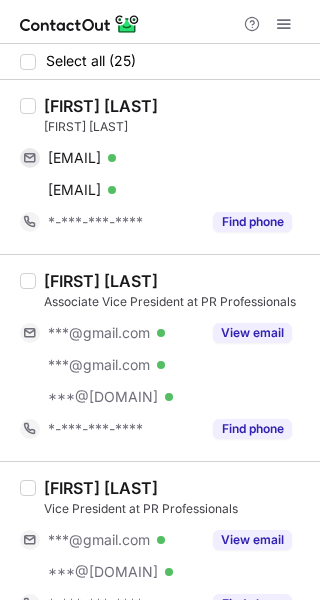 click on "[FIRST] [LAST]" at bounding box center (101, 106) 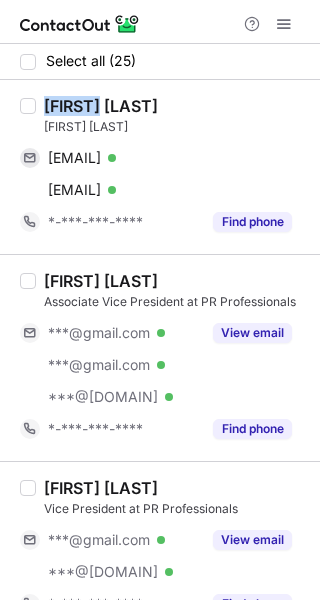 click on "[FIRST] [LAST]" at bounding box center (101, 106) 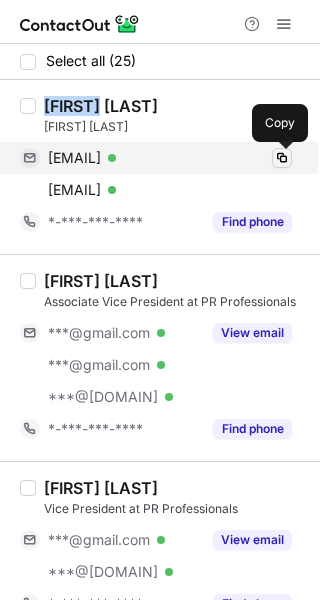 click at bounding box center [282, 158] 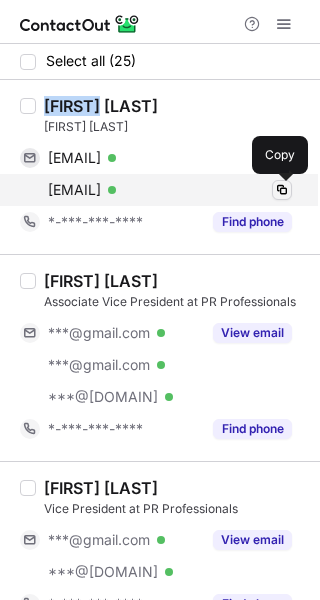 click at bounding box center [282, 190] 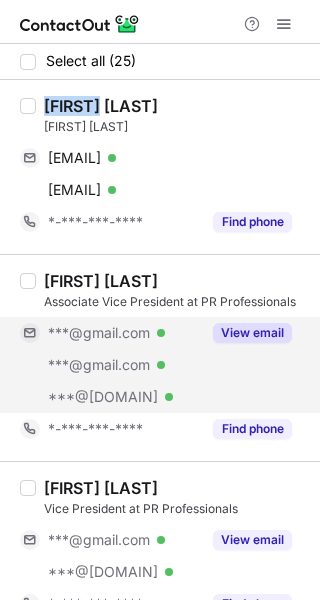 click on "View email" at bounding box center (252, 333) 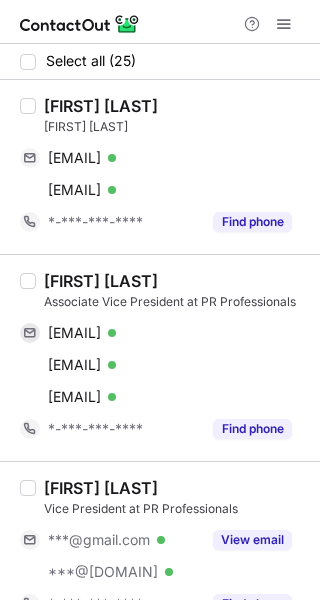 click on "Varun Aggarwal" at bounding box center (101, 281) 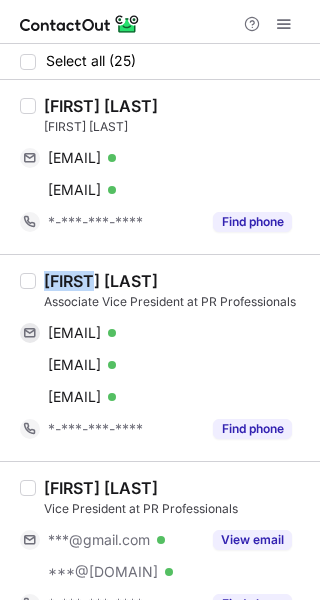 click on "Varun Aggarwal" at bounding box center (101, 281) 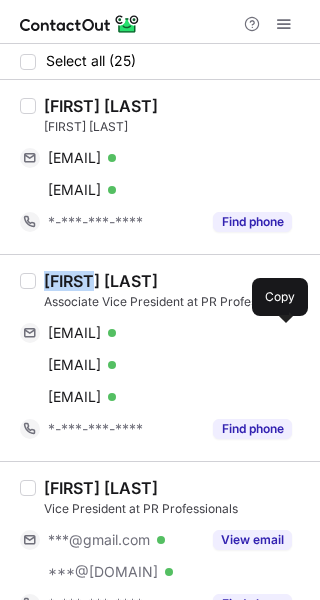 drag, startPoint x: 275, startPoint y: 337, endPoint x: 308, endPoint y: 343, distance: 33.54102 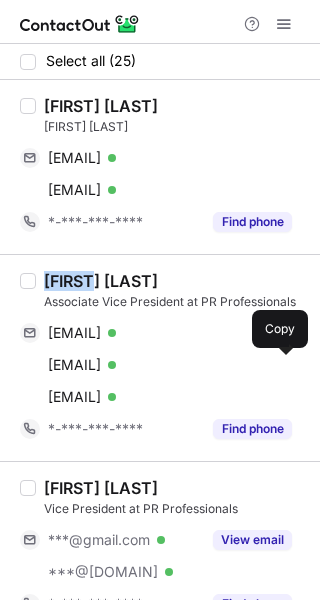 drag, startPoint x: 279, startPoint y: 356, endPoint x: 306, endPoint y: 369, distance: 29.966648 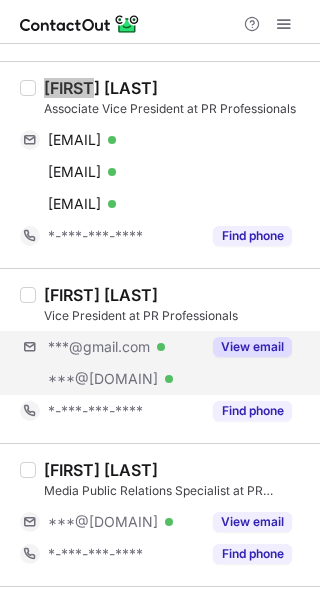 scroll, scrollTop: 200, scrollLeft: 0, axis: vertical 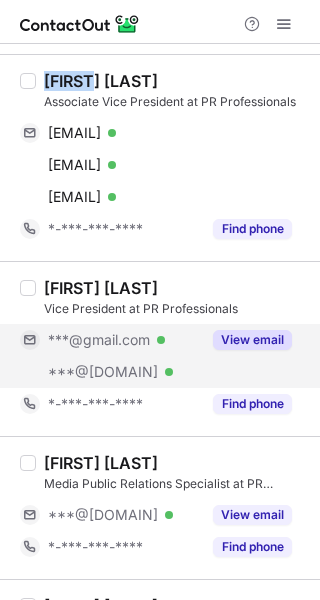 click on "View email" at bounding box center [252, 340] 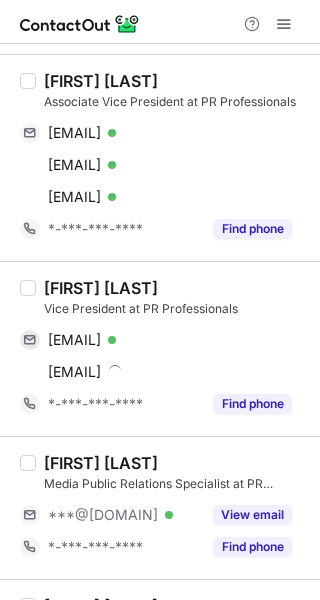click on "Shailja Patyal" at bounding box center (101, 288) 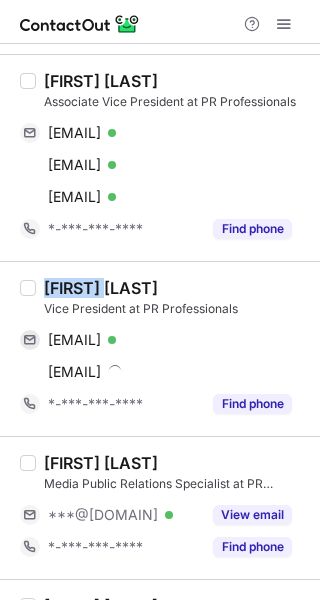 click on "Shailja Patyal" at bounding box center (101, 288) 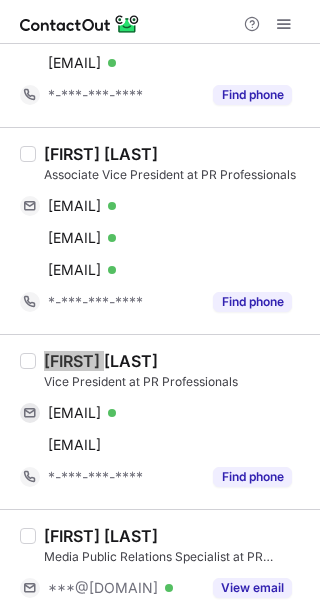 scroll, scrollTop: 100, scrollLeft: 0, axis: vertical 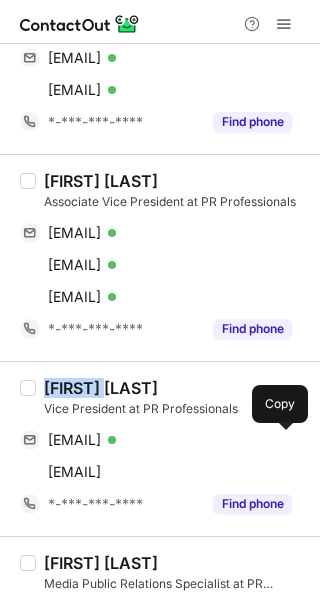 drag, startPoint x: 282, startPoint y: 447, endPoint x: 319, endPoint y: 435, distance: 38.8973 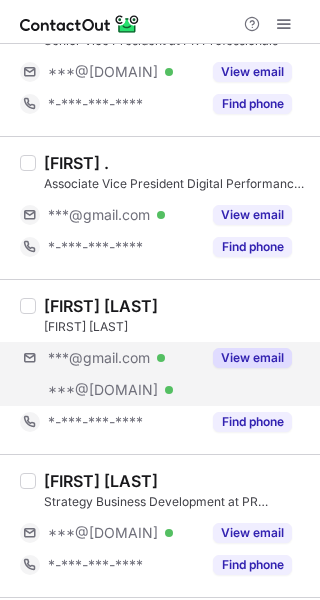 scroll, scrollTop: 800, scrollLeft: 0, axis: vertical 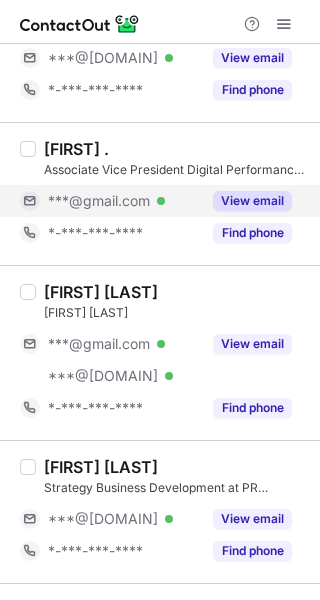 click on "View email" at bounding box center (246, 201) 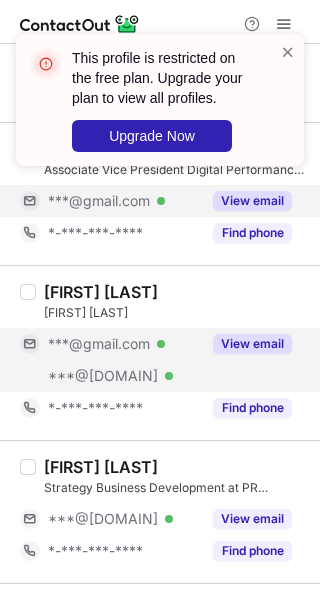 click on "View email" at bounding box center (252, 344) 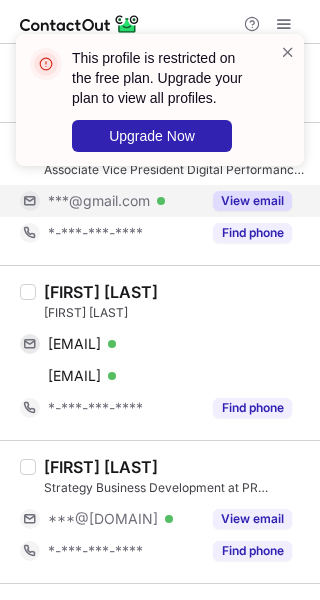 click on "Deepti Rana" at bounding box center (101, 292) 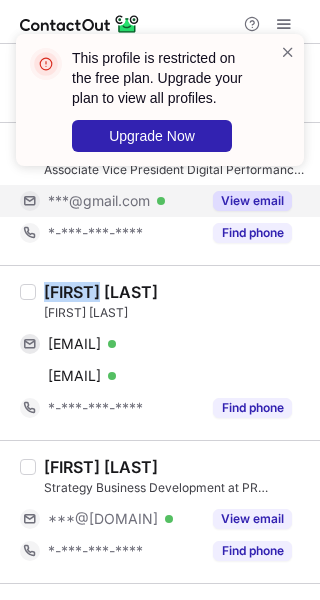 click on "Deepti Rana" at bounding box center (101, 292) 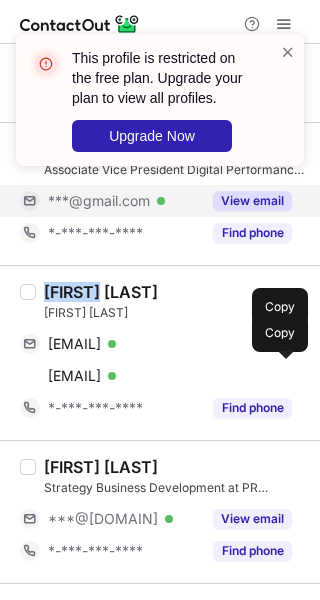 drag, startPoint x: 283, startPoint y: 339, endPoint x: 317, endPoint y: 357, distance: 38.470768 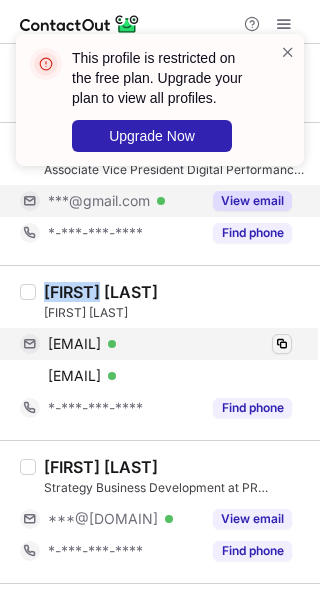 click at bounding box center (282, 344) 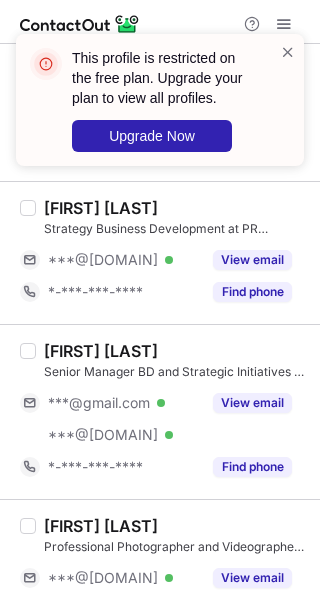 scroll, scrollTop: 1100, scrollLeft: 0, axis: vertical 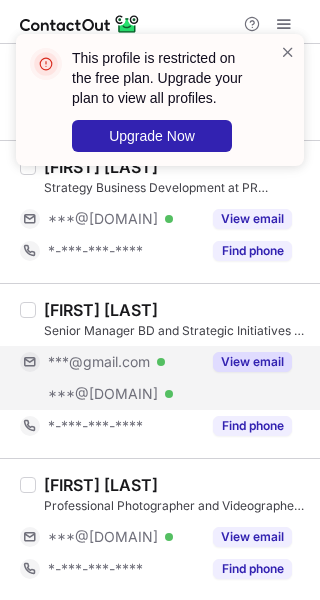 drag, startPoint x: 253, startPoint y: 364, endPoint x: 253, endPoint y: 375, distance: 11 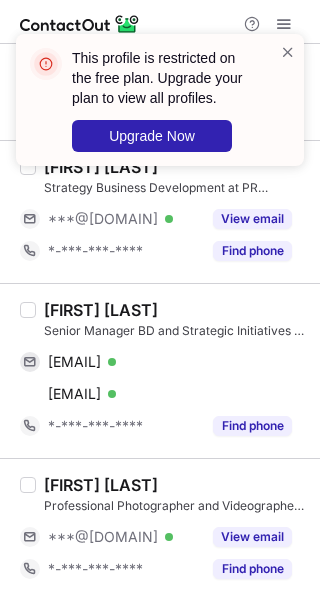 click on "Aditi Banerjee" at bounding box center (101, 310) 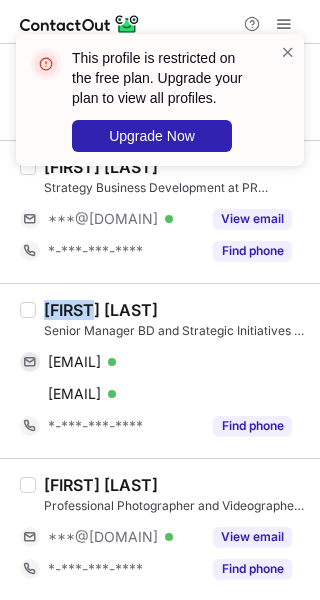 click on "Aditi Banerjee" at bounding box center [101, 310] 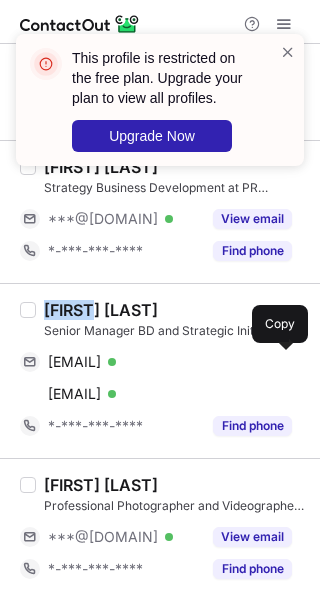 drag, startPoint x: 286, startPoint y: 365, endPoint x: 319, endPoint y: 366, distance: 33.01515 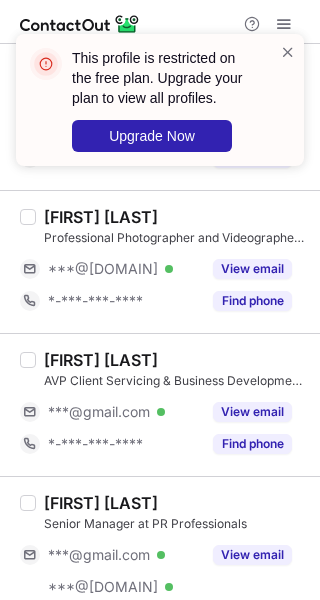 scroll, scrollTop: 1400, scrollLeft: 0, axis: vertical 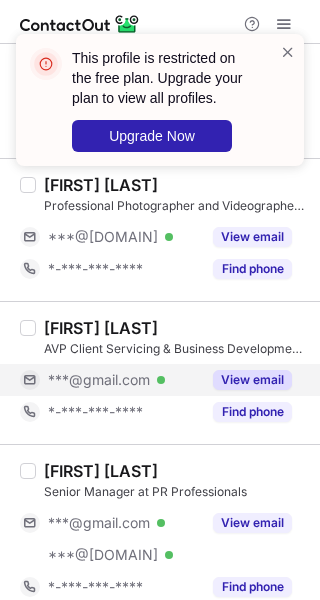 click on "View email" at bounding box center (252, 380) 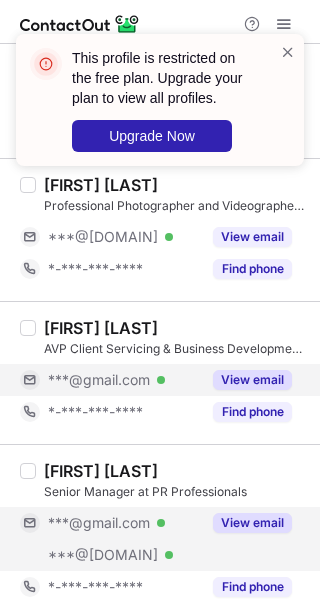 click on "View email" at bounding box center (252, 523) 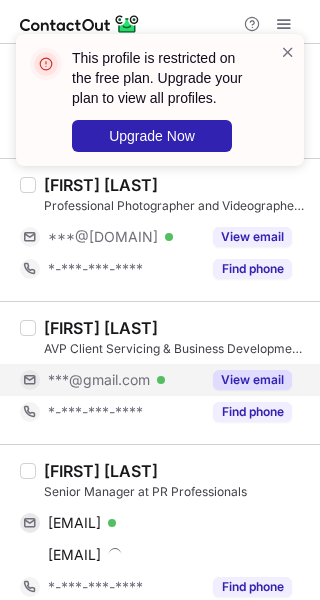 click on "Ravi Kant Kumar" at bounding box center (101, 471) 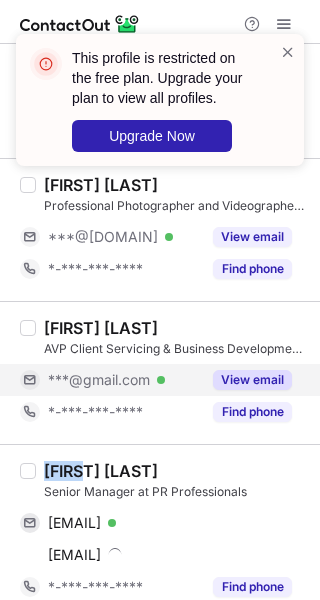 click on "Ravi Kant Kumar" at bounding box center [101, 471] 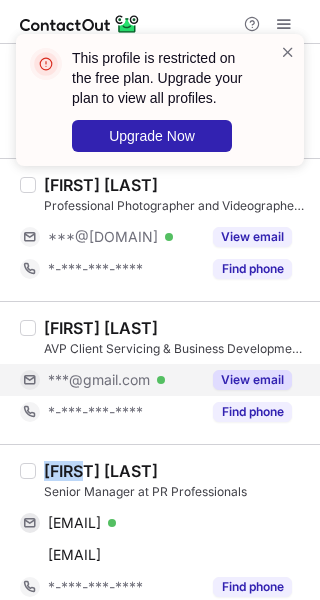 copy on "Ravi" 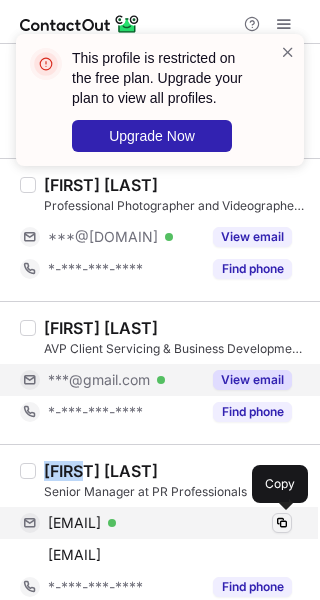 click at bounding box center [282, 523] 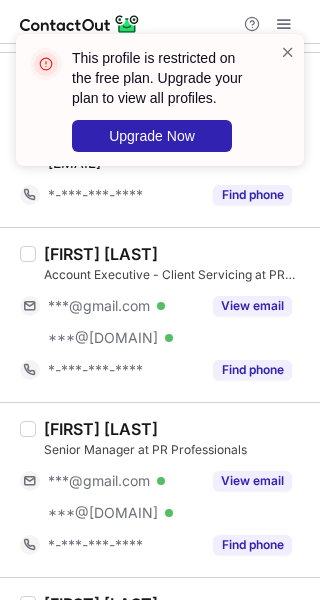 scroll, scrollTop: 1800, scrollLeft: 0, axis: vertical 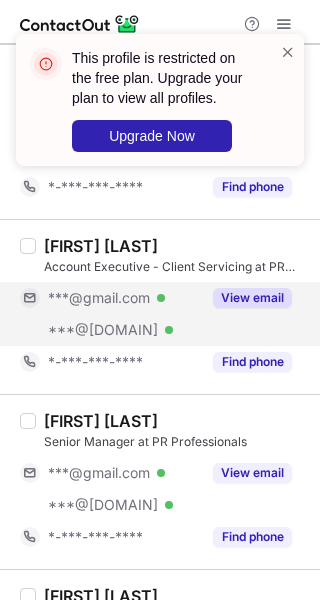 click on "View email" at bounding box center [246, 298] 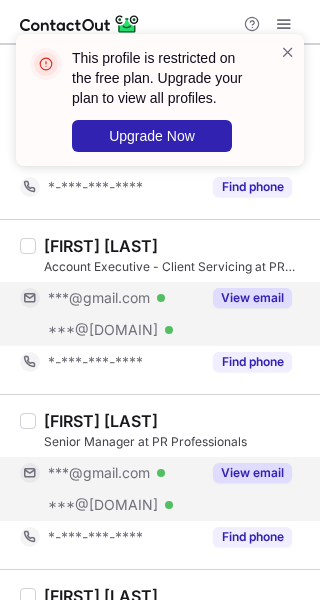 click on "View email" at bounding box center (252, 473) 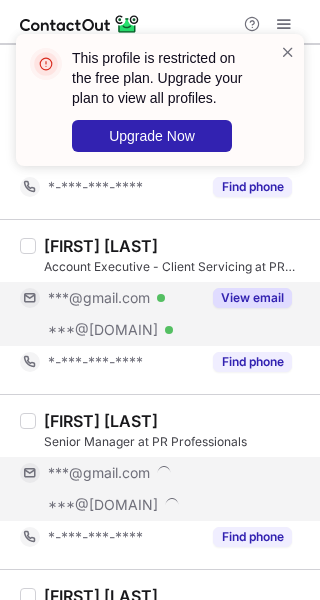 scroll, scrollTop: 1900, scrollLeft: 0, axis: vertical 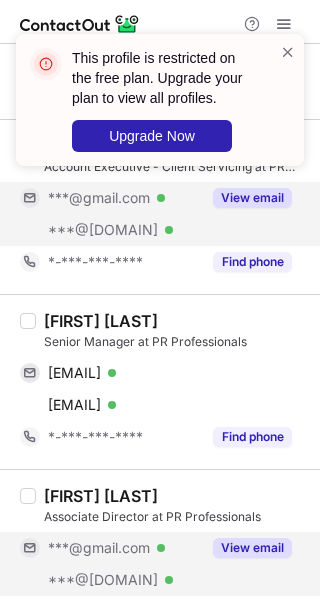 click on "View email" at bounding box center (252, 548) 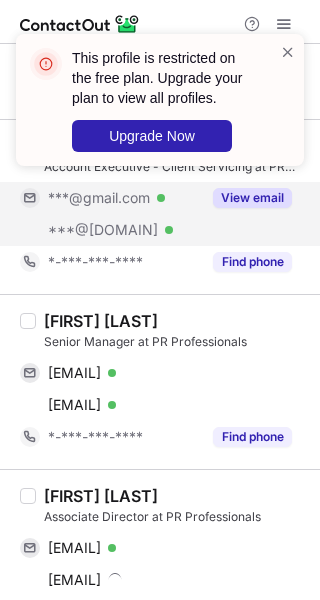 click on "Arawat Kumar" at bounding box center (101, 321) 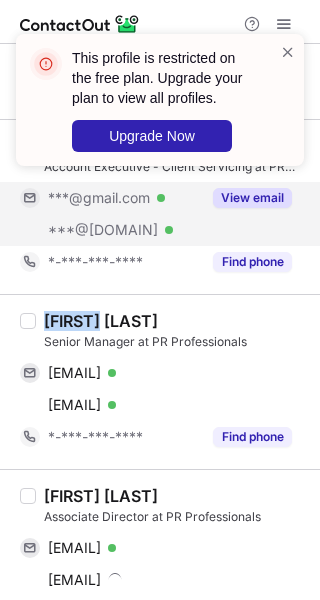 click on "Arawat Kumar" at bounding box center [101, 321] 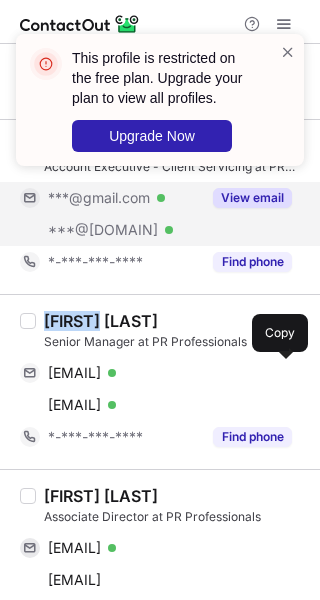 drag, startPoint x: 279, startPoint y: 365, endPoint x: 319, endPoint y: 366, distance: 40.012497 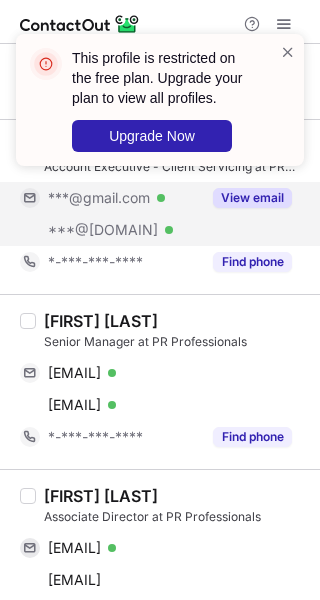 click on "Bhaskar Sharma" at bounding box center [101, 496] 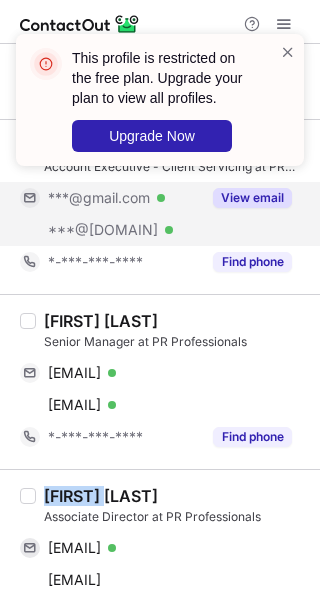 click on "Bhaskar Sharma" at bounding box center (101, 496) 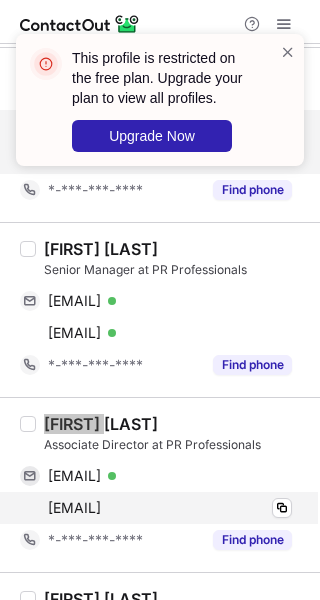 scroll, scrollTop: 2000, scrollLeft: 0, axis: vertical 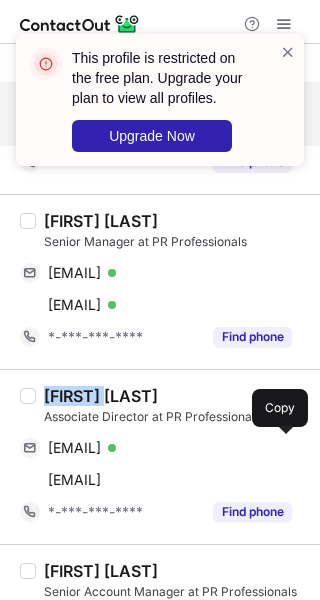 drag, startPoint x: 275, startPoint y: 444, endPoint x: 314, endPoint y: 449, distance: 39.319206 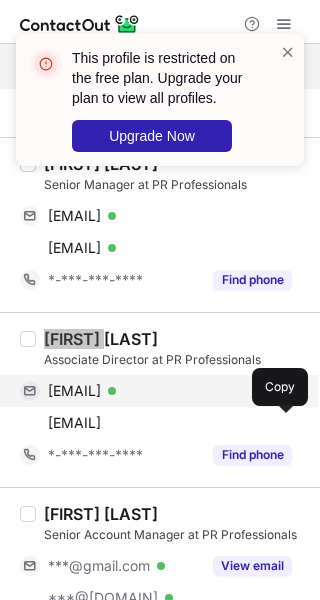 scroll, scrollTop: 2200, scrollLeft: 0, axis: vertical 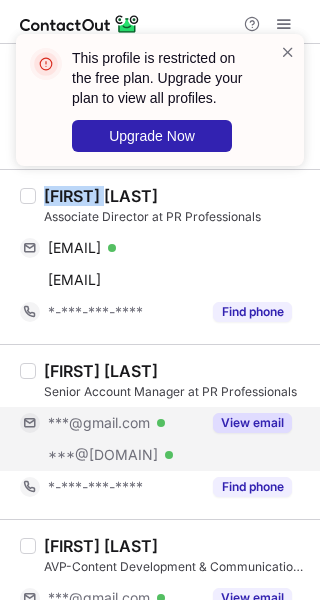 click on "View email" at bounding box center [252, 423] 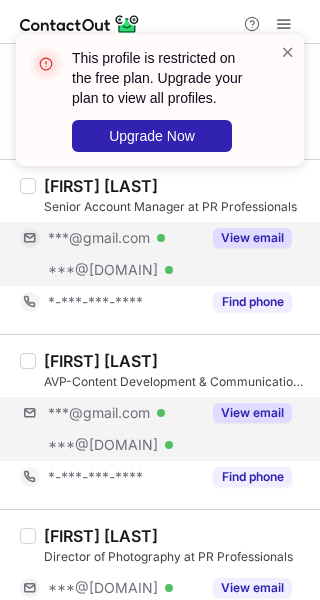 scroll, scrollTop: 2400, scrollLeft: 0, axis: vertical 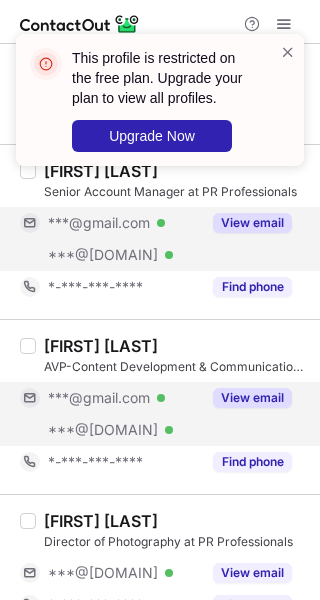 click on "View email" at bounding box center (246, 398) 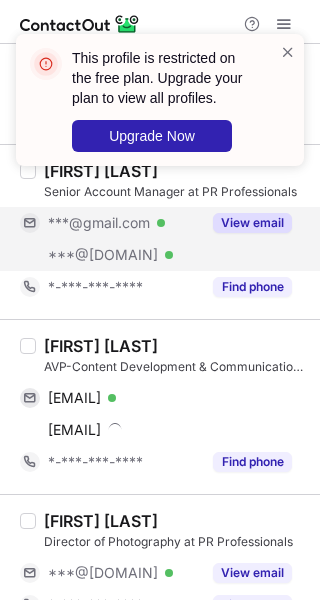 click on "Ramakant Chaudhary" at bounding box center (101, 346) 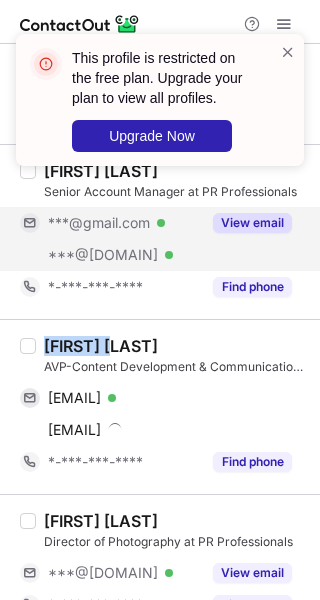 click on "Ramakant Chaudhary" at bounding box center [101, 346] 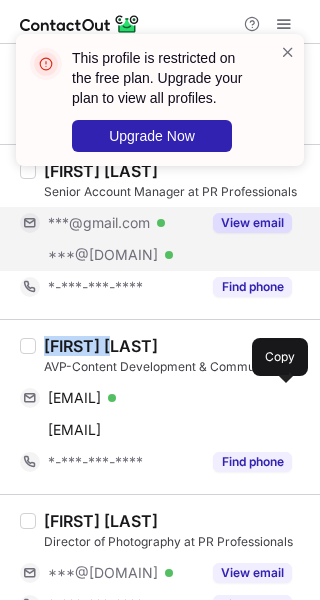 drag, startPoint x: 283, startPoint y: 385, endPoint x: 308, endPoint y: 390, distance: 25.495098 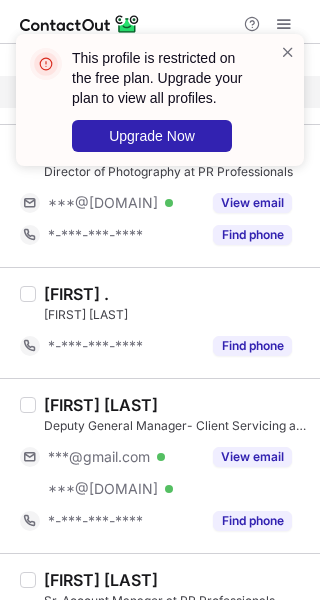scroll, scrollTop: 2800, scrollLeft: 0, axis: vertical 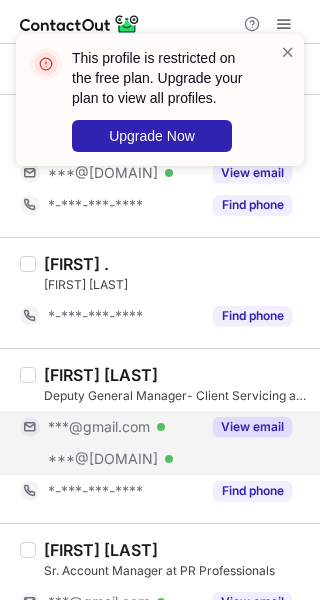 click on "View email" at bounding box center [252, 427] 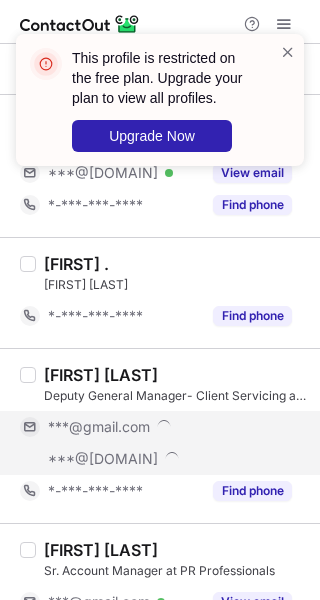 scroll, scrollTop: 2900, scrollLeft: 0, axis: vertical 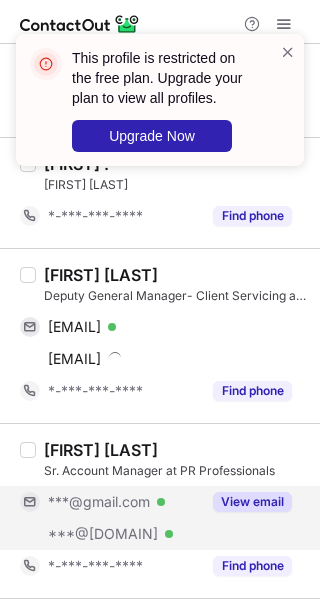 click on "View email" at bounding box center (252, 502) 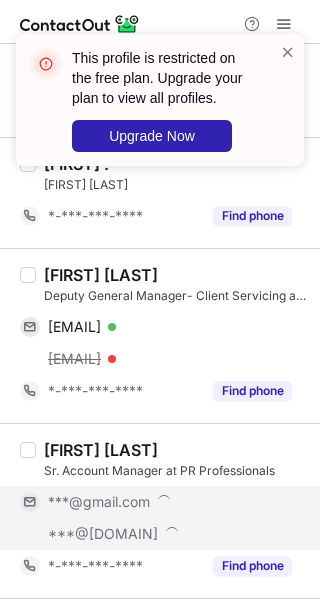 click on "Dhiraj Upadhyay" at bounding box center (101, 275) 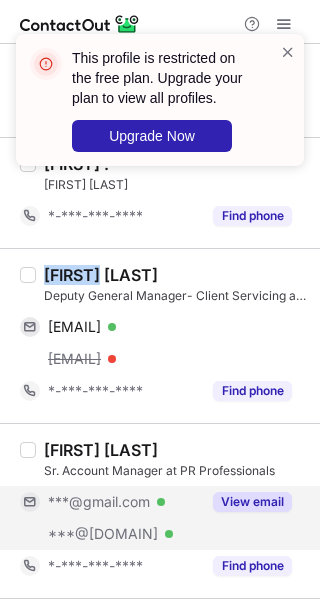 click on "Dhiraj Upadhyay" at bounding box center [101, 275] 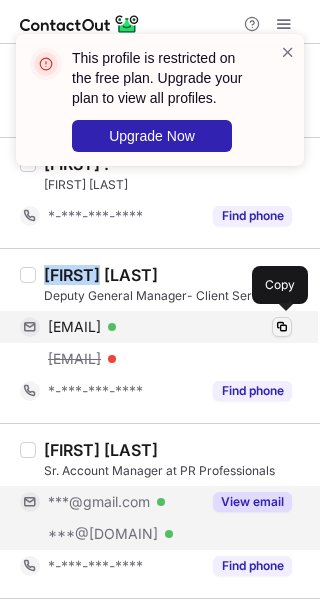 click at bounding box center [282, 327] 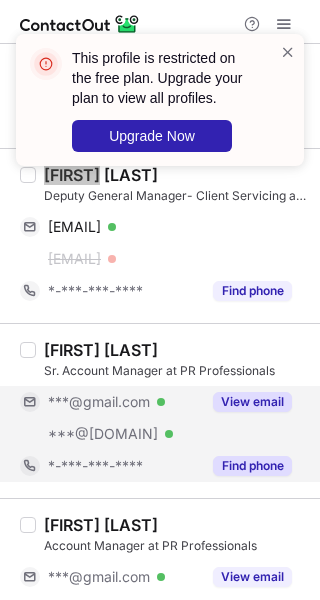 scroll, scrollTop: 3100, scrollLeft: 0, axis: vertical 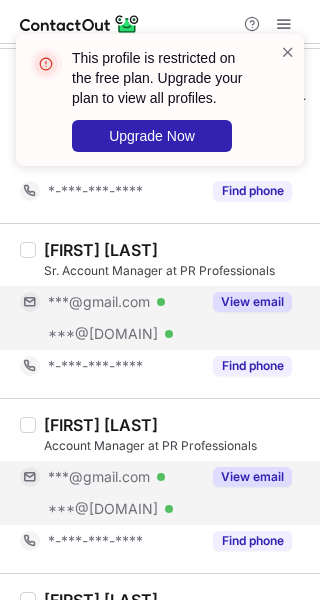 click on "View email" at bounding box center (252, 477) 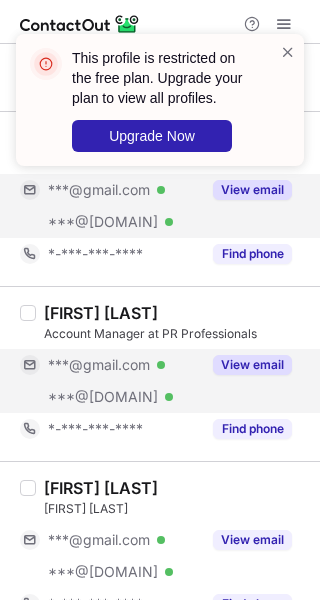 scroll, scrollTop: 3200, scrollLeft: 0, axis: vertical 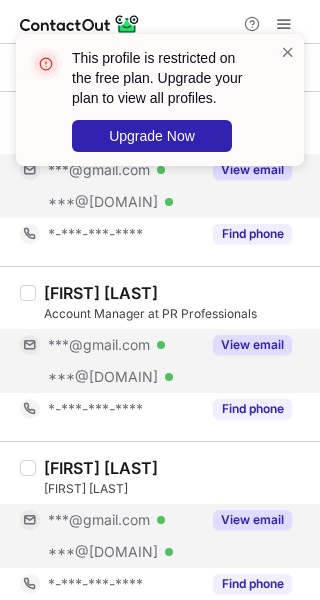click on "View email" at bounding box center [252, 520] 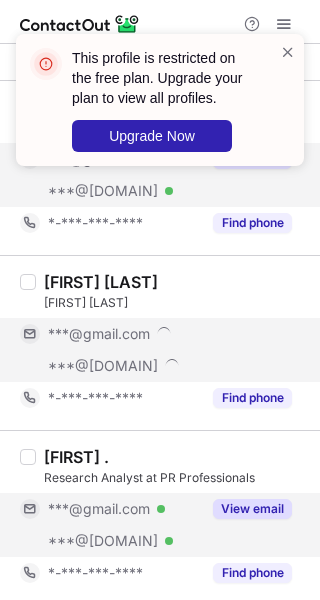 scroll, scrollTop: 3400, scrollLeft: 0, axis: vertical 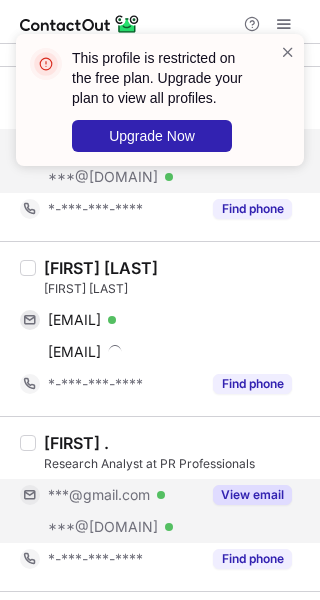 click on "View email" at bounding box center (252, 495) 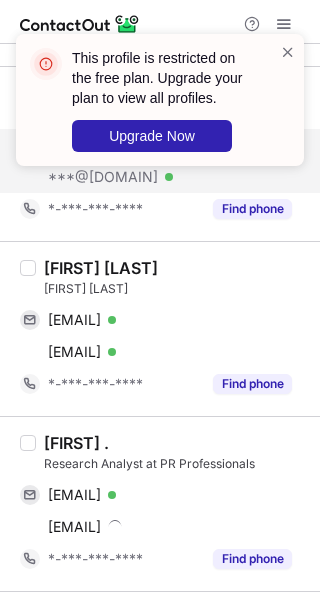 click on "Drishti Joshi" at bounding box center (101, 268) 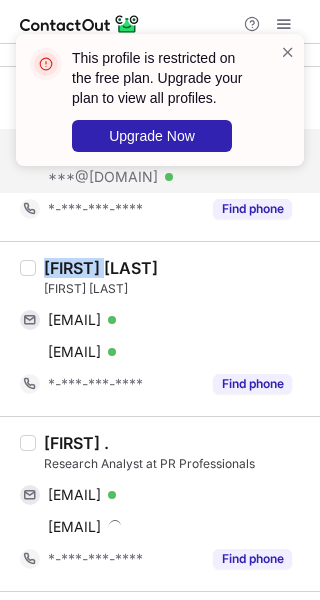 click on "Drishti Joshi" at bounding box center (101, 268) 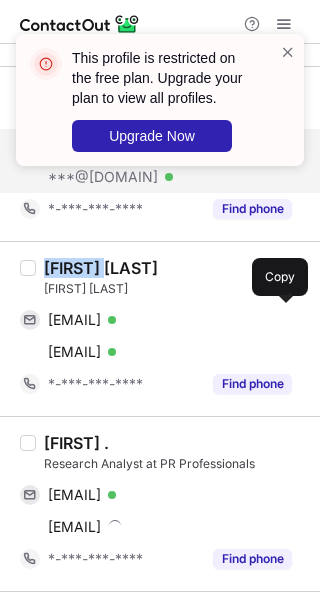drag, startPoint x: 283, startPoint y: 311, endPoint x: 316, endPoint y: 352, distance: 52.63079 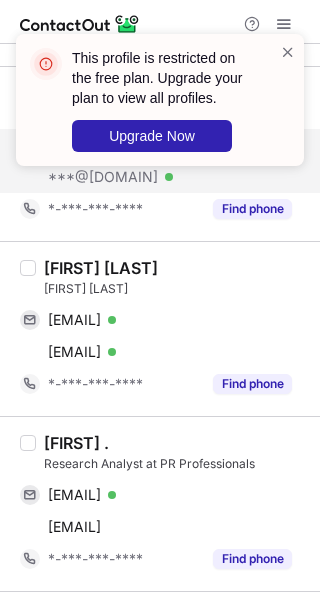 click on "Amrish R." at bounding box center [76, 443] 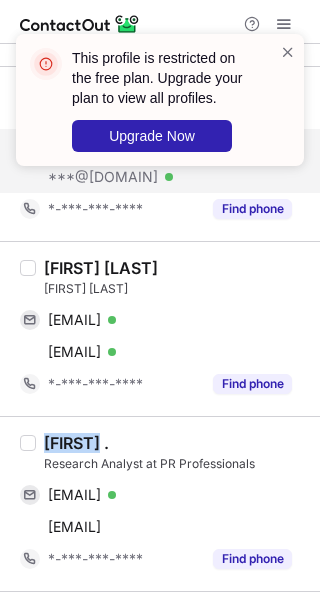 click on "Amrish R." at bounding box center [76, 443] 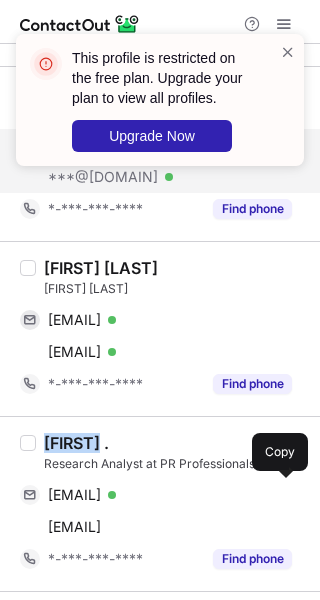 drag, startPoint x: 284, startPoint y: 489, endPoint x: 311, endPoint y: 486, distance: 27.166155 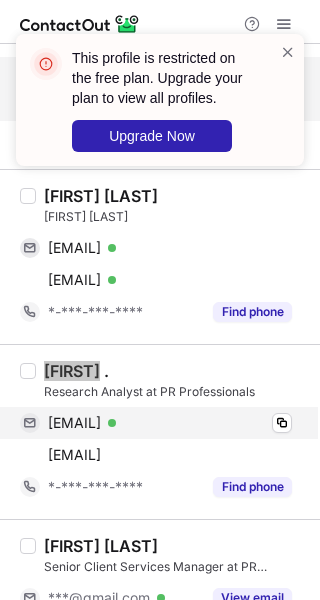 scroll, scrollTop: 3558, scrollLeft: 0, axis: vertical 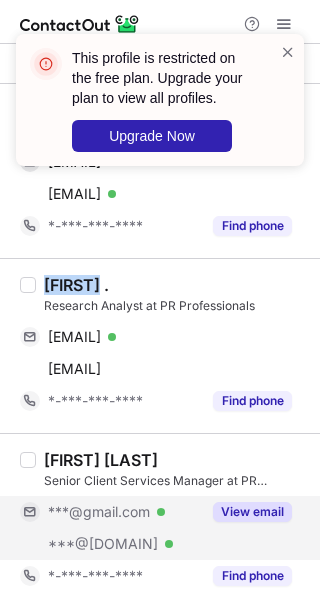 click on "View email" at bounding box center (252, 512) 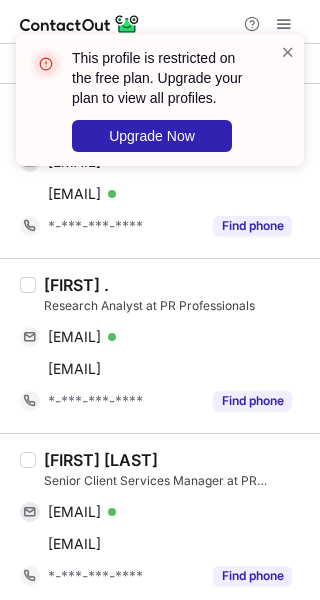 click on "Aparna Tripathi" at bounding box center [101, 460] 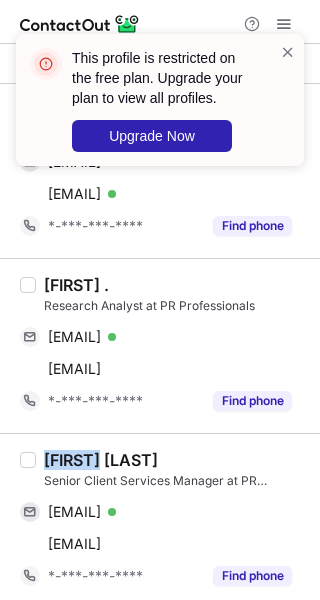 click on "Aparna Tripathi" at bounding box center (101, 460) 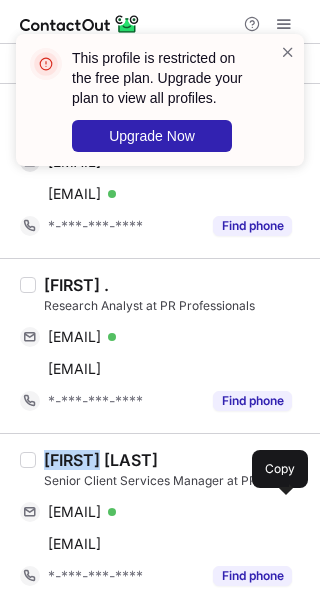 drag, startPoint x: 276, startPoint y: 510, endPoint x: 313, endPoint y: 505, distance: 37.336308 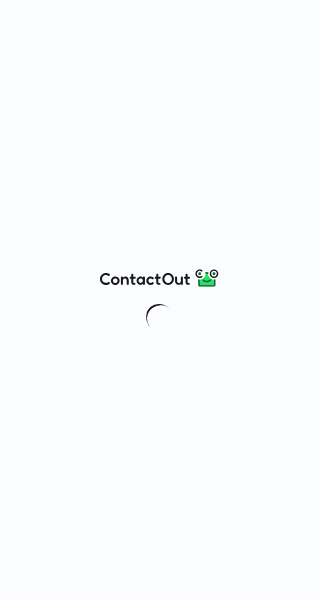 scroll, scrollTop: 0, scrollLeft: 0, axis: both 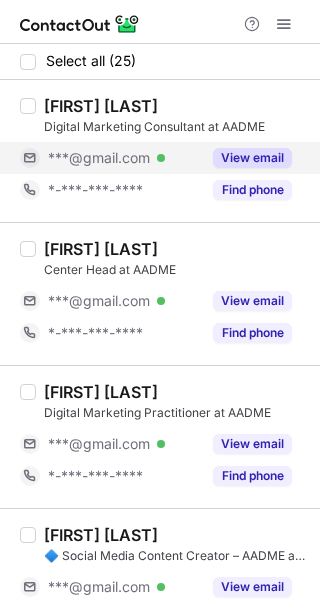 click on "View email" at bounding box center (252, 158) 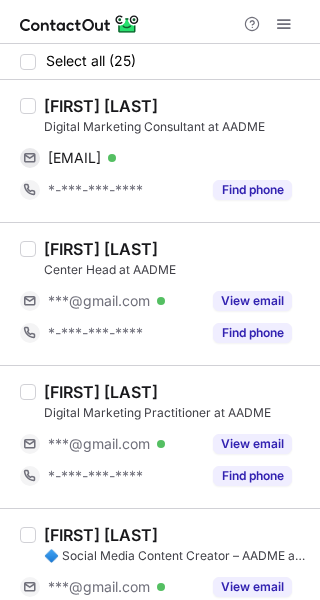 click on "[FIRST] [LAST]" at bounding box center (101, 106) 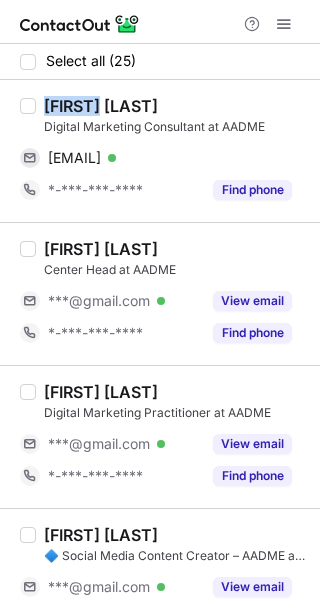 click on "[FIRST] [LAST]" at bounding box center [101, 106] 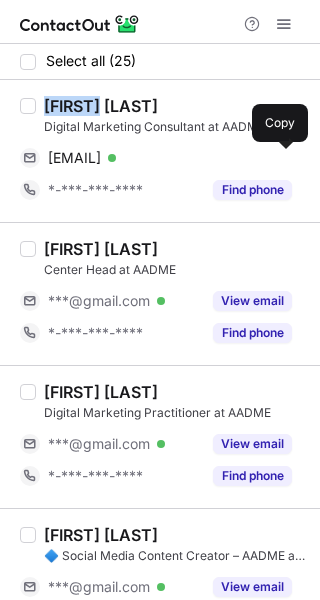 drag, startPoint x: 287, startPoint y: 159, endPoint x: 309, endPoint y: 161, distance: 22.090721 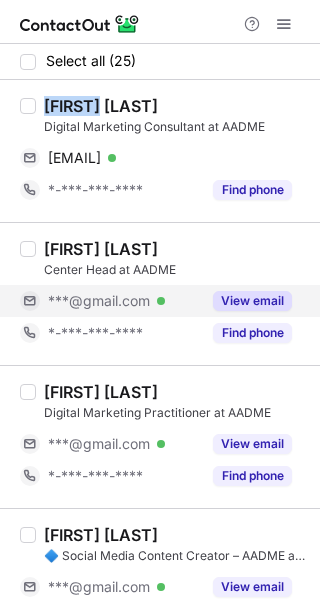 click on "View email" at bounding box center (252, 301) 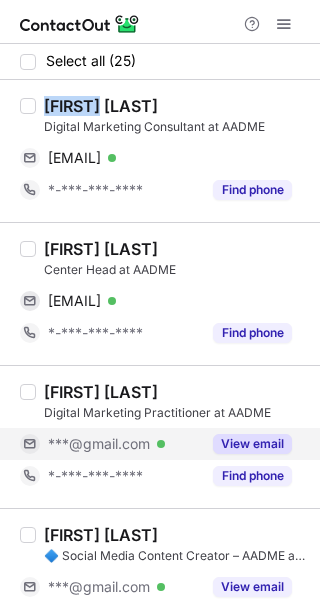 click on "View email" at bounding box center [252, 444] 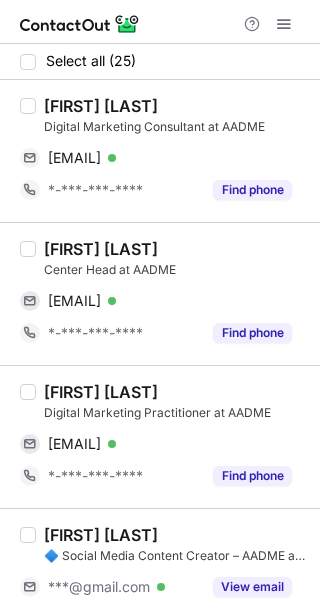 click on "[FIRST] [LAST]" at bounding box center [101, 249] 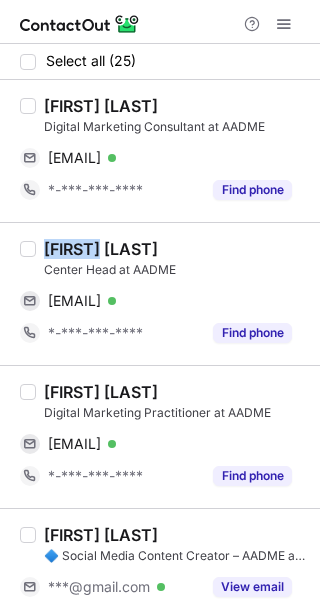 click on "[FIRST] [LAST]" at bounding box center [101, 249] 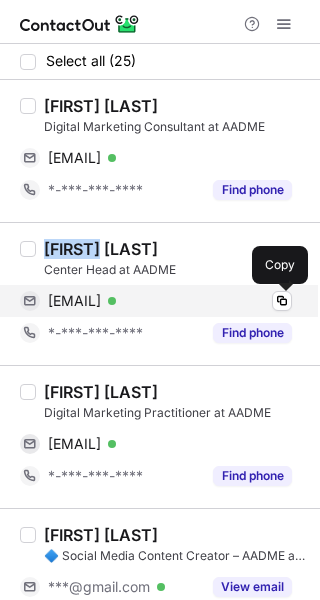 drag, startPoint x: 282, startPoint y: 299, endPoint x: 299, endPoint y: 297, distance: 17.117243 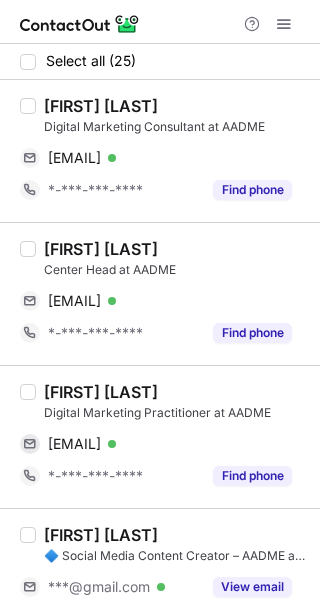 click on "[FIRST] [LAST]" at bounding box center (101, 392) 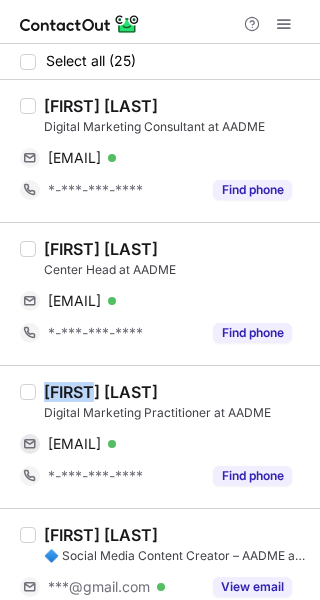 click on "[FIRST] [LAST]" at bounding box center [101, 392] 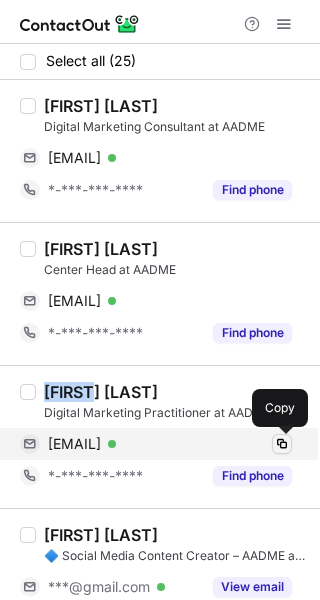 drag, startPoint x: 279, startPoint y: 437, endPoint x: 319, endPoint y: 433, distance: 40.1995 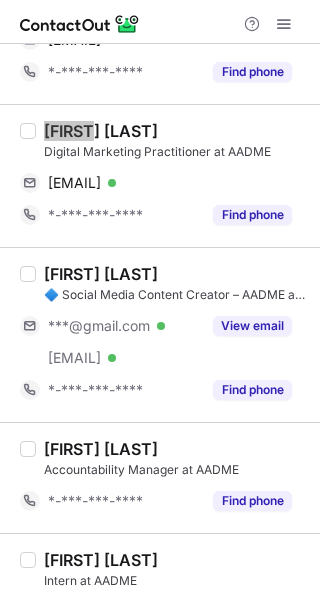 scroll, scrollTop: 300, scrollLeft: 0, axis: vertical 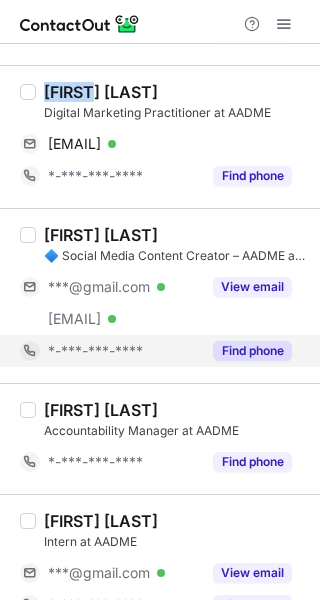 drag, startPoint x: 252, startPoint y: 281, endPoint x: 251, endPoint y: 333, distance: 52.009613 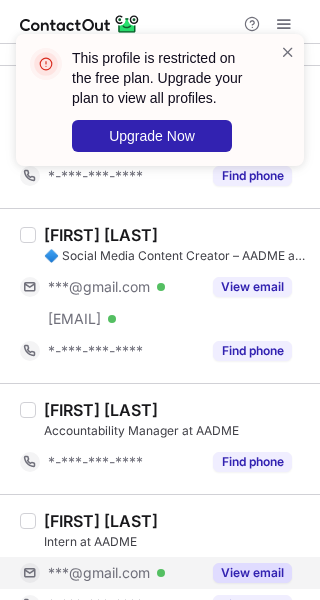 drag, startPoint x: 259, startPoint y: 571, endPoint x: 255, endPoint y: 556, distance: 15.524175 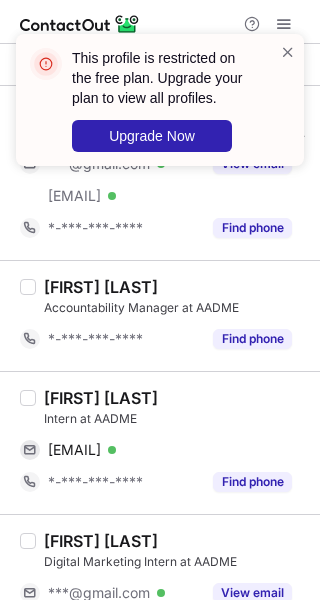 scroll, scrollTop: 500, scrollLeft: 0, axis: vertical 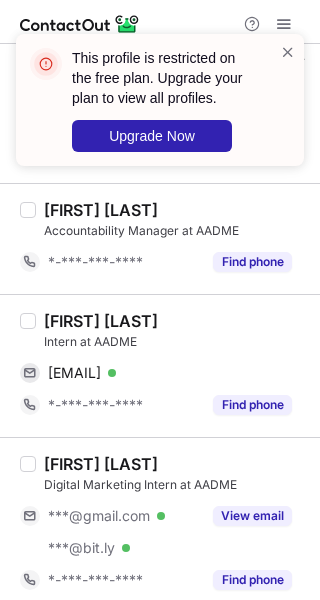 click on "[FIRST] [LAST]" at bounding box center [101, 321] 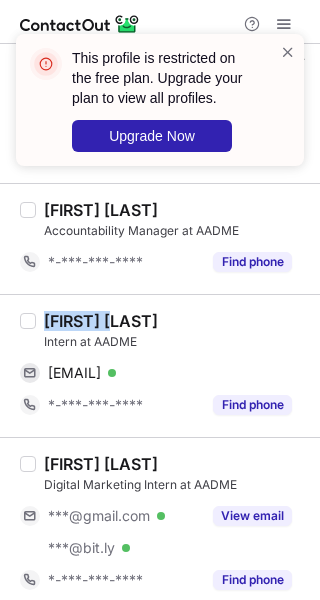 click on "[FIRST] [LAST]" at bounding box center (101, 321) 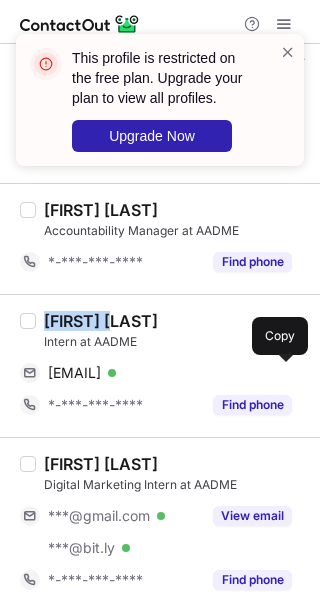 drag, startPoint x: 277, startPoint y: 375, endPoint x: 306, endPoint y: 371, distance: 29.274563 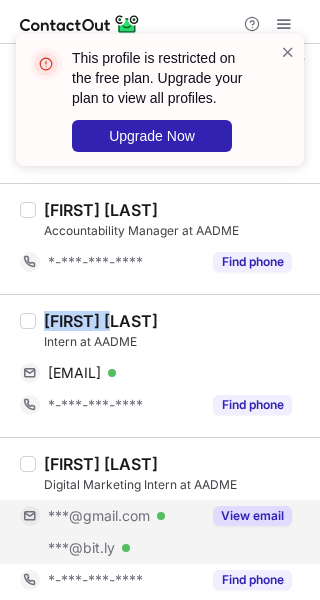 drag, startPoint x: 261, startPoint y: 521, endPoint x: 259, endPoint y: 502, distance: 19.104973 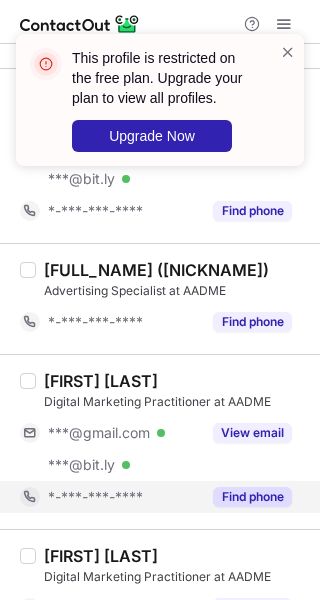 scroll, scrollTop: 900, scrollLeft: 0, axis: vertical 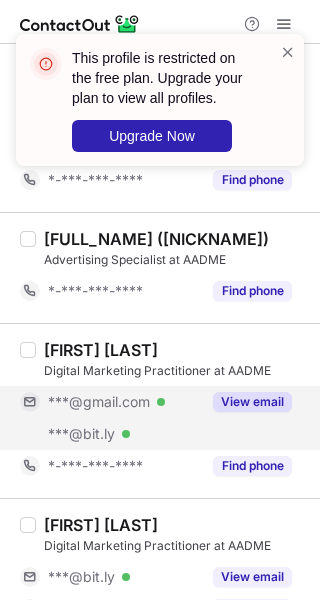 click on "View email" at bounding box center [252, 402] 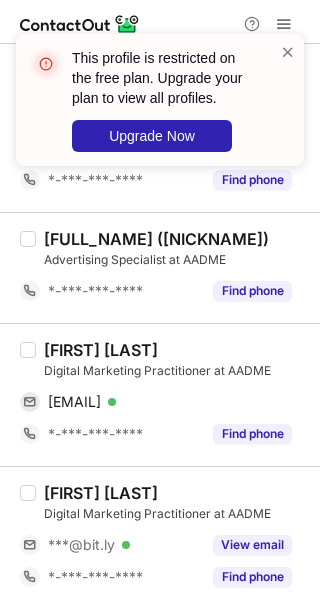 click on "[FIRST] [LAST]" at bounding box center [101, 350] 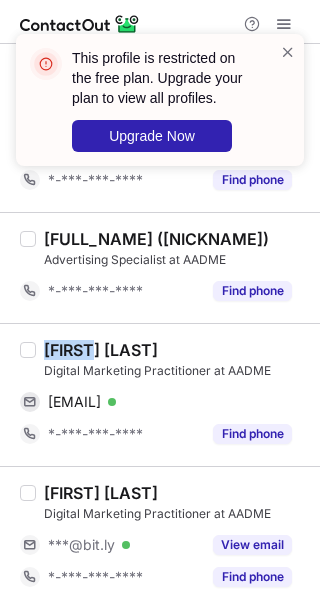 click on "[FIRST] [LAST]" at bounding box center (101, 350) 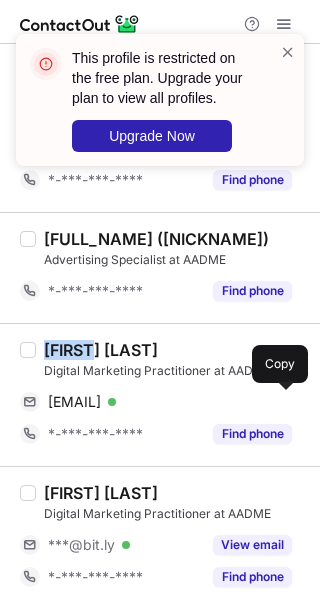 drag, startPoint x: 285, startPoint y: 398, endPoint x: 311, endPoint y: 397, distance: 26.019224 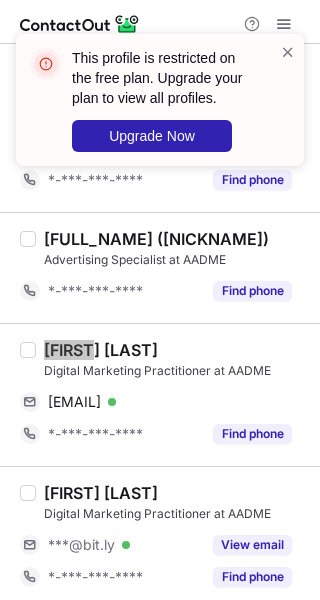 scroll, scrollTop: 1200, scrollLeft: 0, axis: vertical 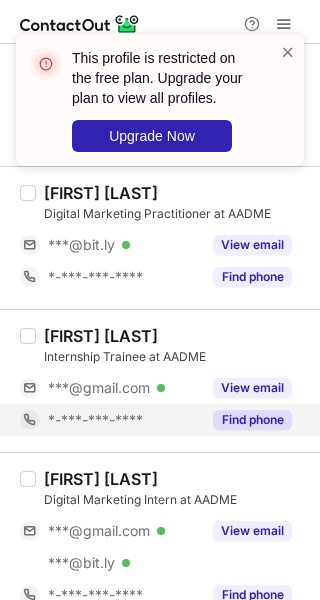 drag, startPoint x: 247, startPoint y: 380, endPoint x: 250, endPoint y: 401, distance: 21.213203 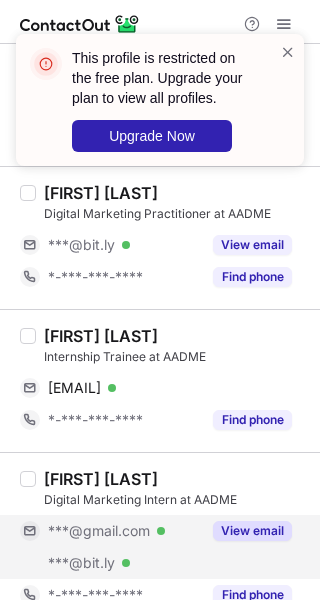 click on "View email" at bounding box center (252, 531) 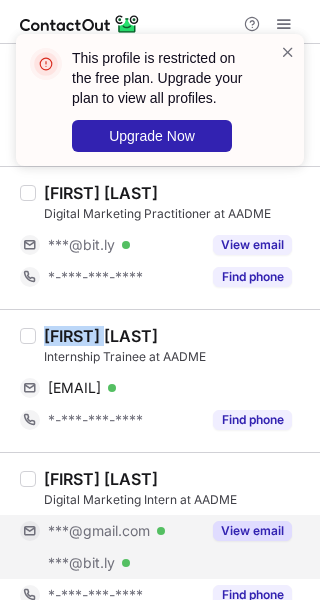 click on "[FIRST] [LAST]" at bounding box center [101, 336] 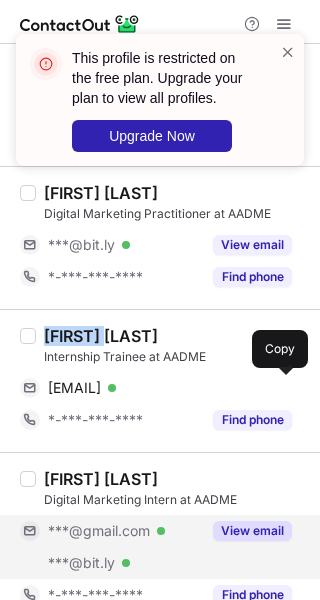 drag, startPoint x: 279, startPoint y: 384, endPoint x: 312, endPoint y: 398, distance: 35.846897 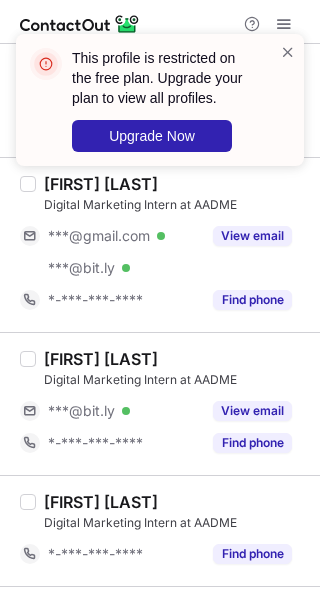 scroll, scrollTop: 2100, scrollLeft: 0, axis: vertical 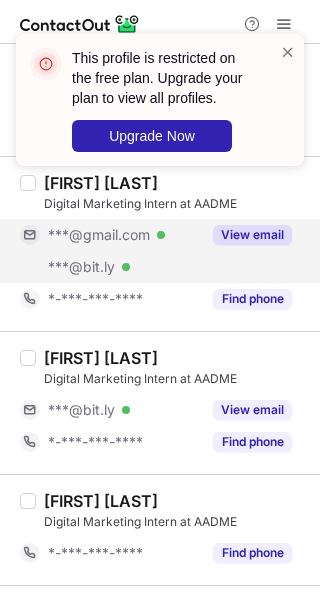 click on "View email" at bounding box center [252, 235] 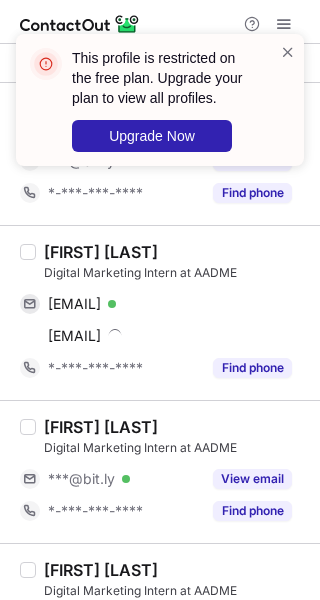 scroll, scrollTop: 2000, scrollLeft: 0, axis: vertical 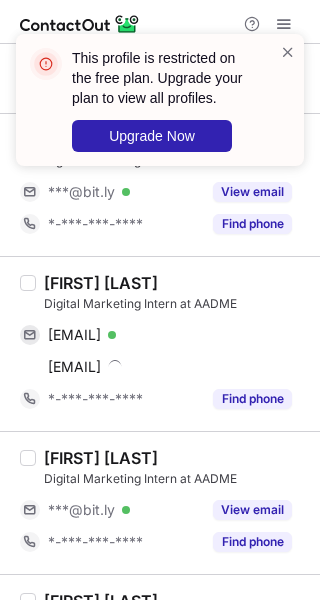 click on "[FIRST] [LAST]" at bounding box center [101, 283] 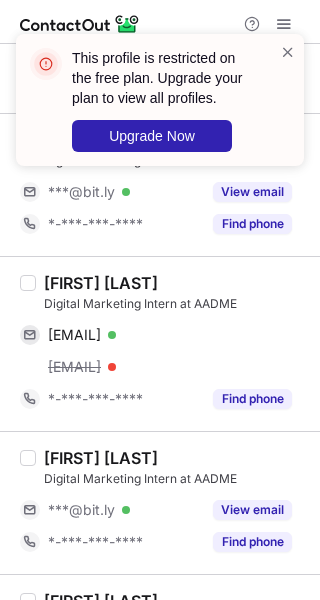 click on "[FIRST] [LAST]" at bounding box center (101, 283) 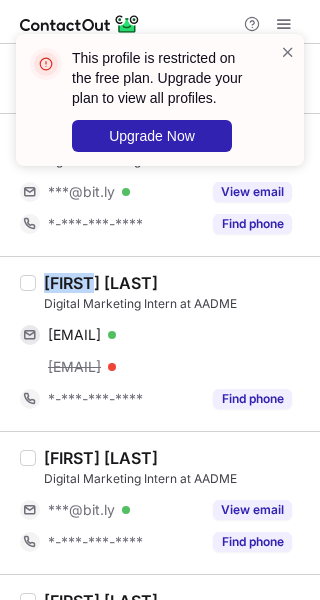 click on "[FIRST] [LAST]" at bounding box center (101, 283) 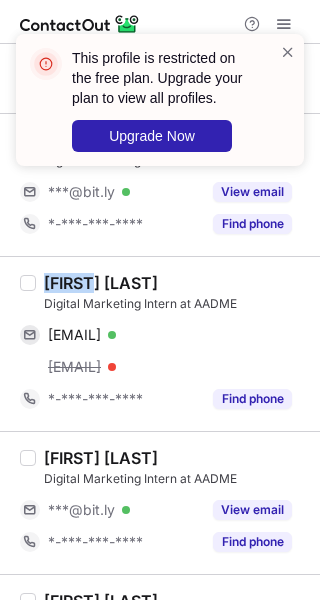 copy on "[FIRST]" 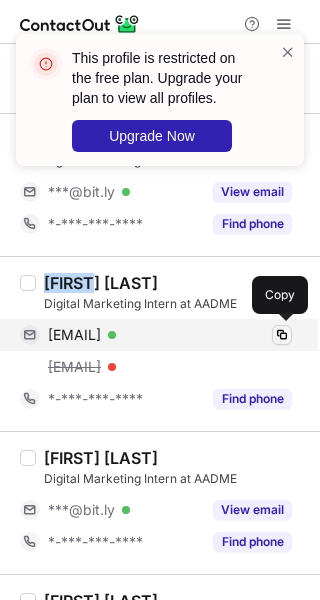 click at bounding box center [282, 335] 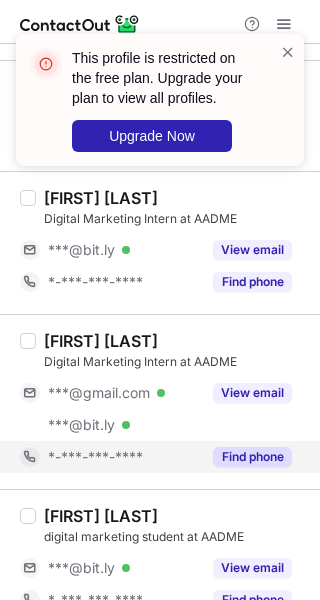 scroll, scrollTop: 2768, scrollLeft: 0, axis: vertical 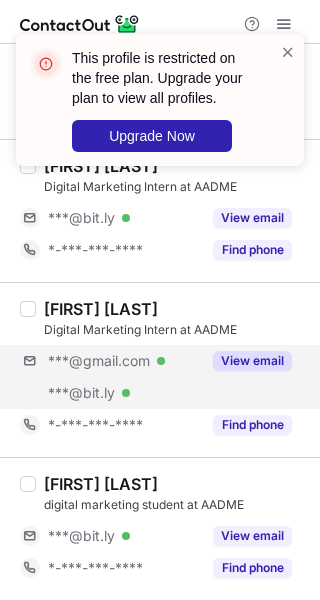 click on "[EMAIL] Verified [EMAIL] Verified View email" at bounding box center (164, 377) 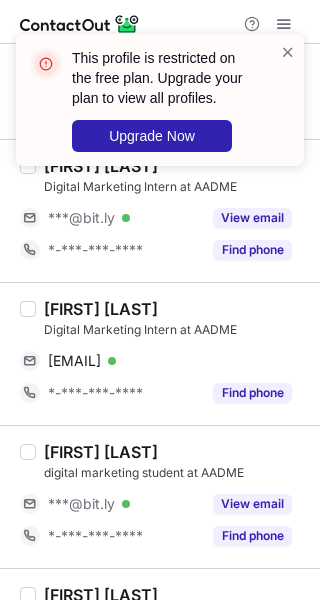 click on "[FIRST] [LAST]" at bounding box center (101, 309) 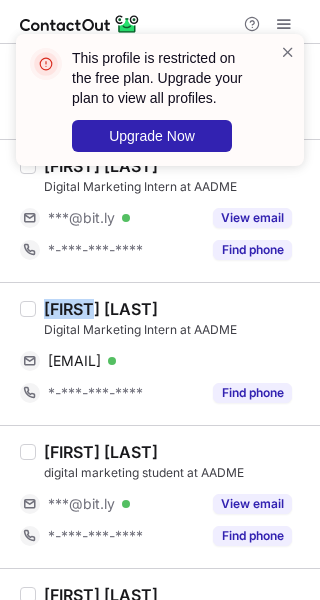 click on "[FIRST] [LAST]" at bounding box center (101, 309) 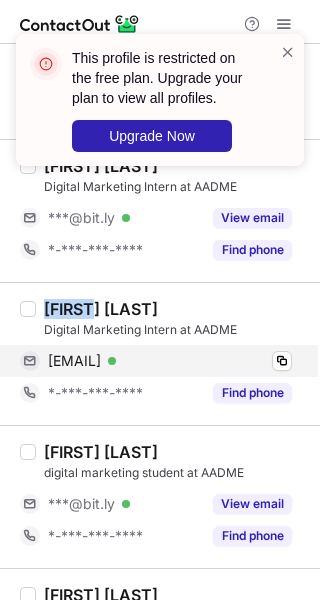 copy on "[FIRST]" 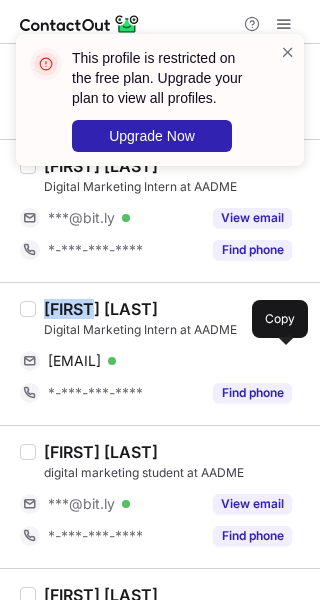 drag, startPoint x: 282, startPoint y: 355, endPoint x: 311, endPoint y: 352, distance: 29.15476 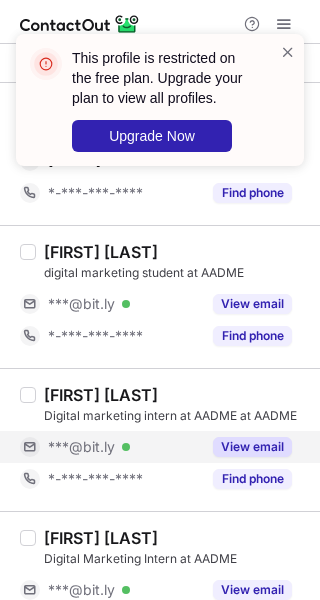 scroll, scrollTop: 3014, scrollLeft: 0, axis: vertical 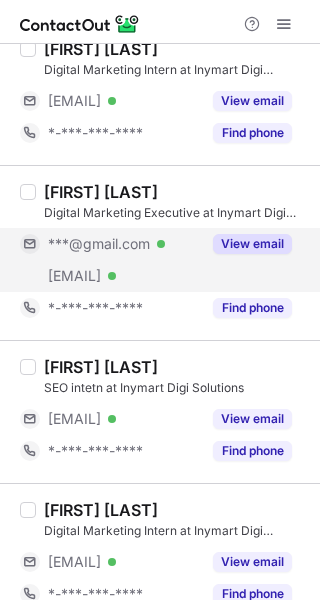 click on "View email" at bounding box center [252, 244] 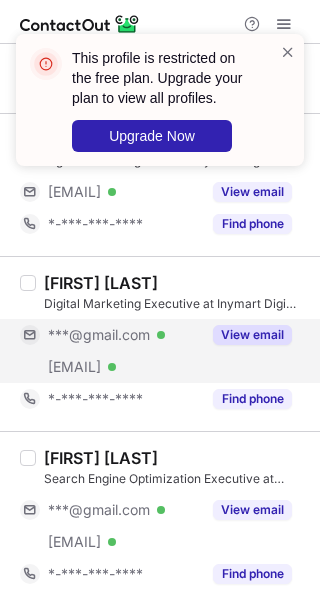 scroll, scrollTop: 600, scrollLeft: 0, axis: vertical 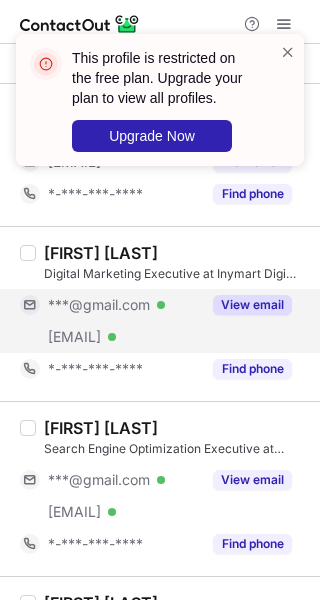 click on "View email" at bounding box center [252, 305] 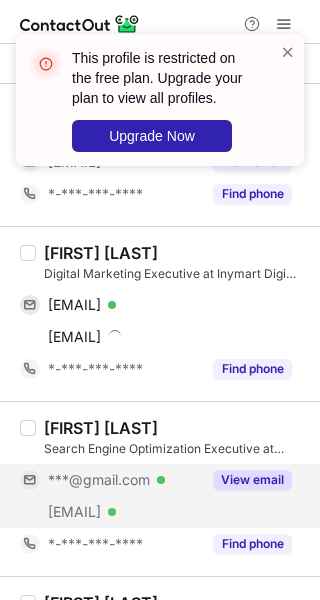 click on "View email" at bounding box center [252, 480] 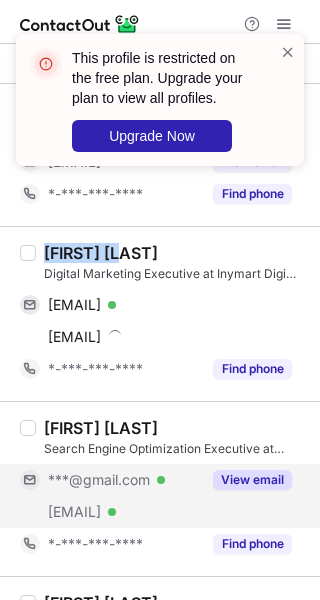 click on "[FIRST] [LAST]" at bounding box center [101, 253] 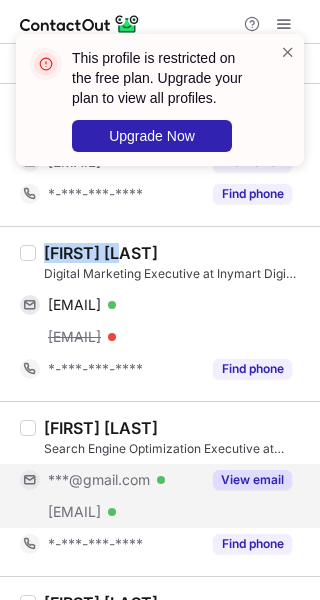 copy on "[FIRST]" 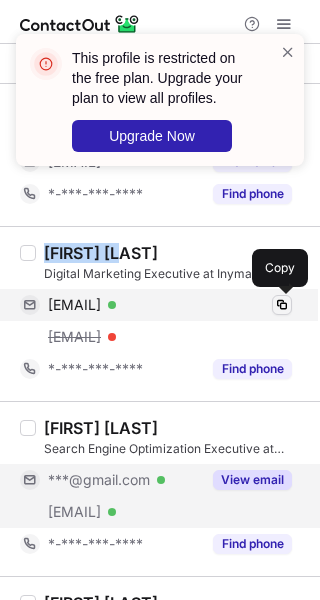 drag, startPoint x: 287, startPoint y: 303, endPoint x: 318, endPoint y: 302, distance: 31.016125 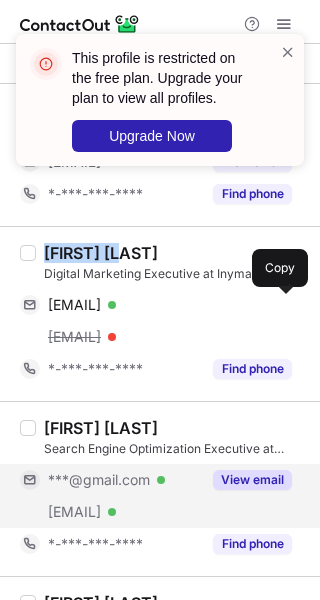 click at bounding box center [282, 305] 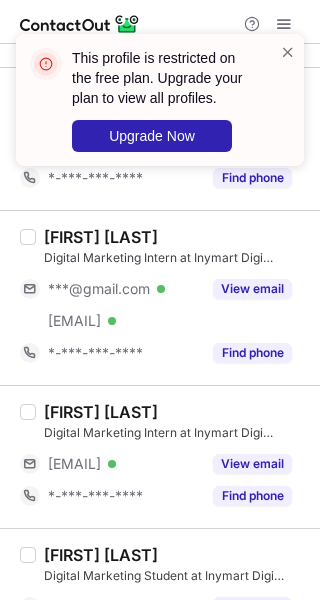 scroll, scrollTop: 2968, scrollLeft: 0, axis: vertical 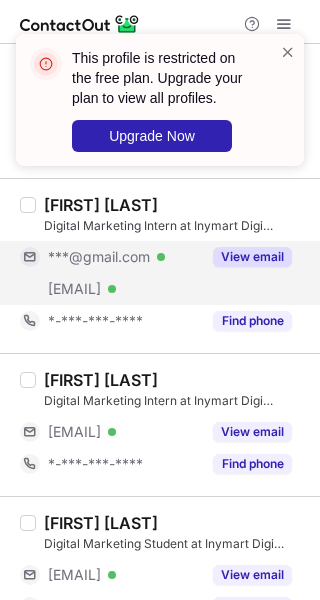 drag, startPoint x: 246, startPoint y: 259, endPoint x: 245, endPoint y: 284, distance: 25.019993 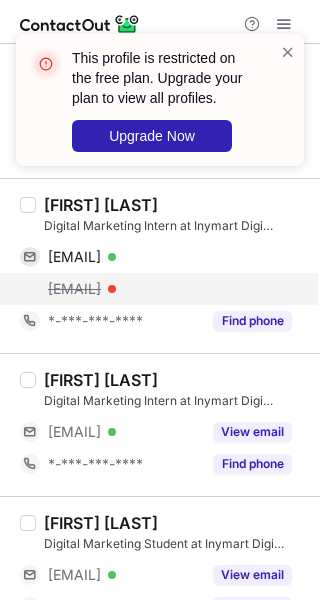 scroll, scrollTop: 2868, scrollLeft: 0, axis: vertical 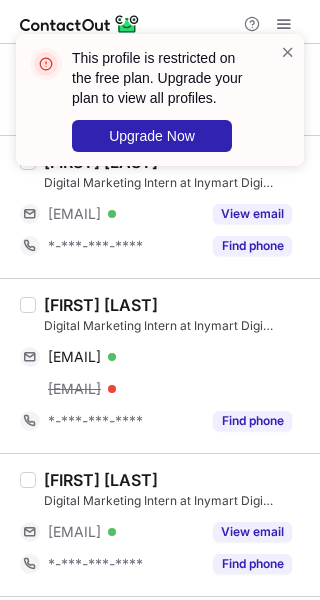 click on "[FIRST] [LAST]" at bounding box center (101, 305) 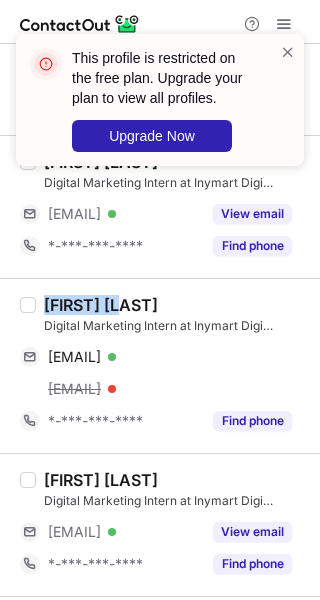 click on "[FIRST] [LAST]" at bounding box center (101, 305) 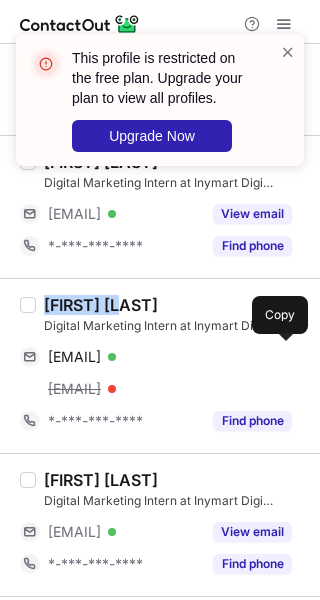 drag, startPoint x: 283, startPoint y: 347, endPoint x: 314, endPoint y: 347, distance: 31 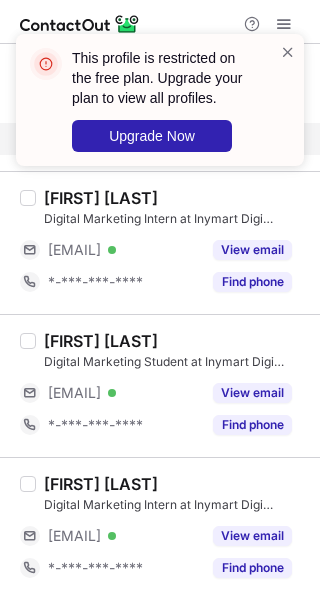 scroll, scrollTop: 3110, scrollLeft: 0, axis: vertical 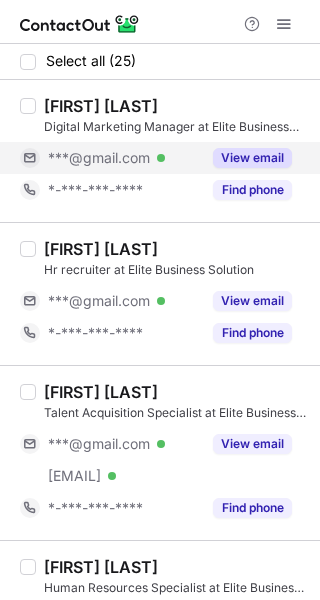 click on "View email" at bounding box center (252, 158) 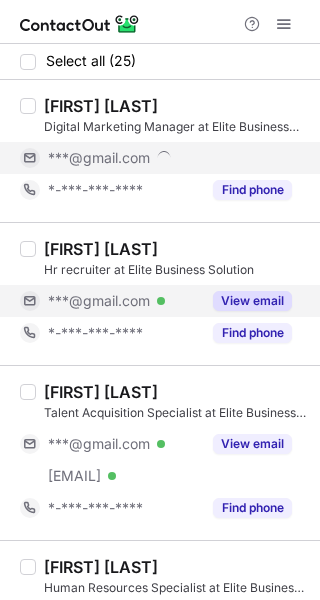 click on "View email" at bounding box center (252, 301) 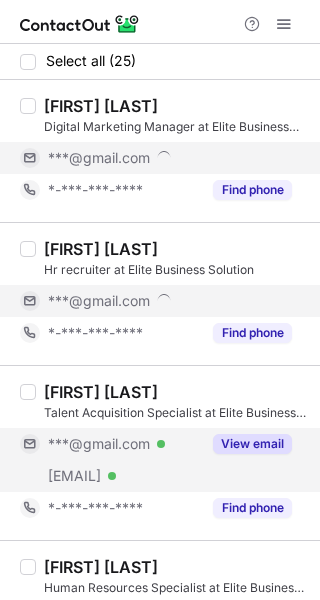 click on "View email" at bounding box center [252, 444] 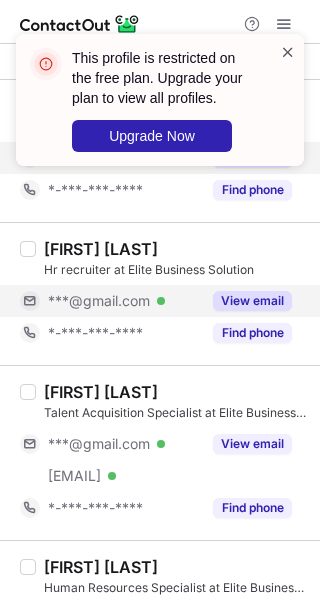 click at bounding box center (288, 52) 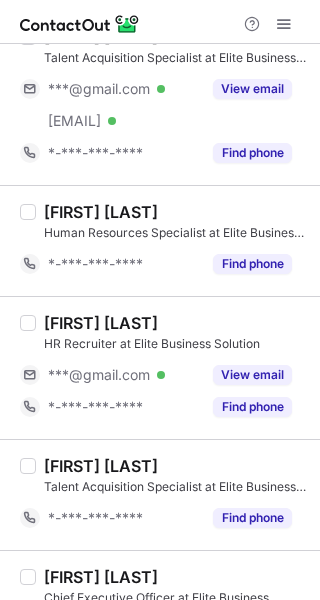 scroll, scrollTop: 400, scrollLeft: 0, axis: vertical 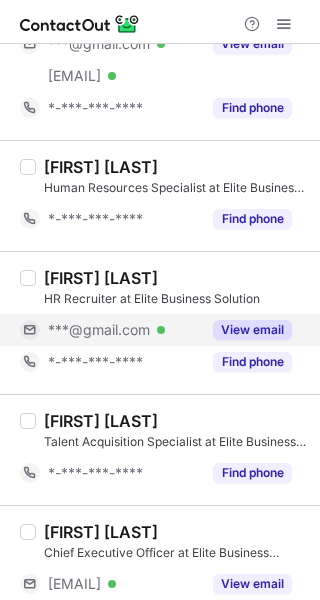 click on "View email" at bounding box center [252, 330] 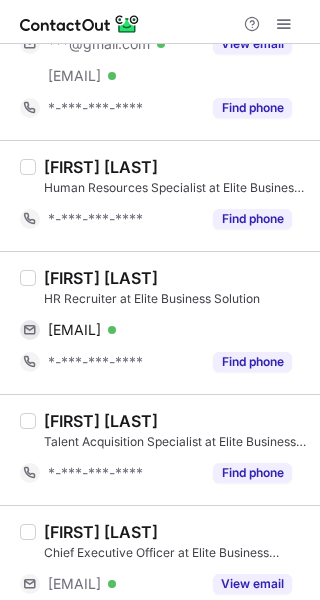 click on "[FIRST] [LAST]" at bounding box center (101, 278) 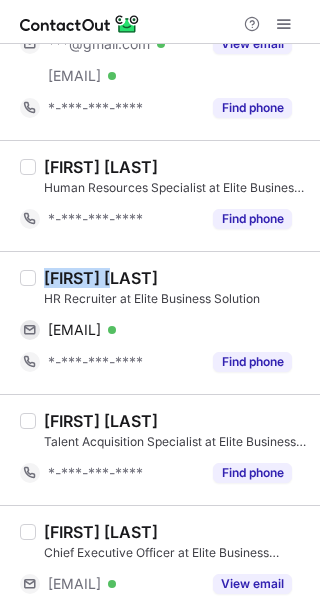 click on "[FIRST] [LAST]" at bounding box center (101, 278) 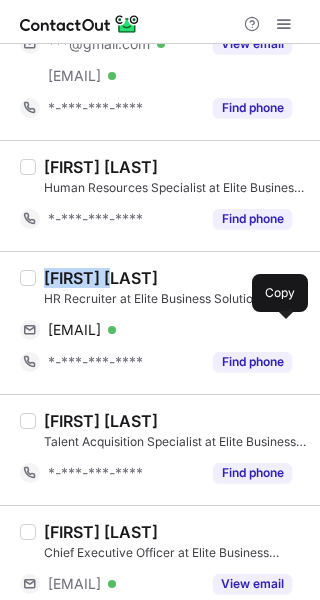 drag, startPoint x: 284, startPoint y: 326, endPoint x: 311, endPoint y: 323, distance: 27.166155 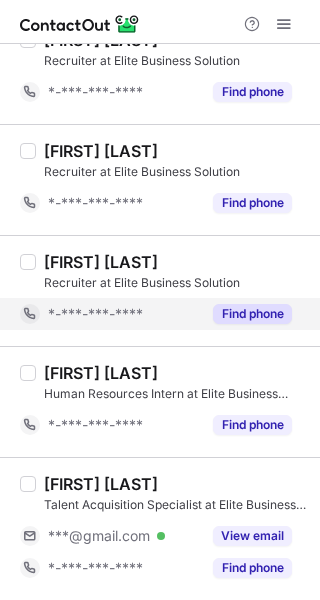 scroll, scrollTop: 1600, scrollLeft: 0, axis: vertical 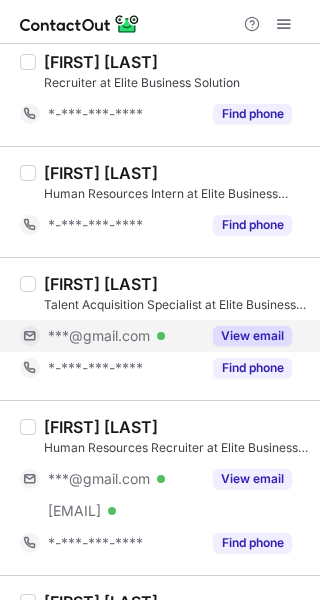 click on "View email" at bounding box center (252, 336) 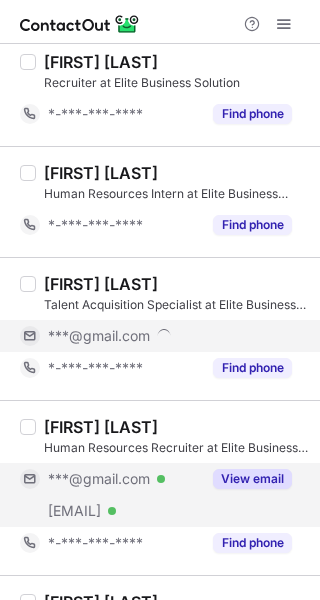 click on "View email" at bounding box center [252, 479] 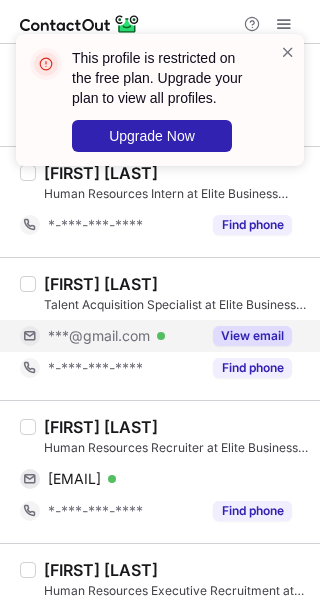 click on "[FIRST] [LAST]" at bounding box center [101, 427] 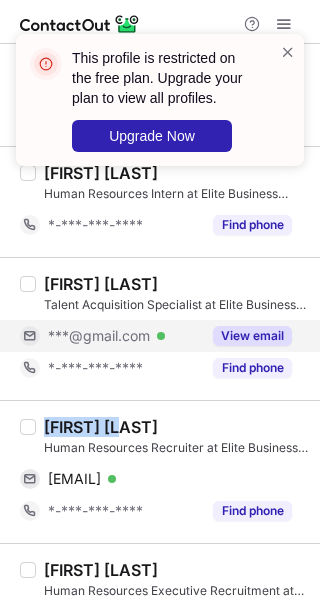 click on "Priyanshi Chahal" at bounding box center (101, 427) 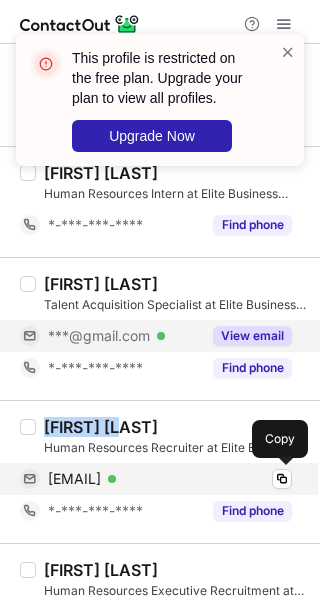 click at bounding box center [282, 479] 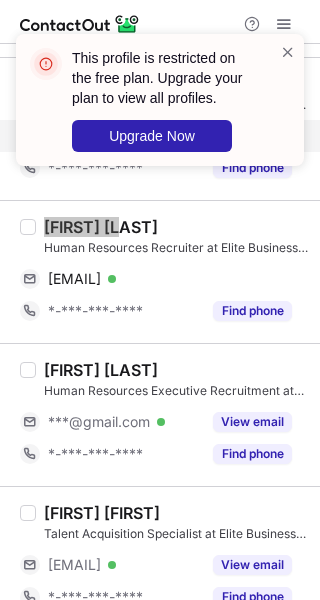scroll, scrollTop: 1900, scrollLeft: 0, axis: vertical 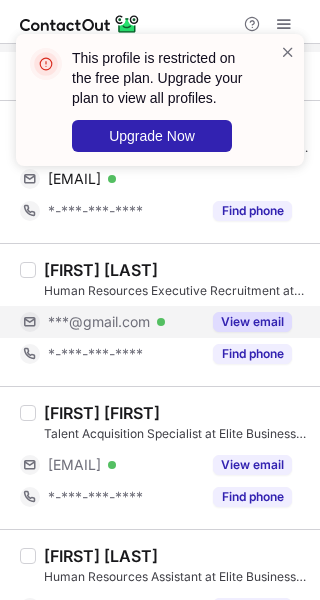 click on "View email" at bounding box center (252, 322) 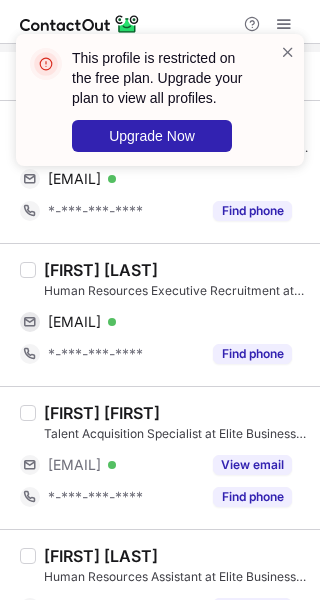 click on "Nirbhay Singh" at bounding box center (101, 270) 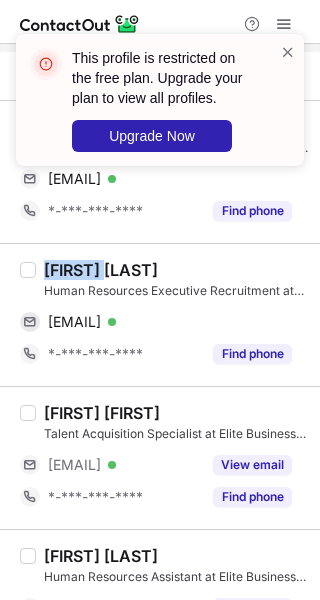 click on "Nirbhay Singh" at bounding box center (101, 270) 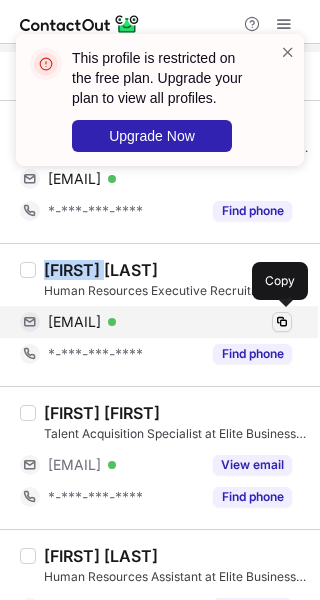 click at bounding box center (282, 322) 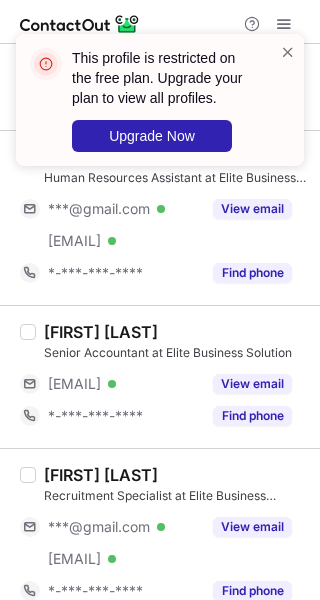 scroll, scrollTop: 2300, scrollLeft: 0, axis: vertical 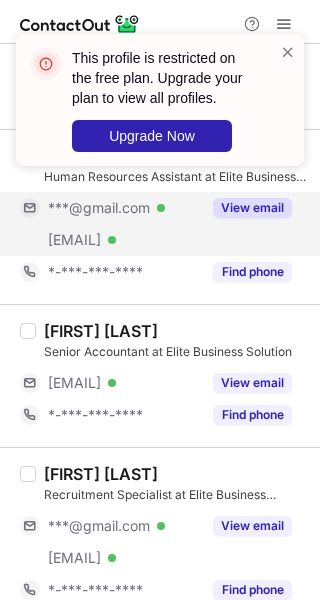 drag, startPoint x: 252, startPoint y: 216, endPoint x: 255, endPoint y: 233, distance: 17.262676 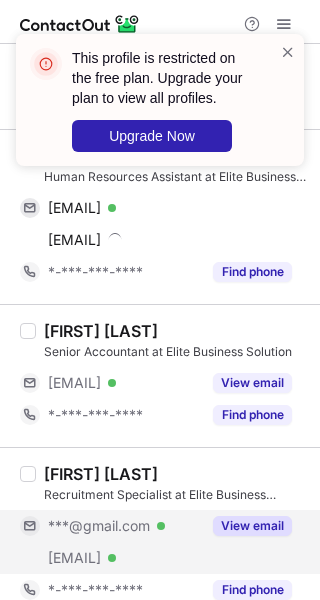 click on "View email" at bounding box center [252, 526] 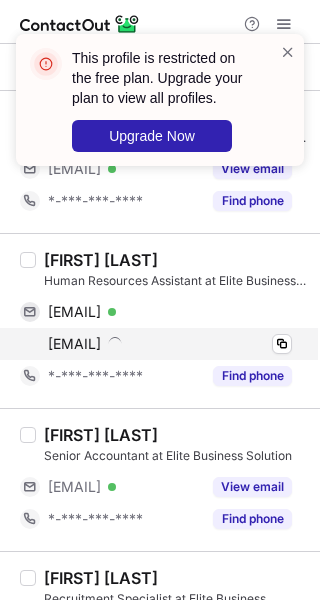 scroll, scrollTop: 2200, scrollLeft: 0, axis: vertical 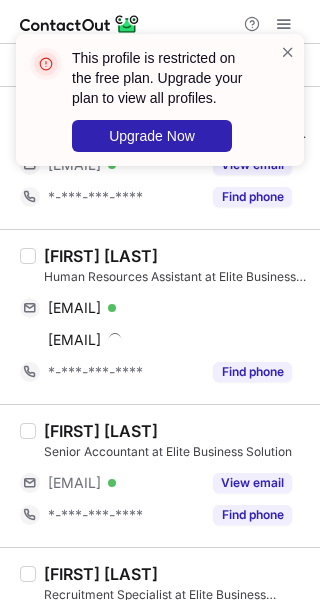 click on "Simran Singh" at bounding box center (101, 256) 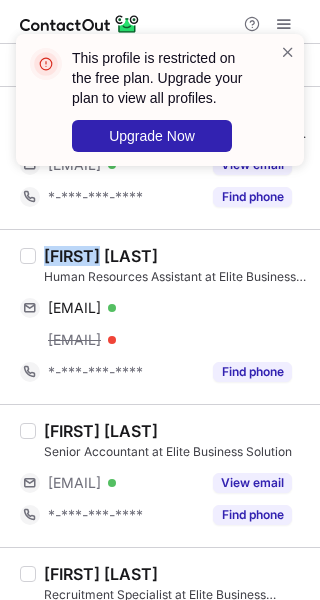 click on "Simran Singh" at bounding box center [101, 256] 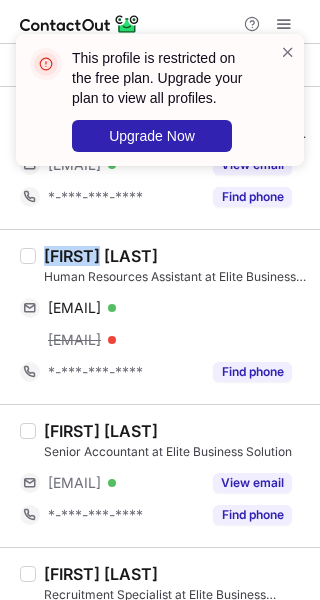 copy on "Simran" 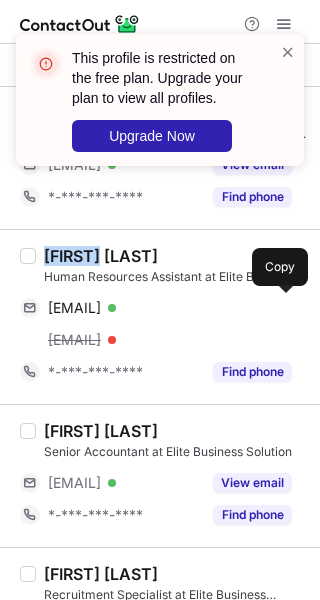drag, startPoint x: 289, startPoint y: 297, endPoint x: 319, endPoint y: 305, distance: 31.04835 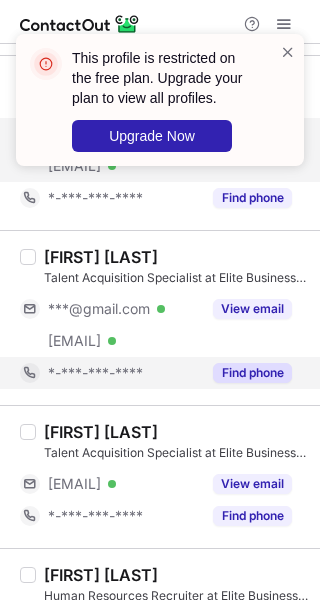 scroll, scrollTop: 2700, scrollLeft: 0, axis: vertical 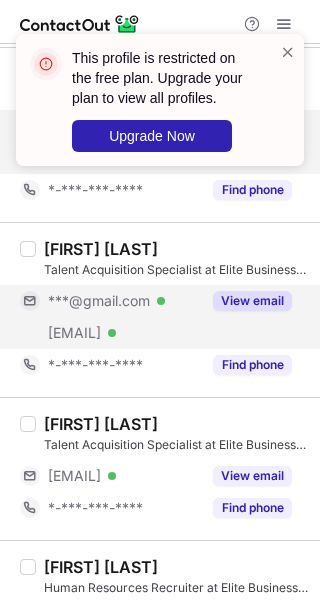 click on "View email" at bounding box center [252, 301] 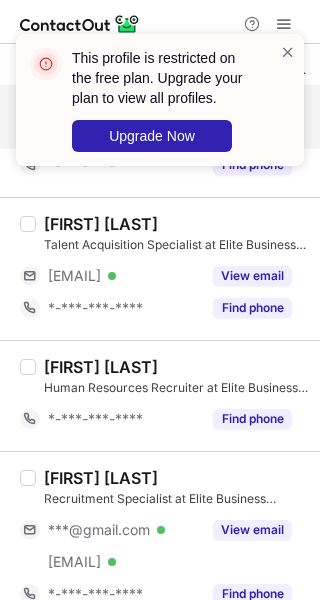 scroll, scrollTop: 2886, scrollLeft: 0, axis: vertical 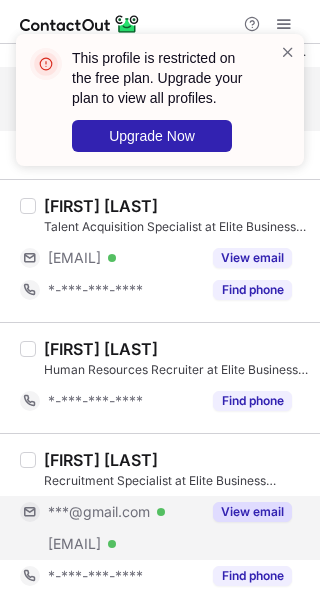 click on "View email" at bounding box center [252, 512] 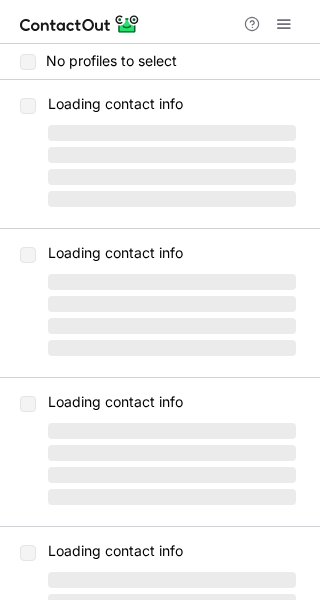 scroll, scrollTop: 0, scrollLeft: 0, axis: both 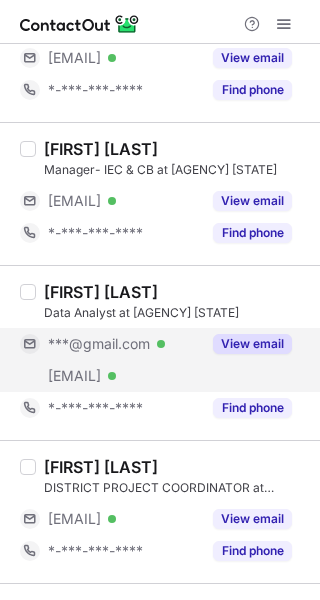 click on "View email" at bounding box center [252, 344] 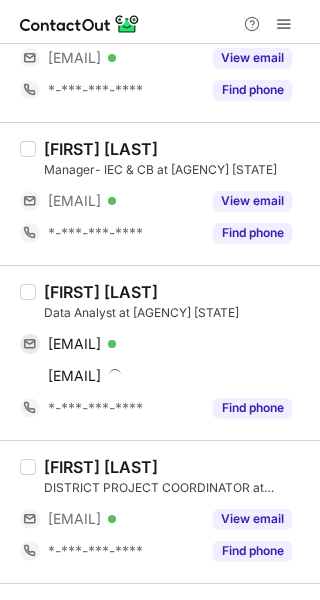 click on "[FIRST] [LAST]" at bounding box center [101, 292] 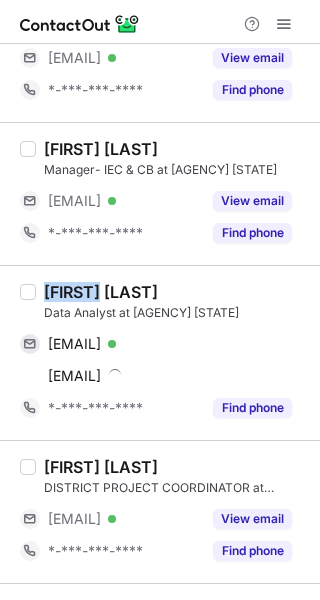 click on "[FIRST] [LAST]" at bounding box center (101, 292) 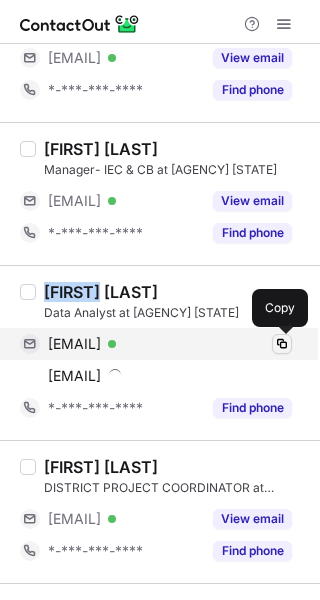 click at bounding box center (282, 344) 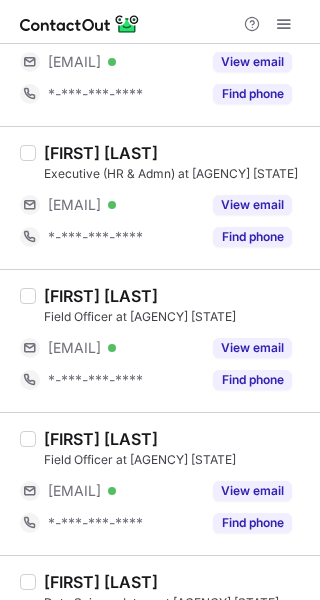 scroll, scrollTop: 763, scrollLeft: 0, axis: vertical 